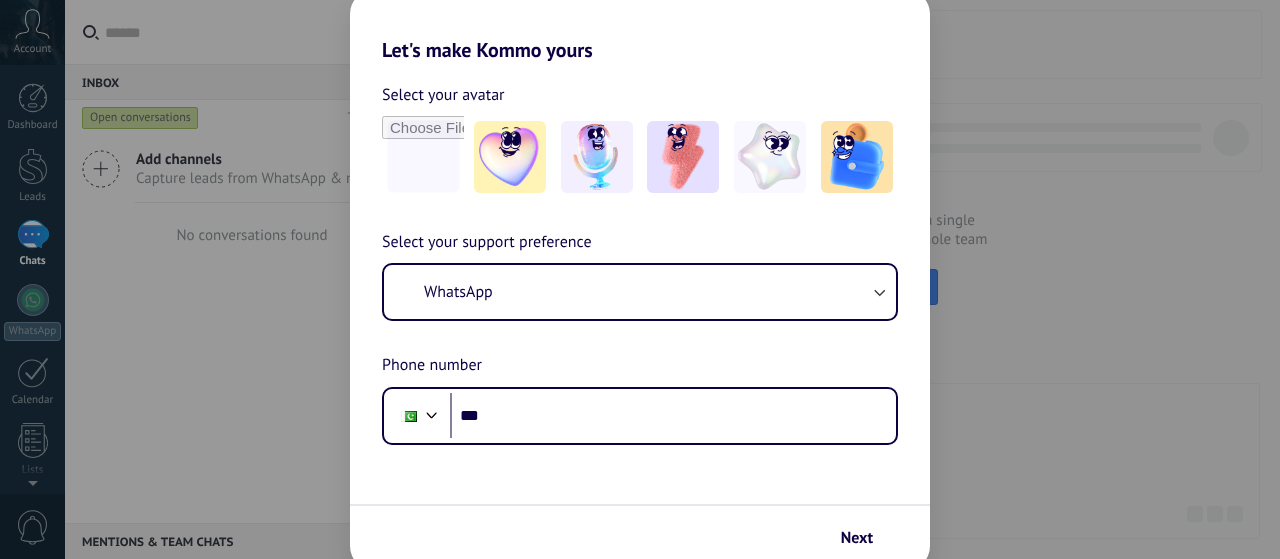 scroll, scrollTop: 0, scrollLeft: 0, axis: both 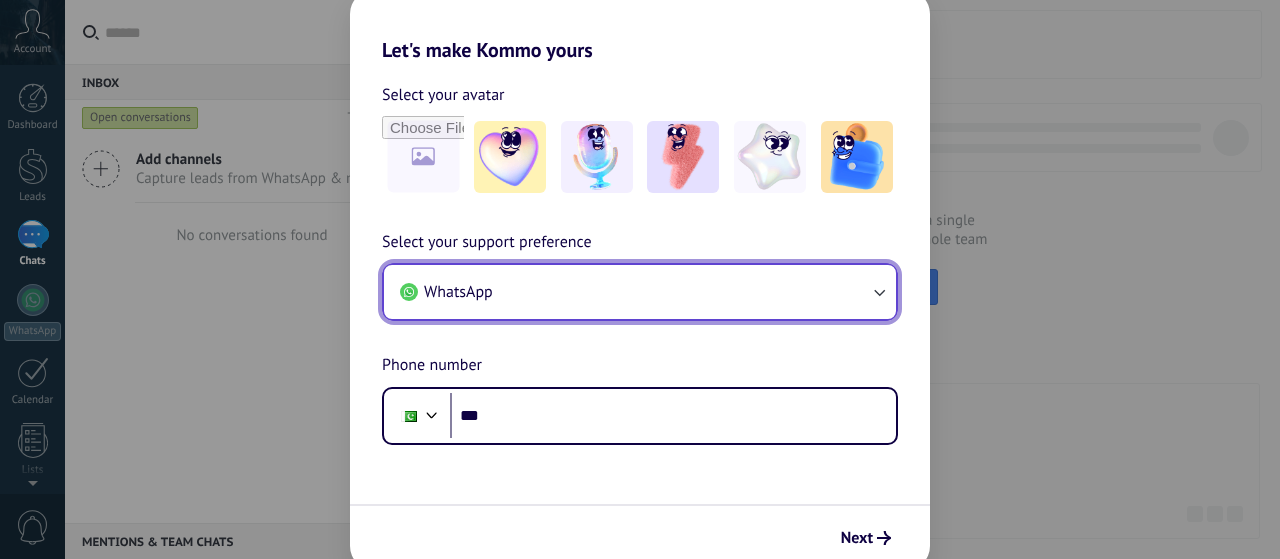 click on "WhatsApp" at bounding box center (640, 292) 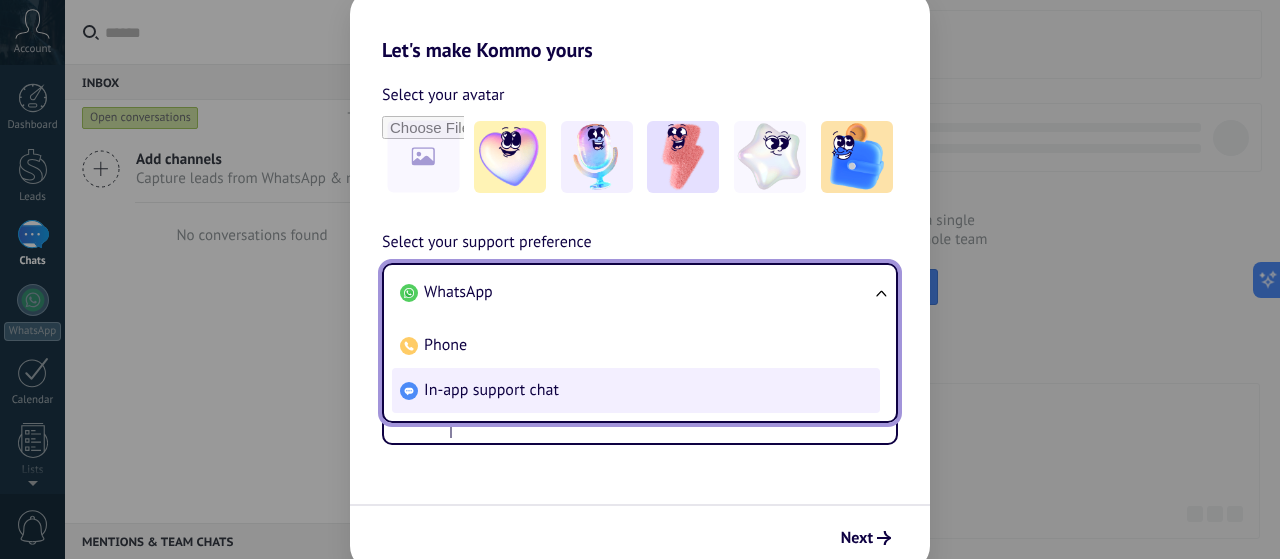 click on "In-app support chat" at bounding box center [491, 390] 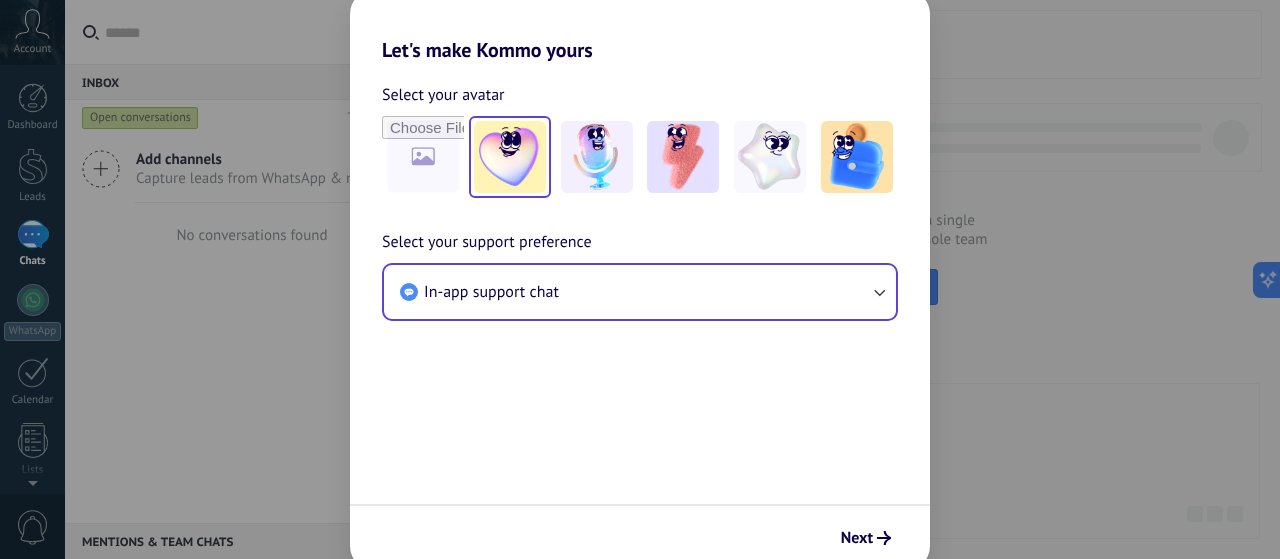 click at bounding box center [510, 157] 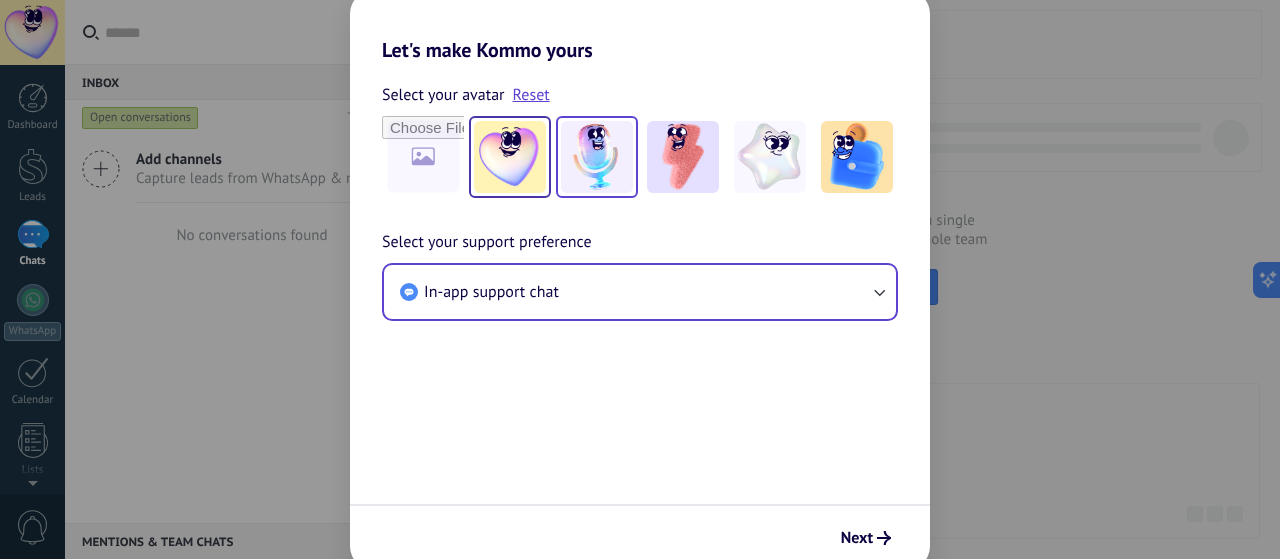 click at bounding box center (597, 157) 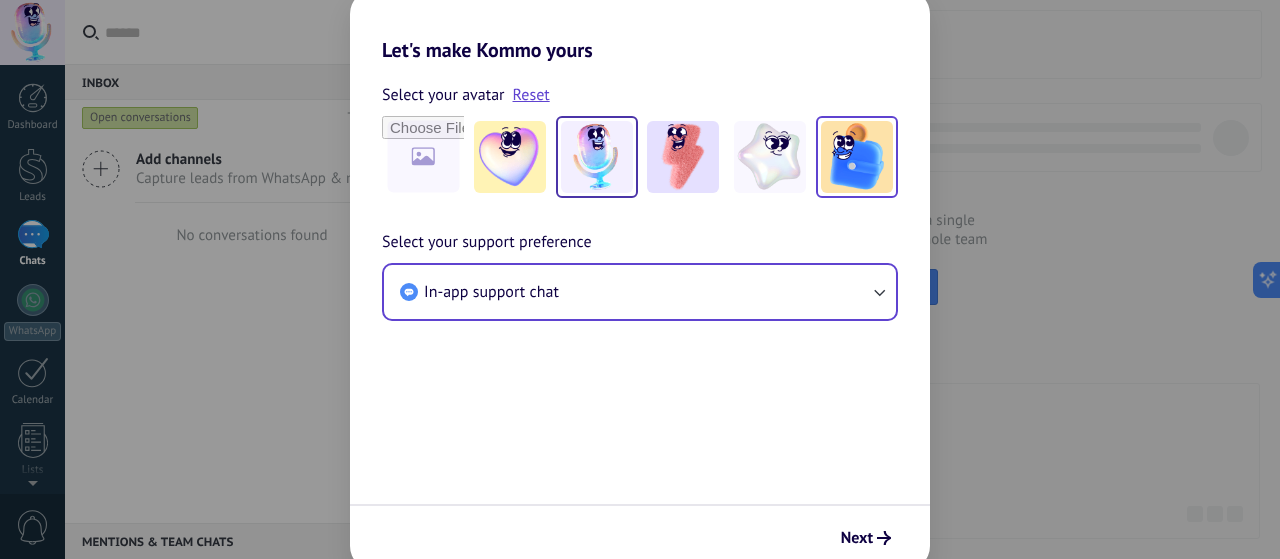 click at bounding box center [857, 157] 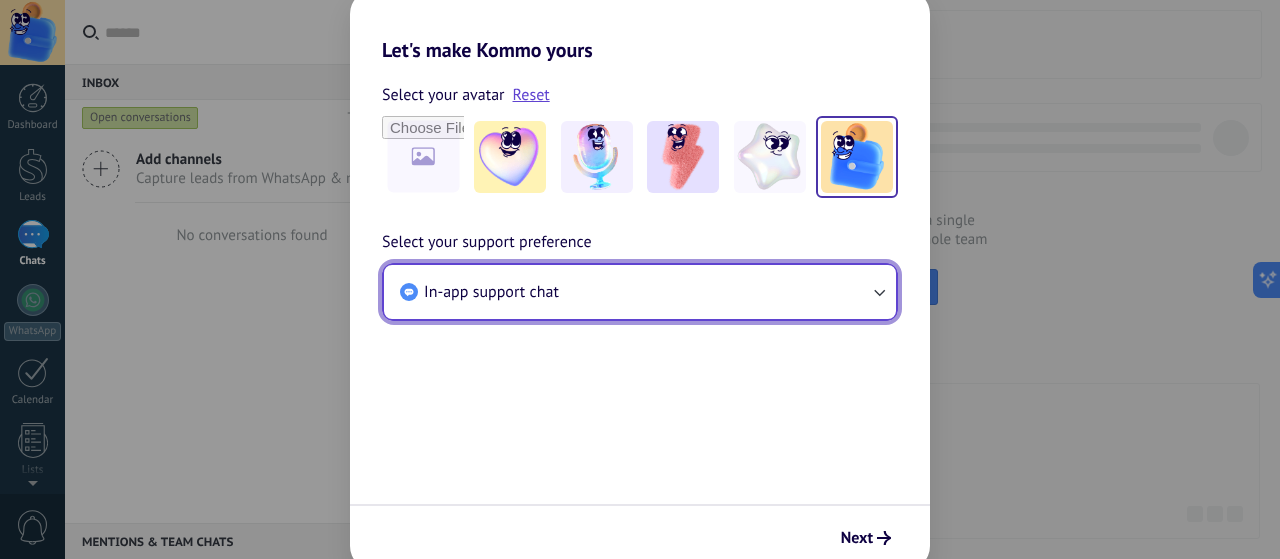 click on "In-app support chat" at bounding box center [640, 292] 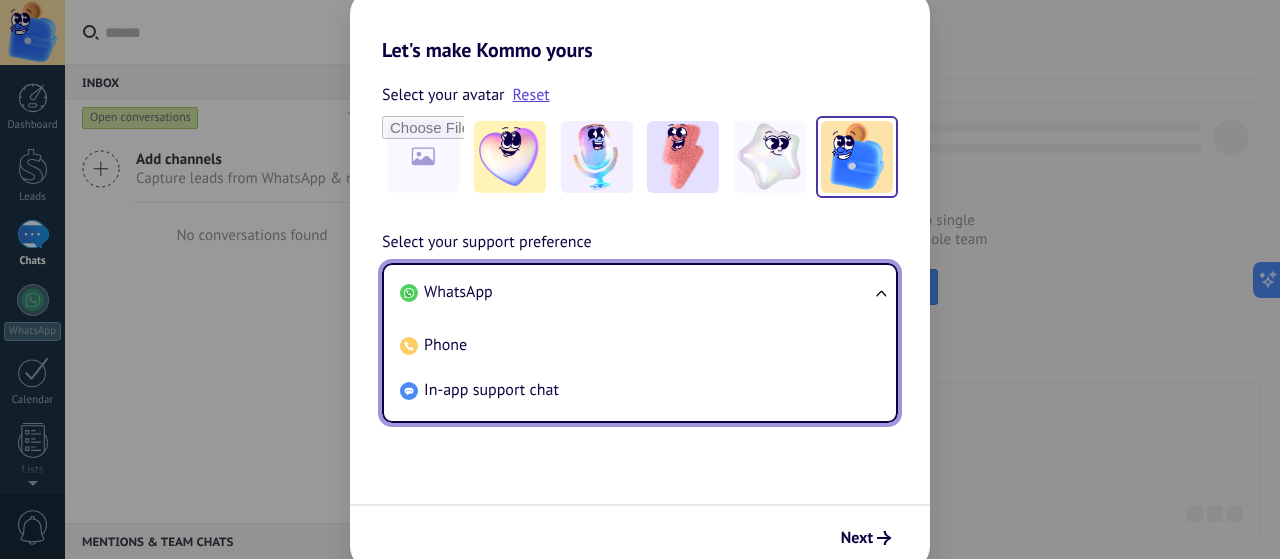 click on "WhatsApp" at bounding box center (636, 292) 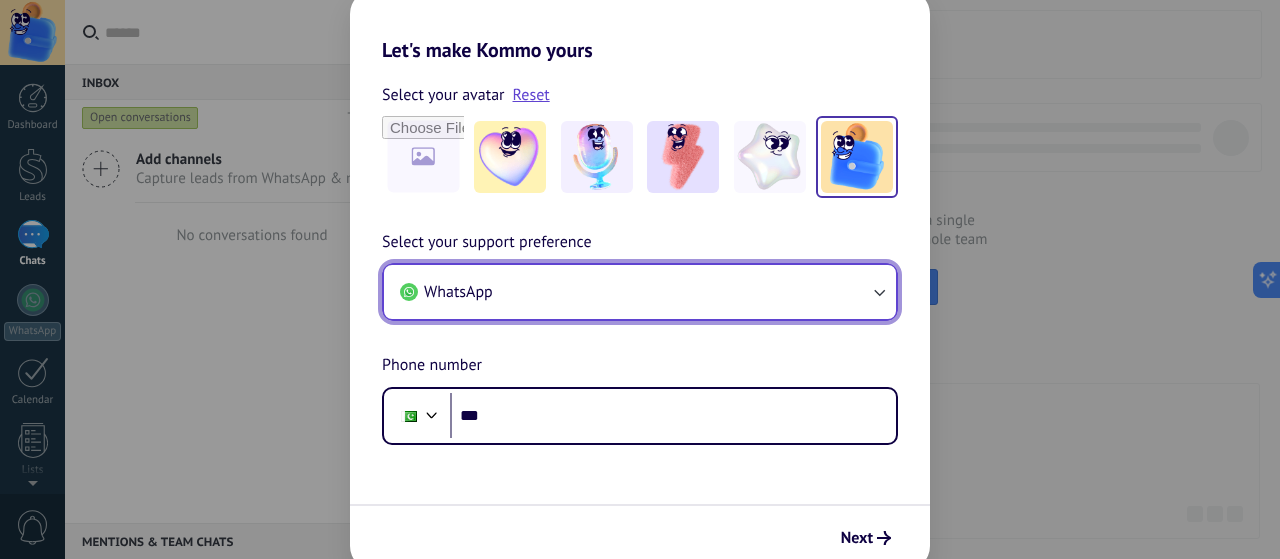 click on "WhatsApp" at bounding box center (640, 292) 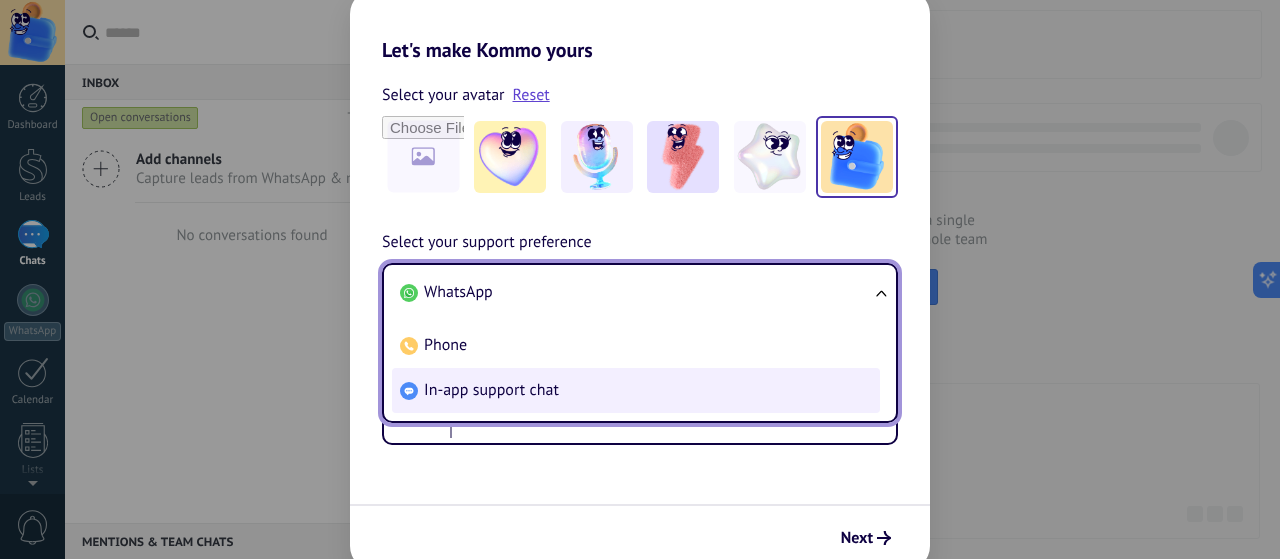 click on "In-app support chat" at bounding box center [636, 390] 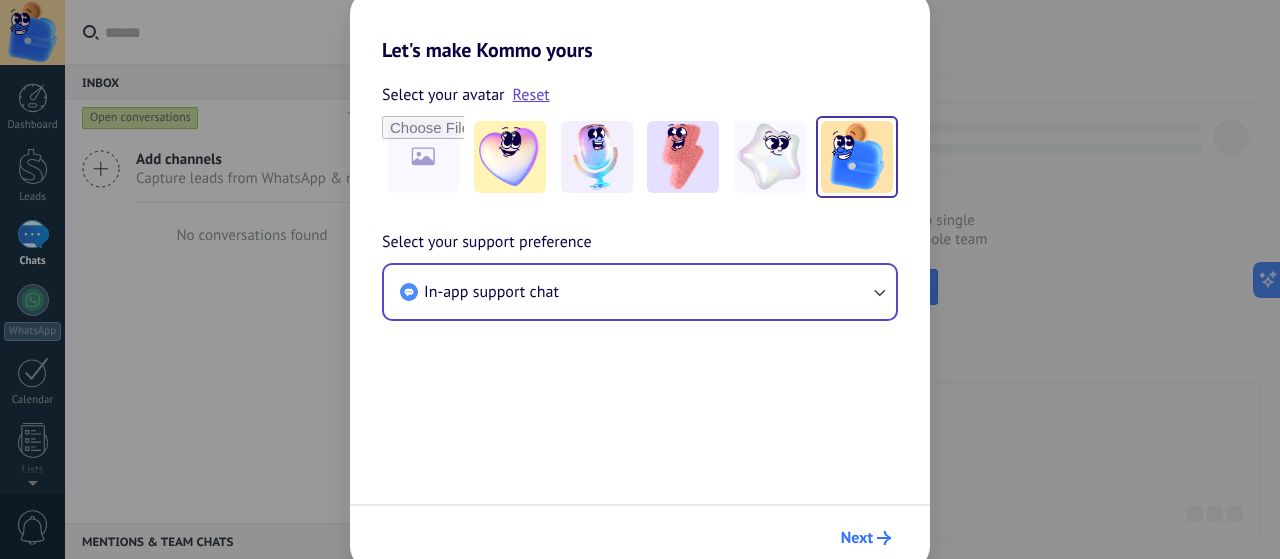 click on "Next" at bounding box center [866, 538] 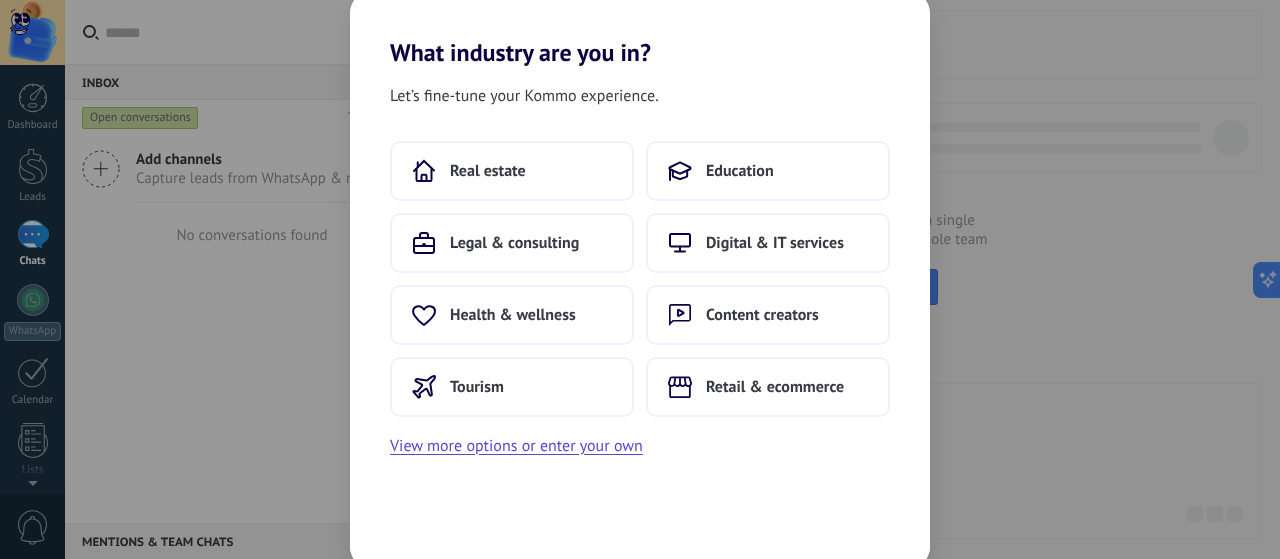 click on "Let’s fine-tune your Kommo experience. Real estate Education Legal & consulting Digital & IT services Health & wellness Content creators Tourism Retail & ecommerce View more options or enter your own" at bounding box center (640, 318) 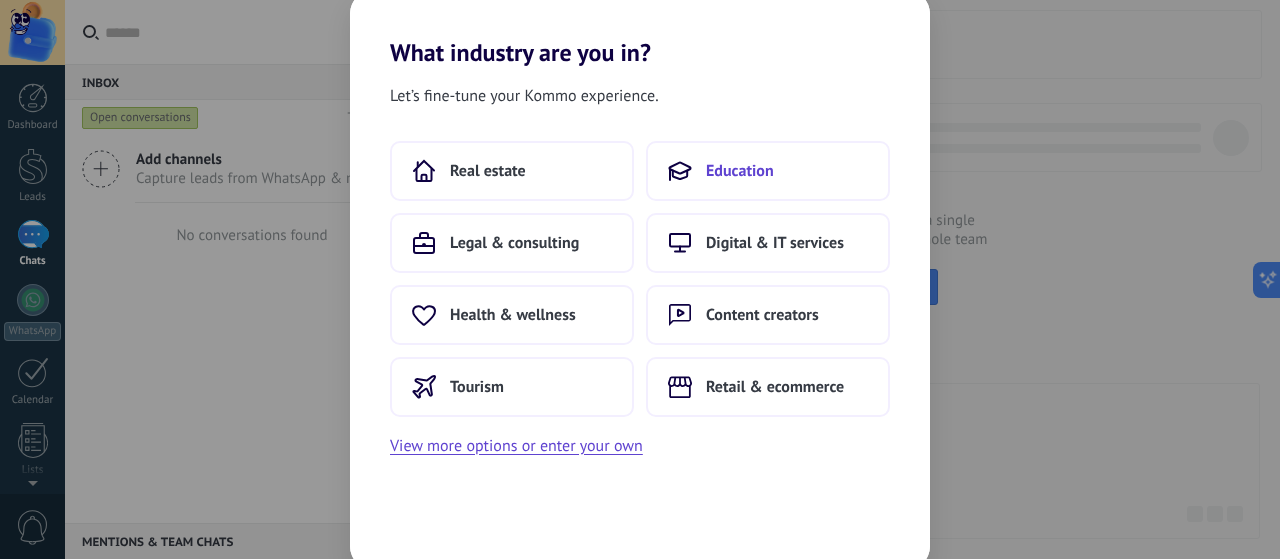 click on "Education" at bounding box center (768, 171) 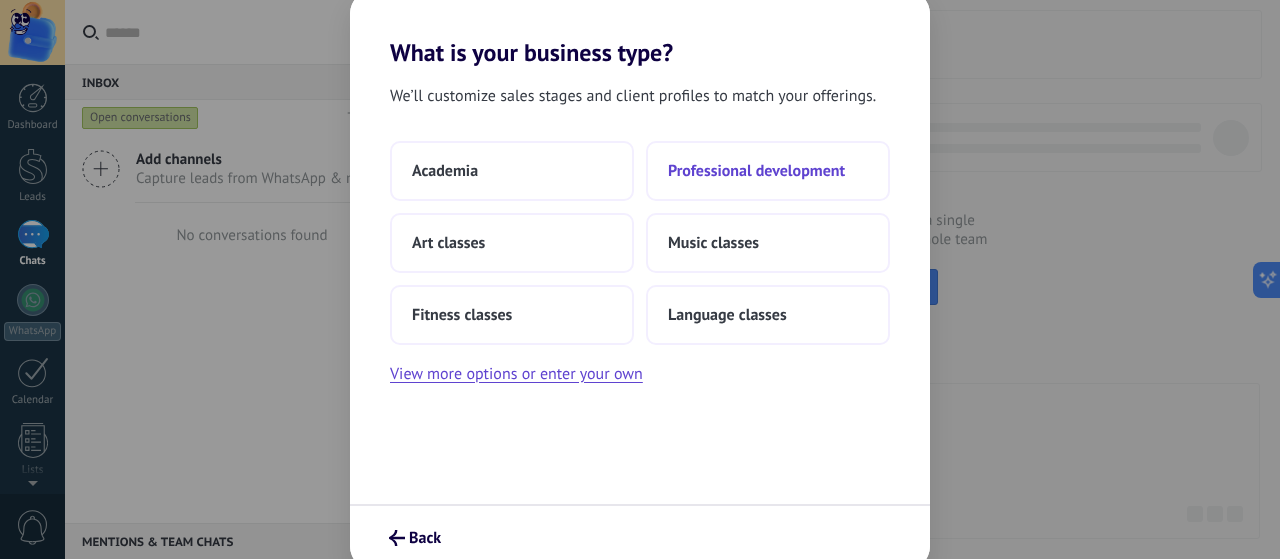 click on "Professional development" at bounding box center (756, 171) 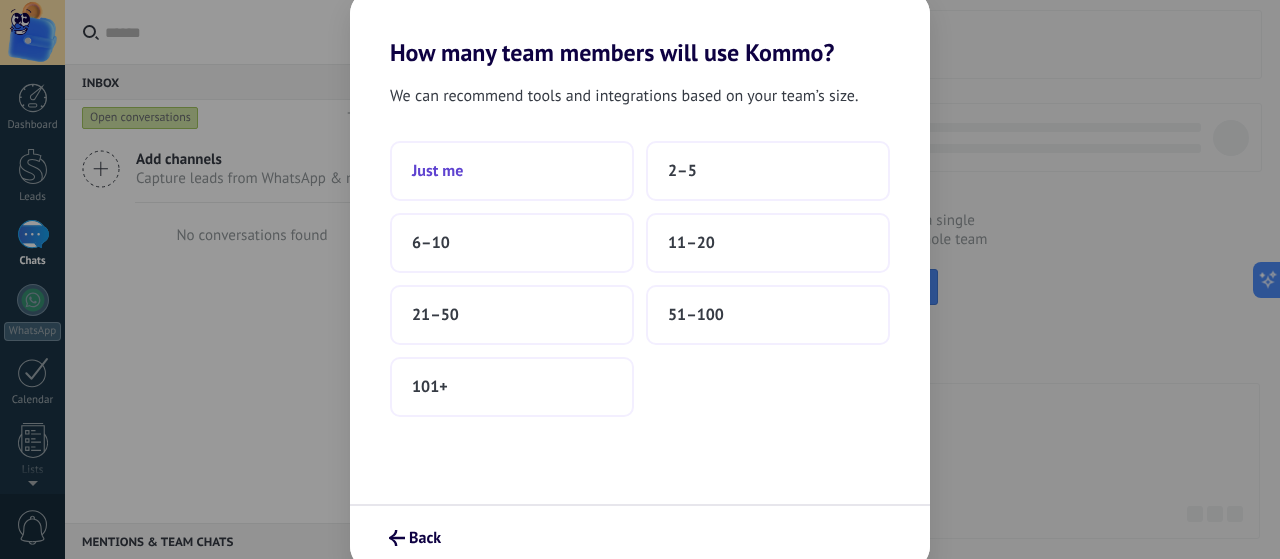 click on "Just me" at bounding box center (512, 171) 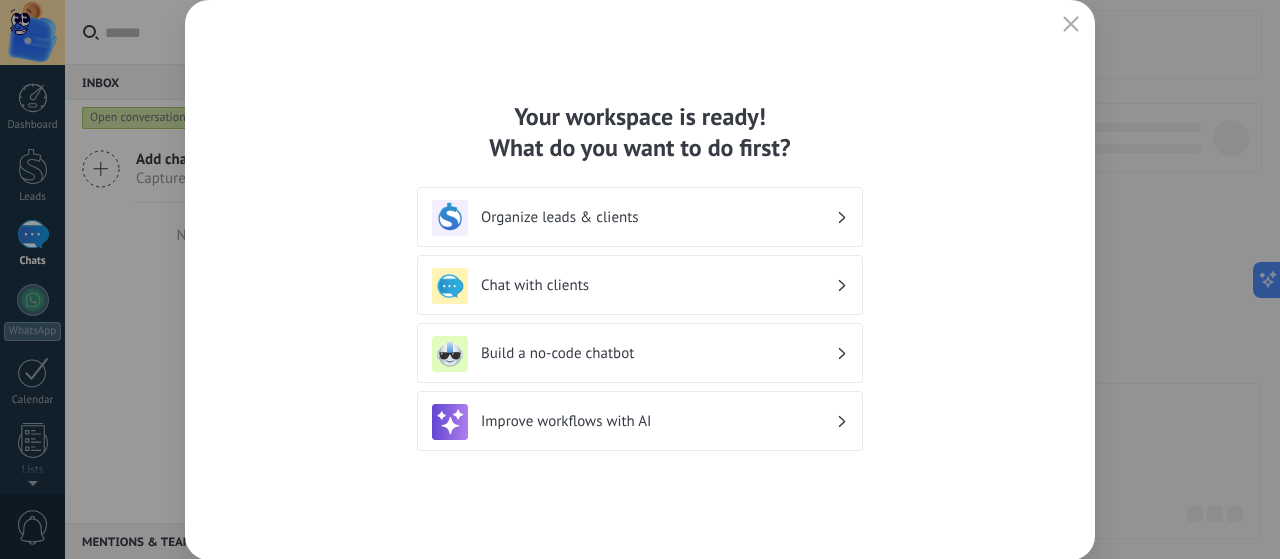 click on "Chat with clients" at bounding box center (640, 286) 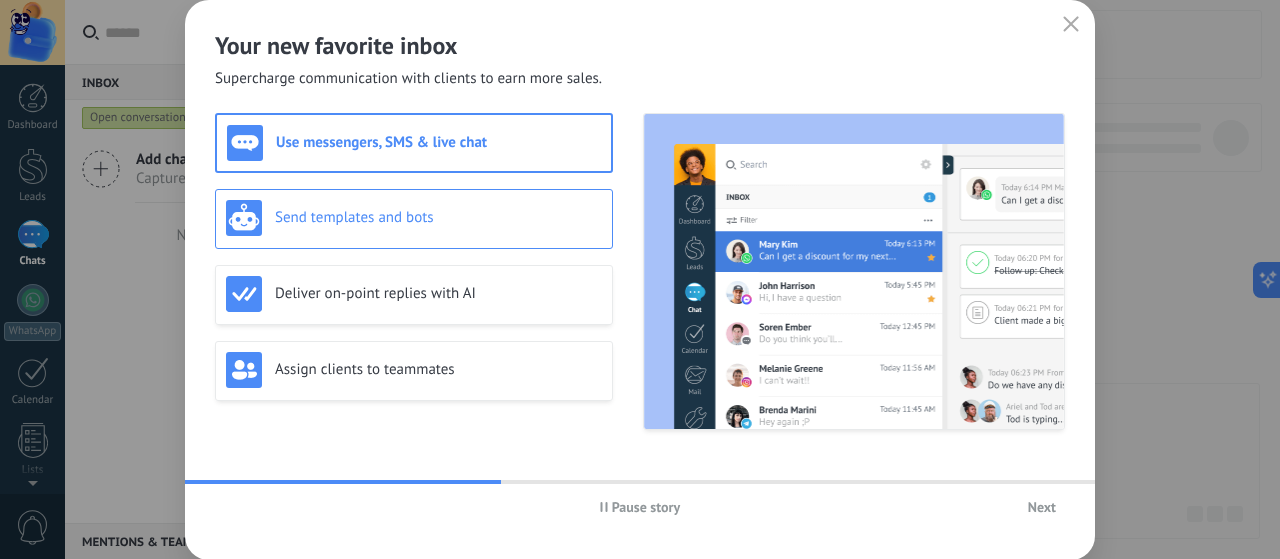 click on "Send templates and bots" at bounding box center (438, 217) 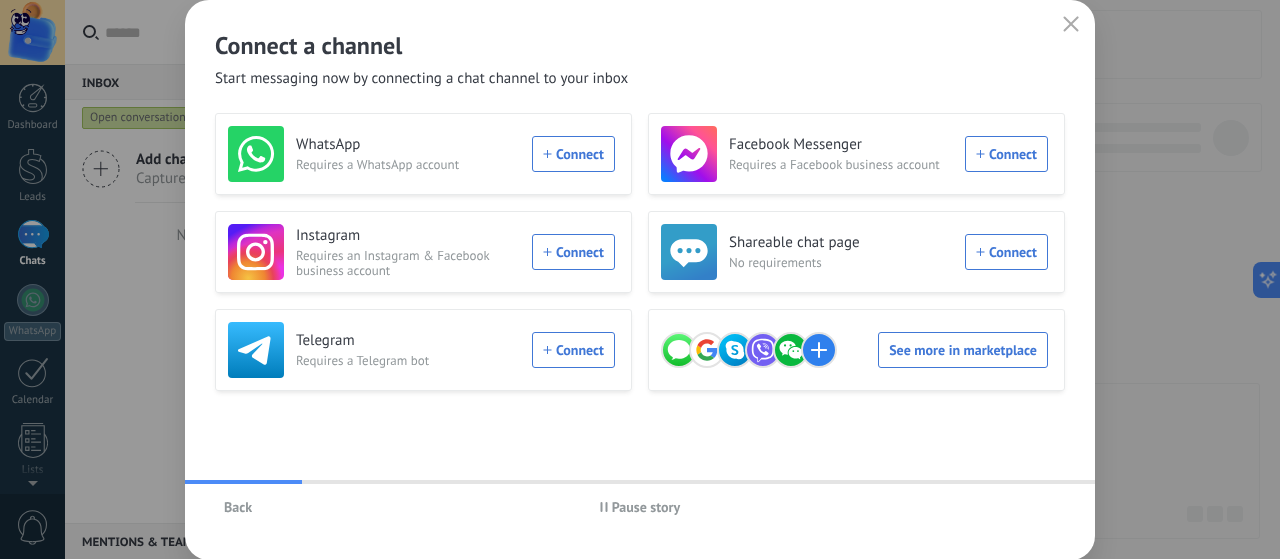 click on "Back" at bounding box center [238, 507] 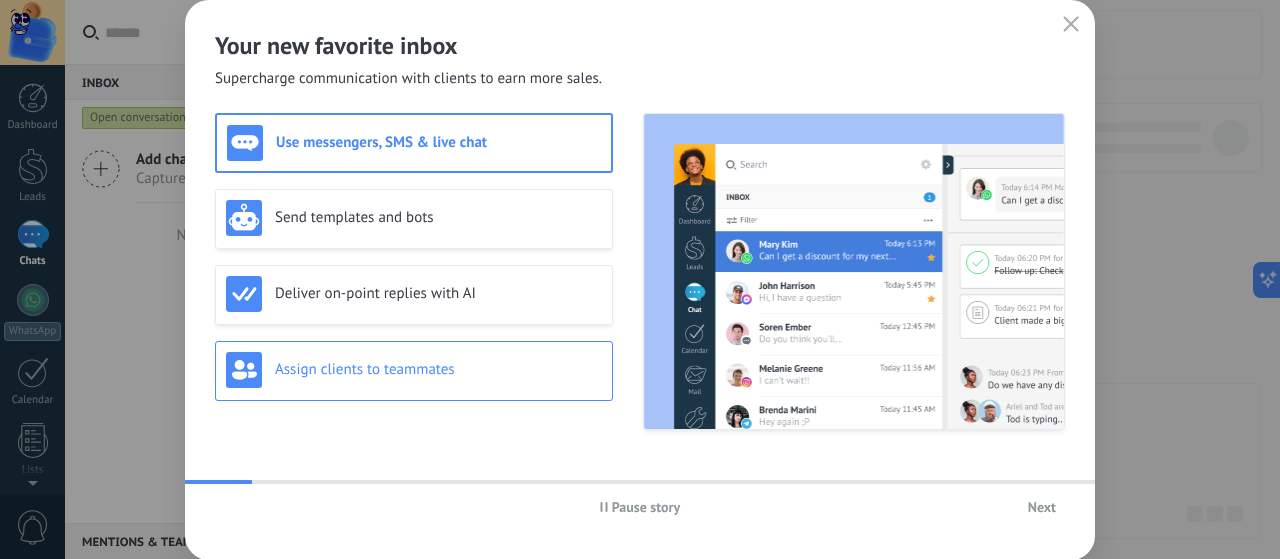 click on "Assign clients to teammates" at bounding box center (414, 370) 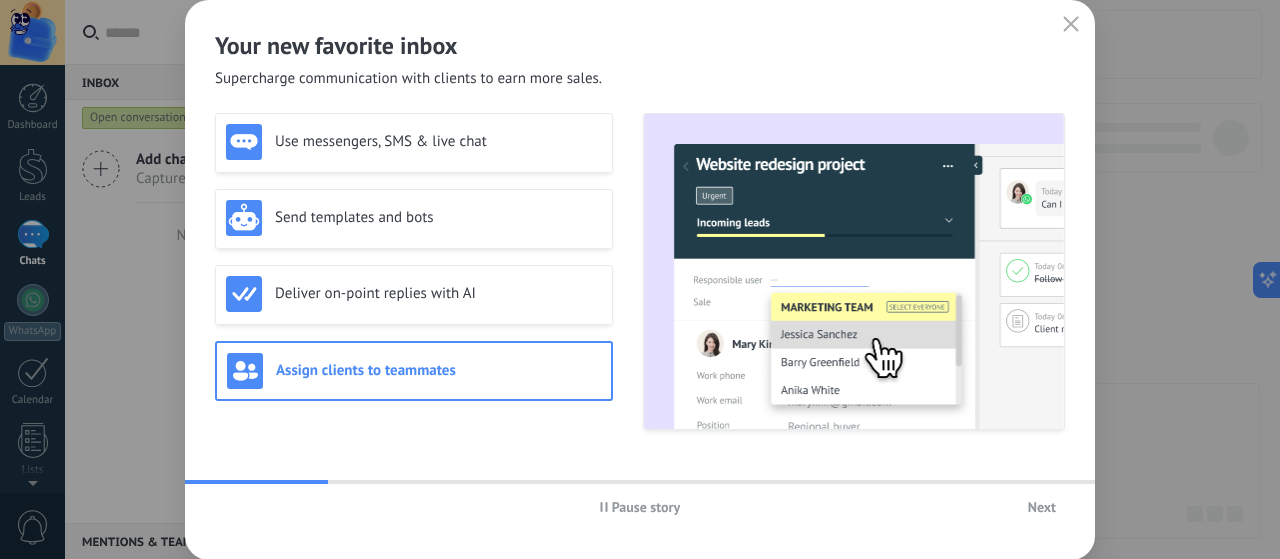 click on "Assign clients to teammates" at bounding box center [414, 371] 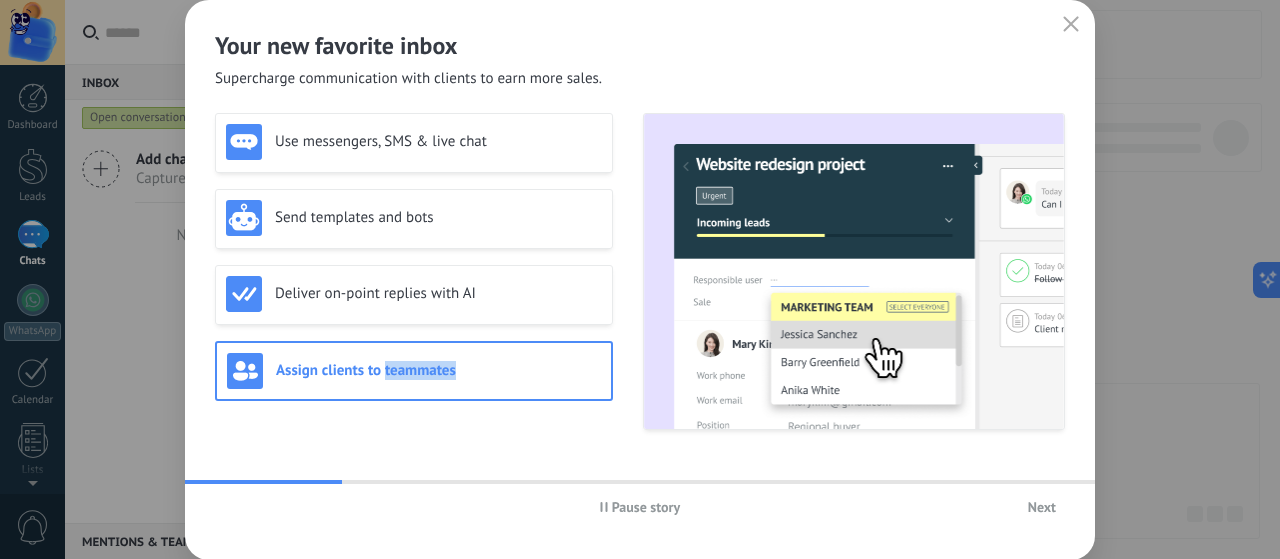 click on "Assign clients to teammates" at bounding box center [414, 371] 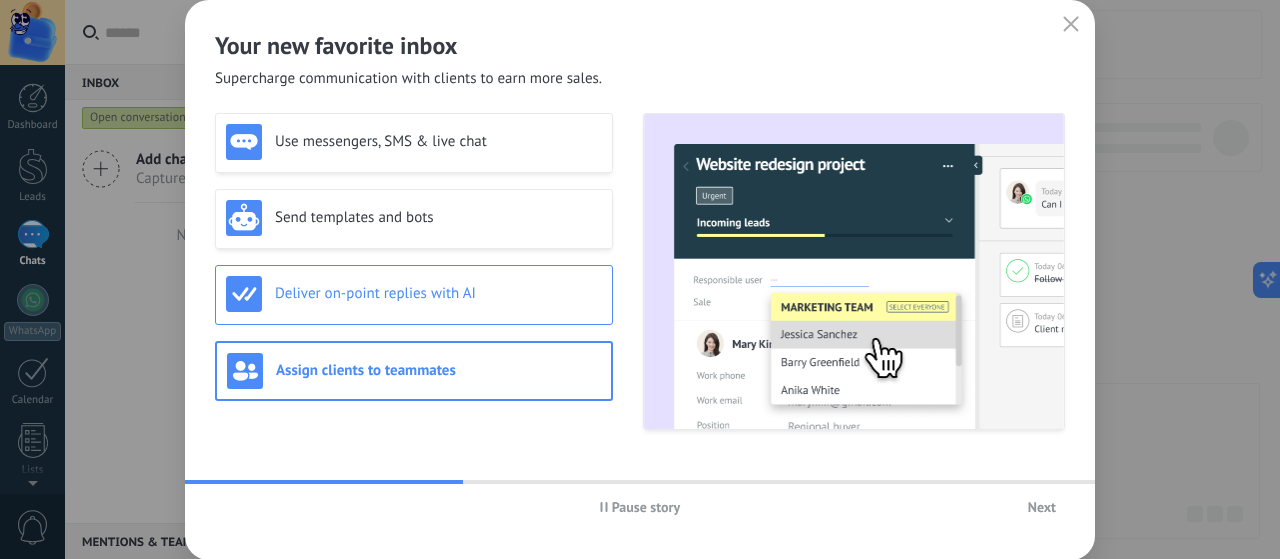 click on "Deliver on-point replies with AI" at bounding box center [414, 294] 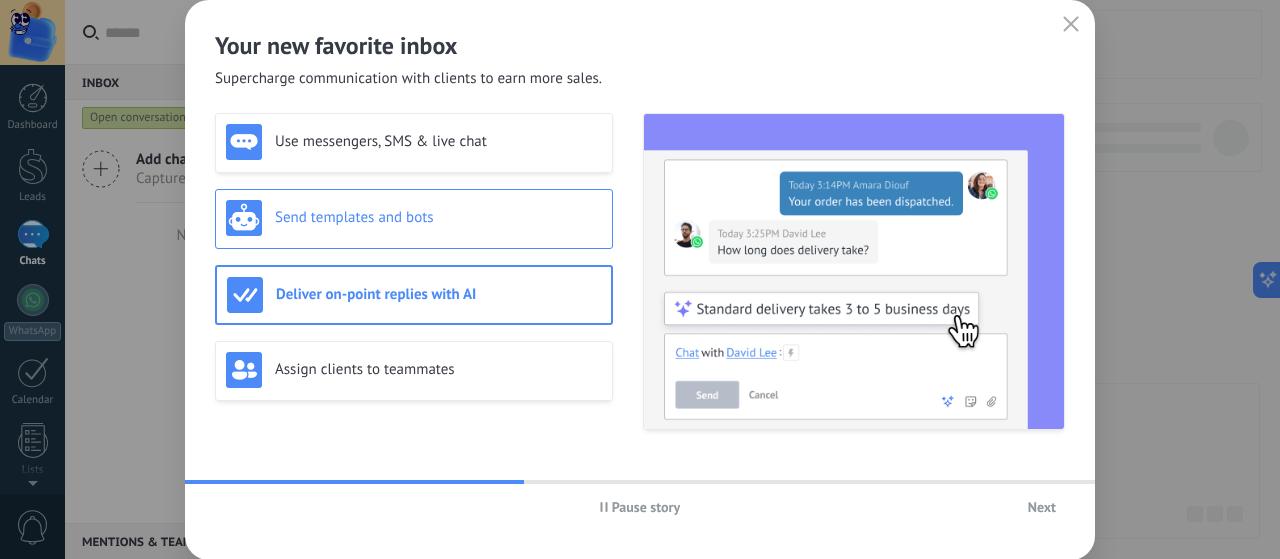 click on "Send templates and bots" at bounding box center (438, 217) 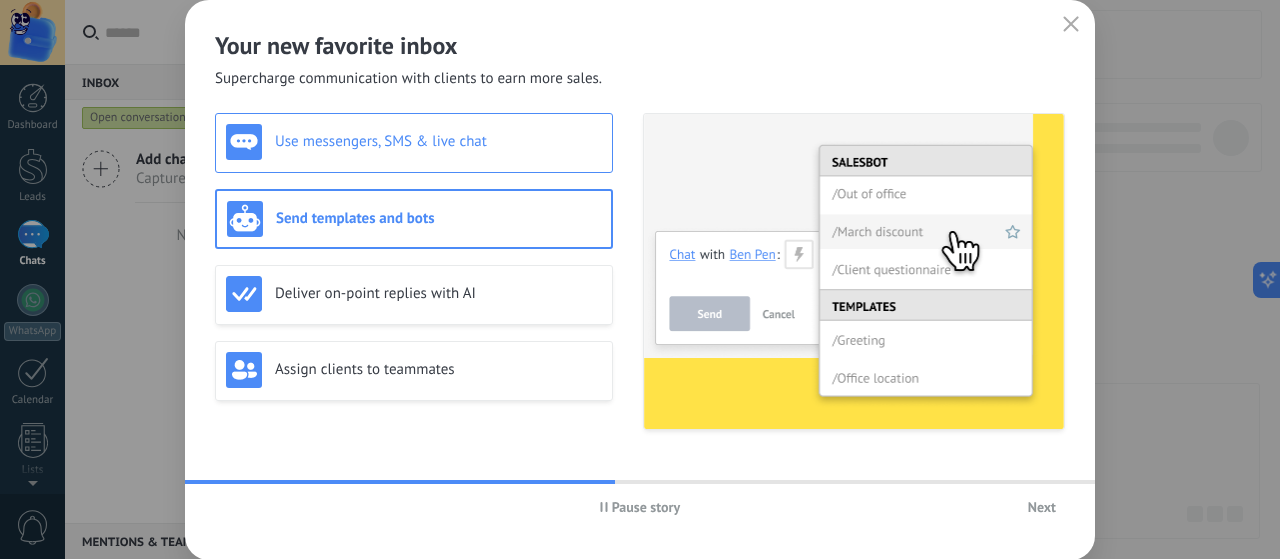 click on "Use messengers, SMS & live chat" at bounding box center (414, 143) 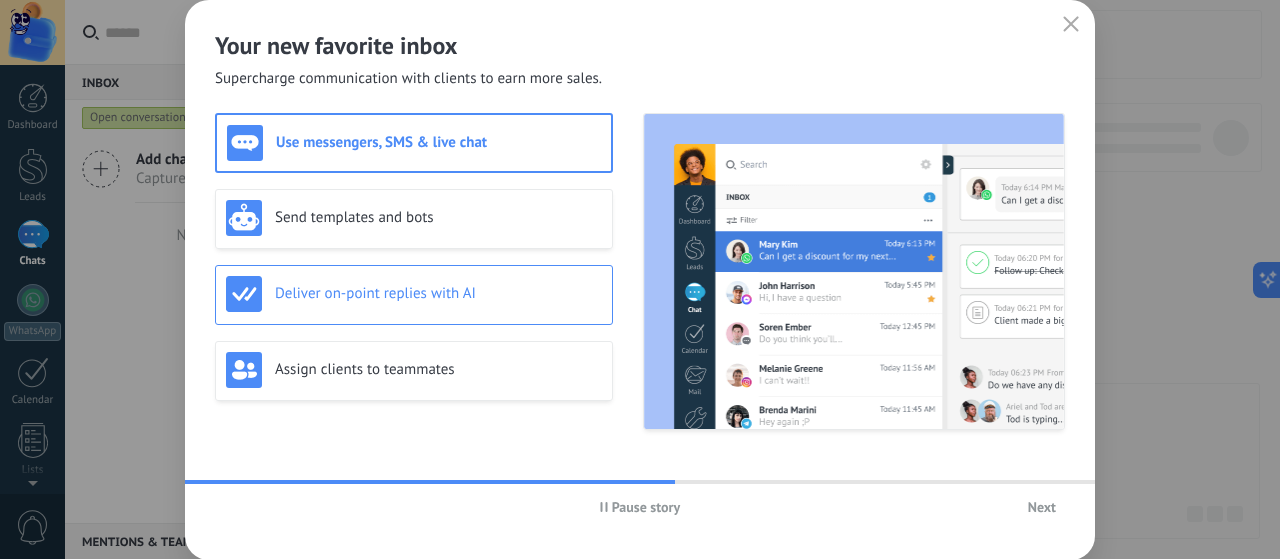 click on "Deliver on-point replies with AI" at bounding box center [438, 293] 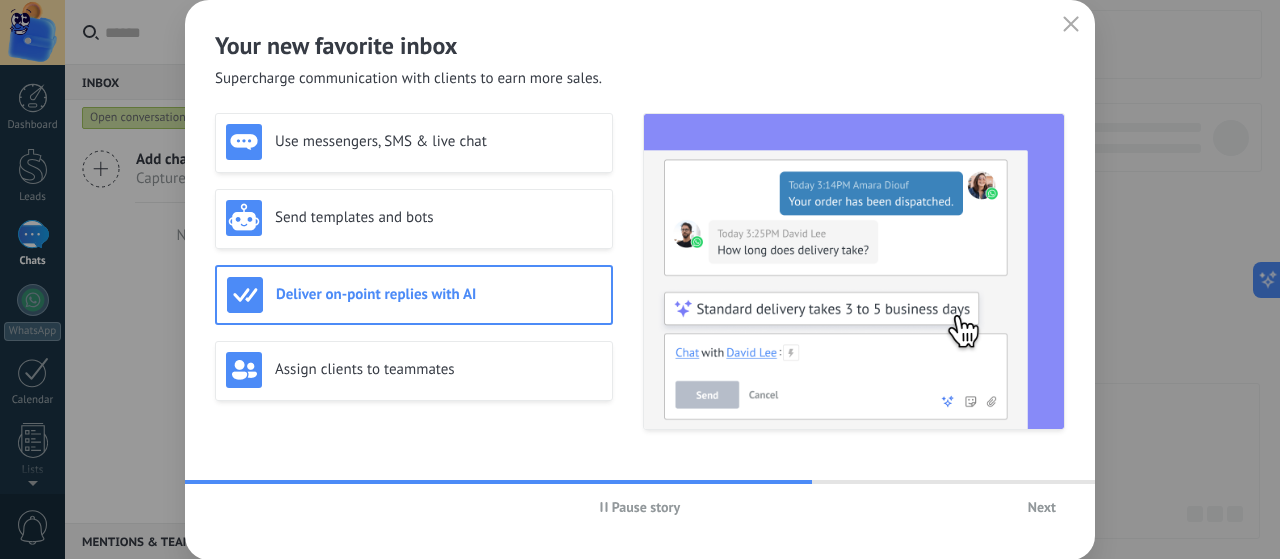 click on "Next" at bounding box center (1042, 507) 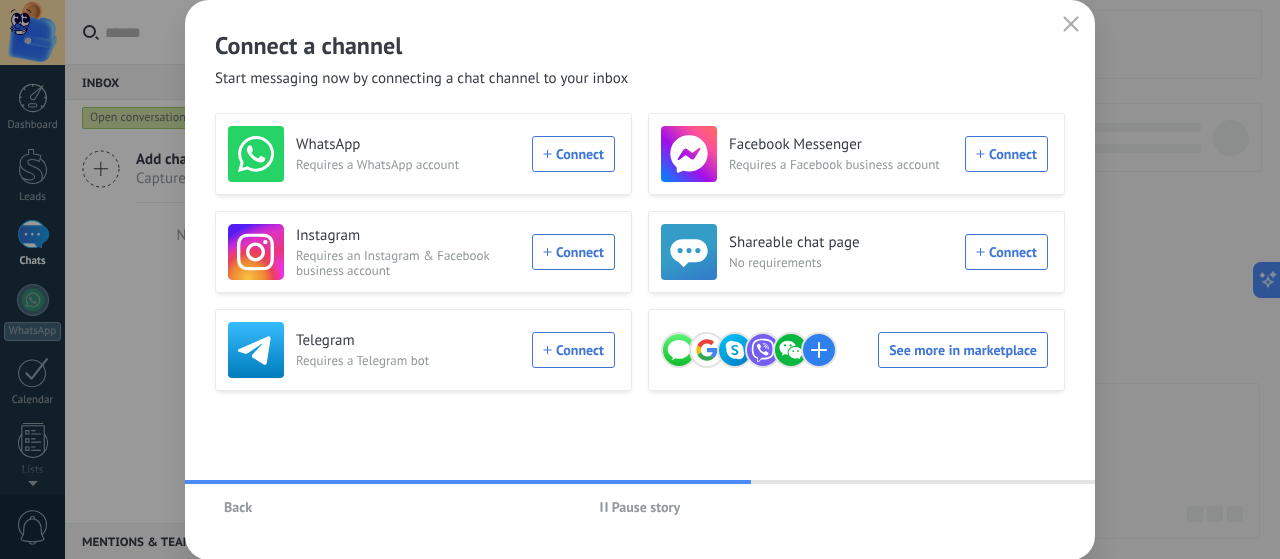 click on "Back Pause story" at bounding box center [640, 507] 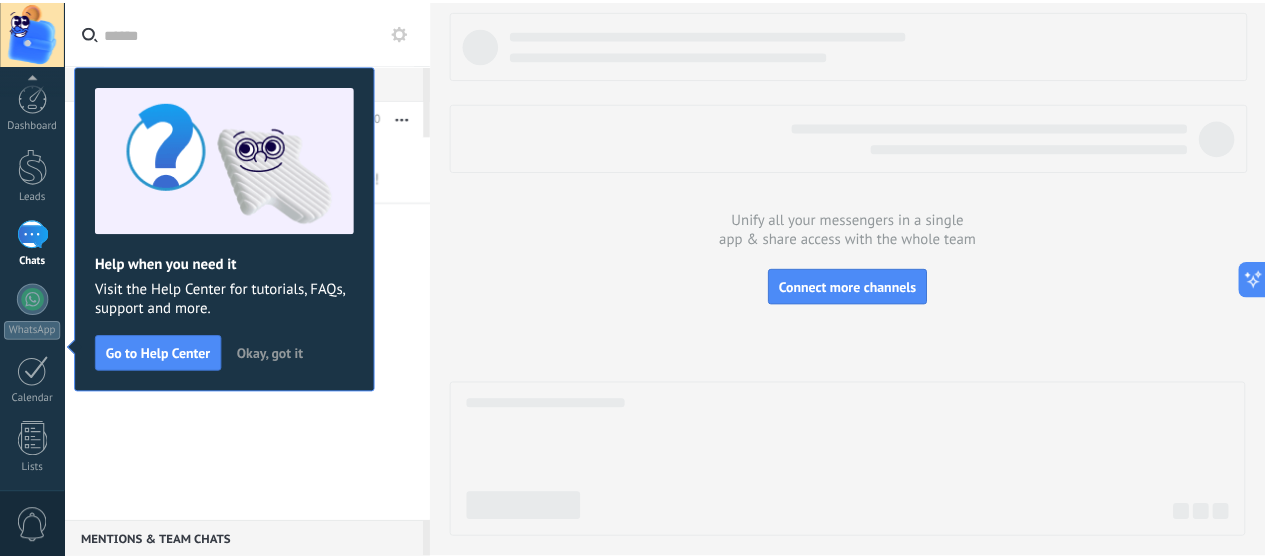 scroll, scrollTop: 271, scrollLeft: 0, axis: vertical 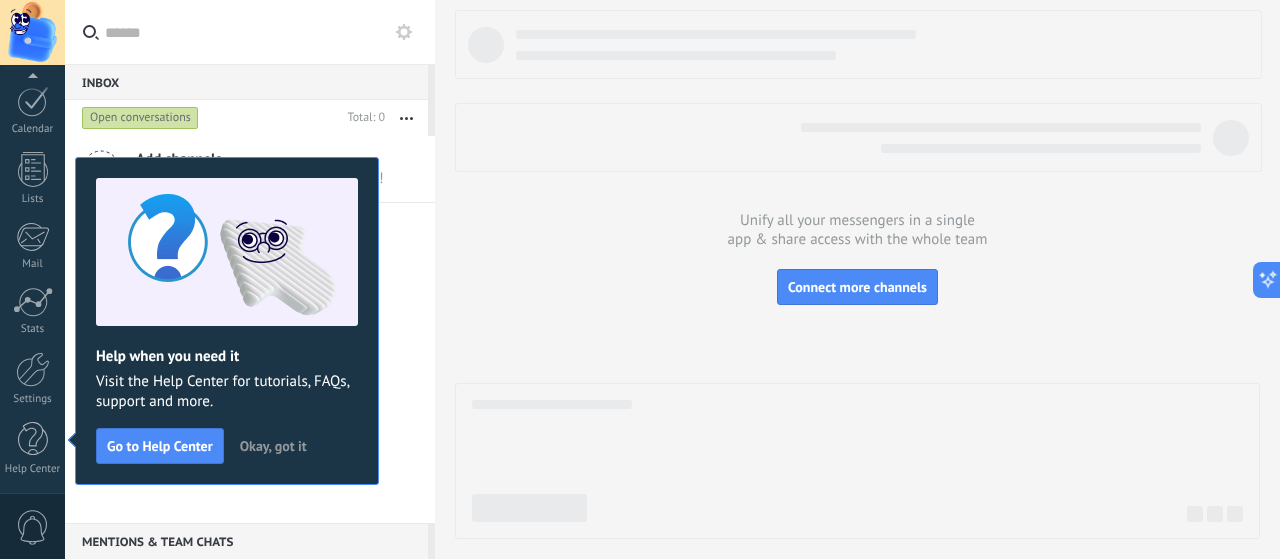 click on "Okay, got it" at bounding box center [273, 446] 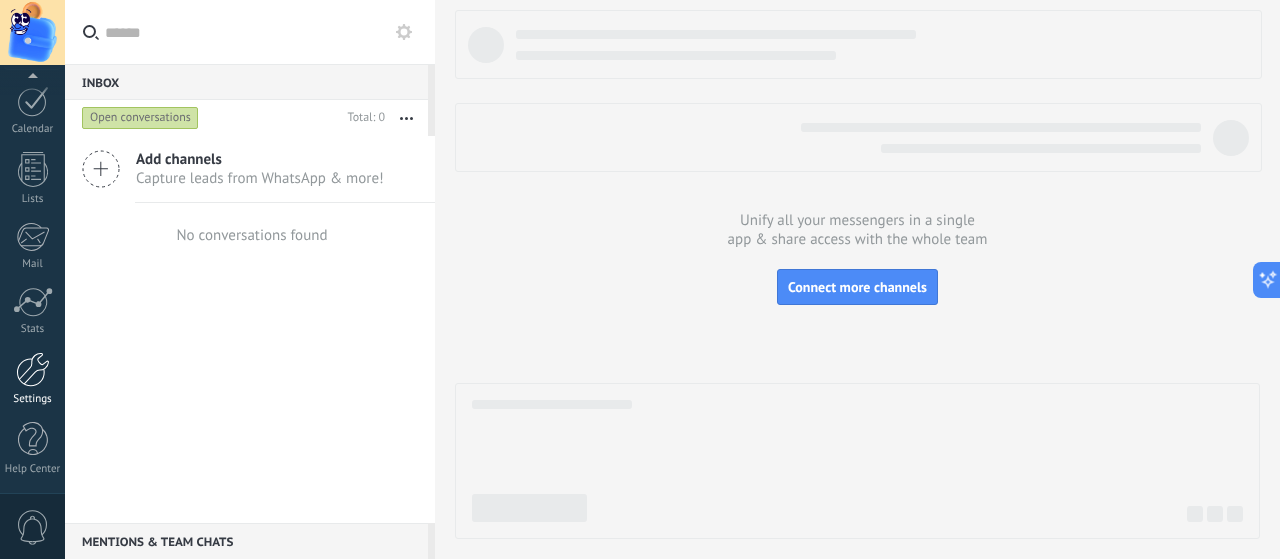 click on "Settings" at bounding box center [32, 379] 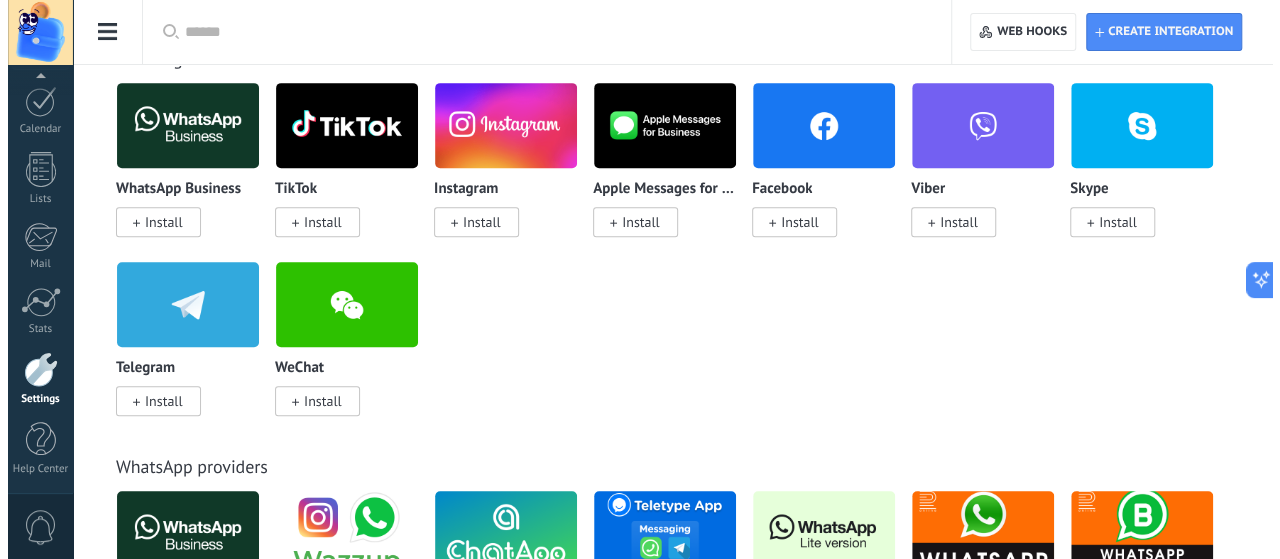 scroll, scrollTop: 0, scrollLeft: 0, axis: both 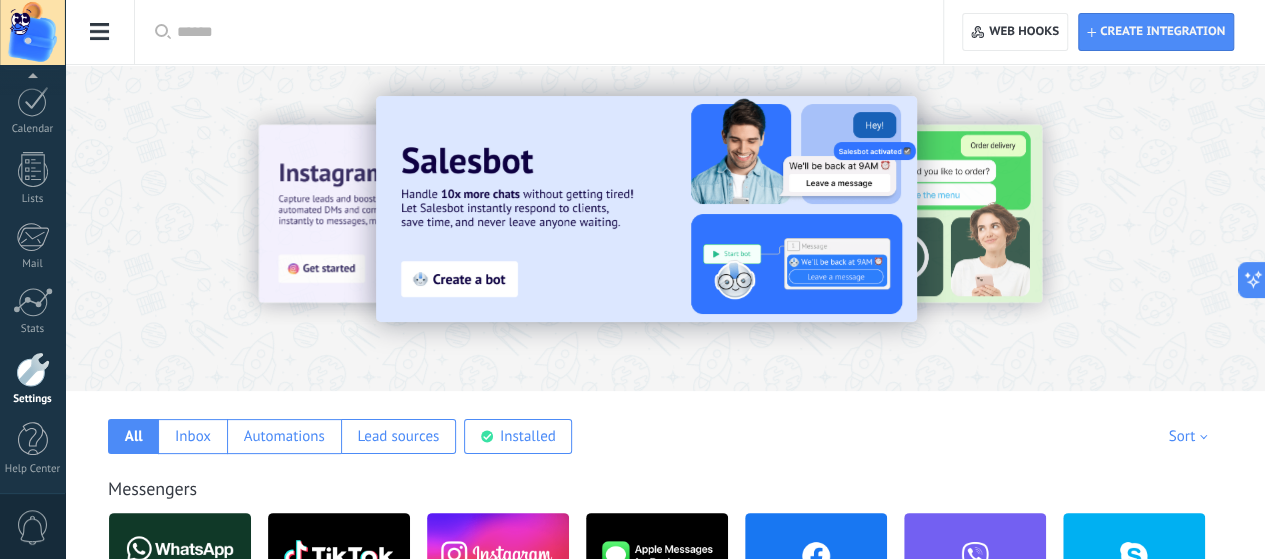 click on "Templates" at bounding box center (-116, 317) 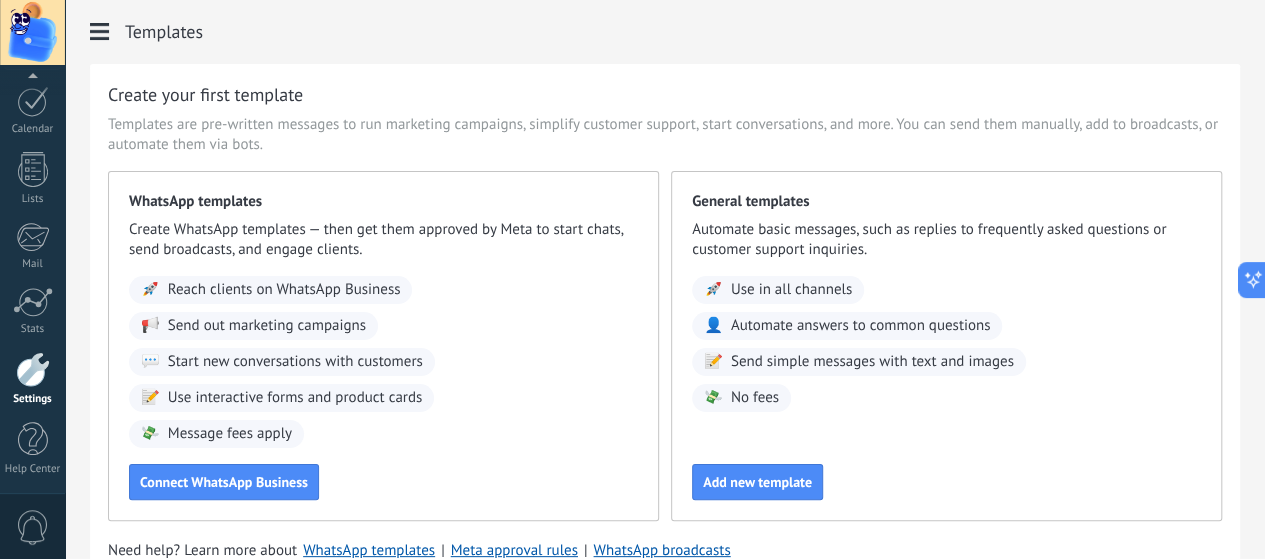 click on "Integrations" at bounding box center (-116, 93) 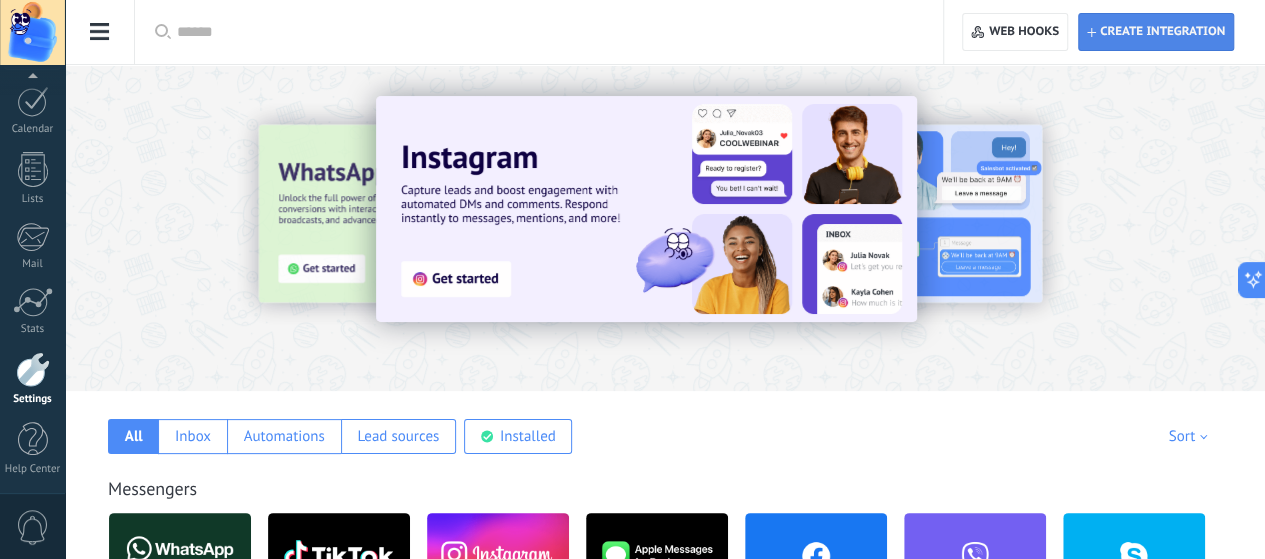 click on "Create integration" at bounding box center (1156, 32) 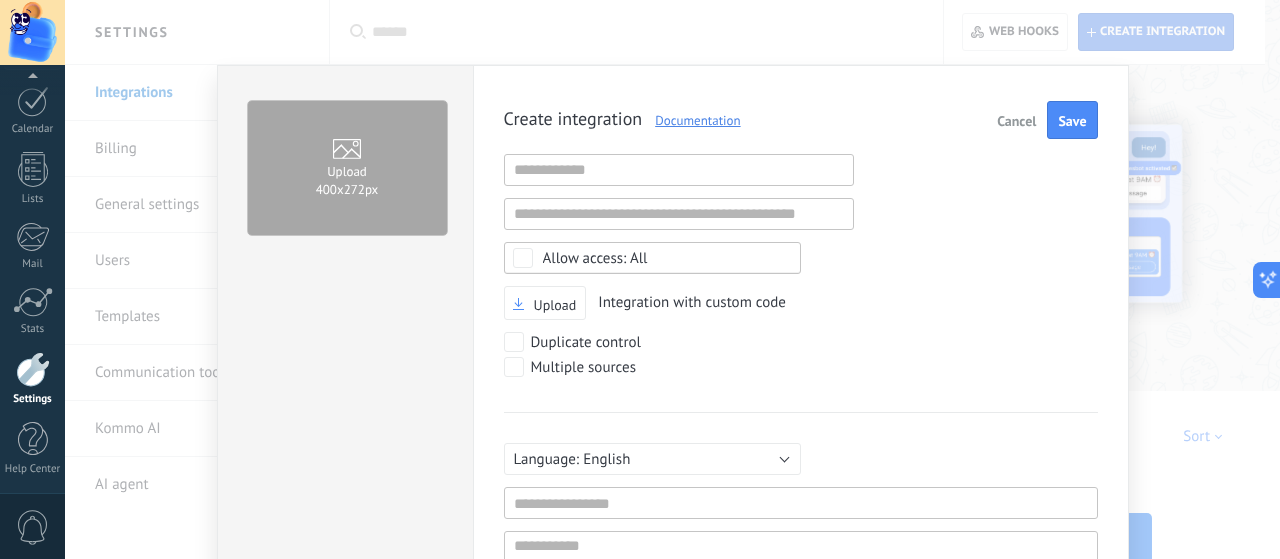scroll, scrollTop: 19, scrollLeft: 0, axis: vertical 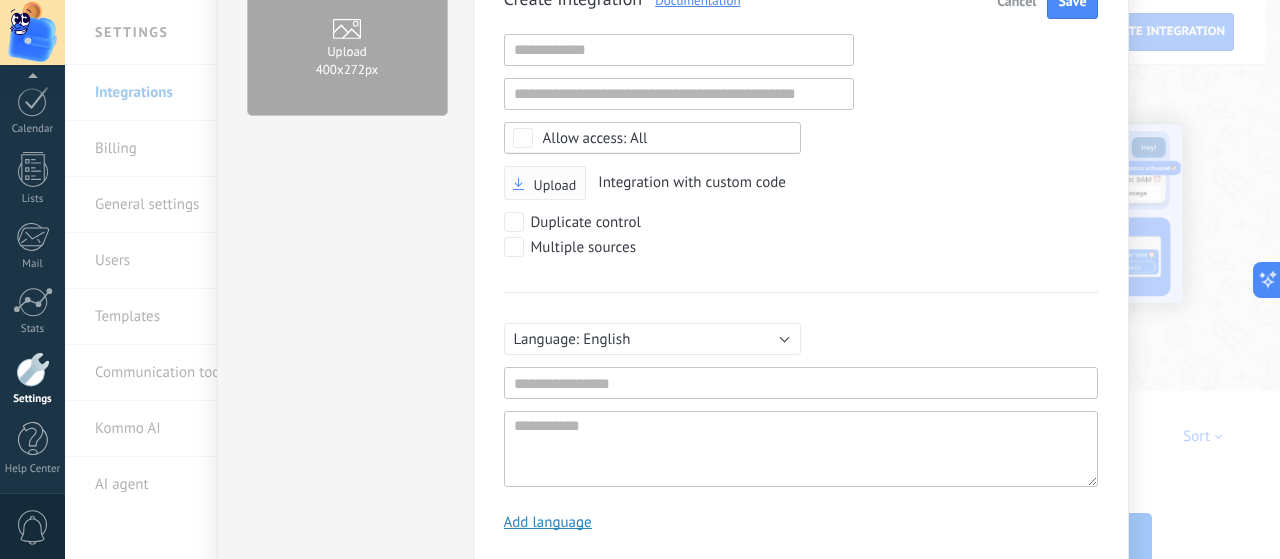 click on "Upload" at bounding box center [555, 185] 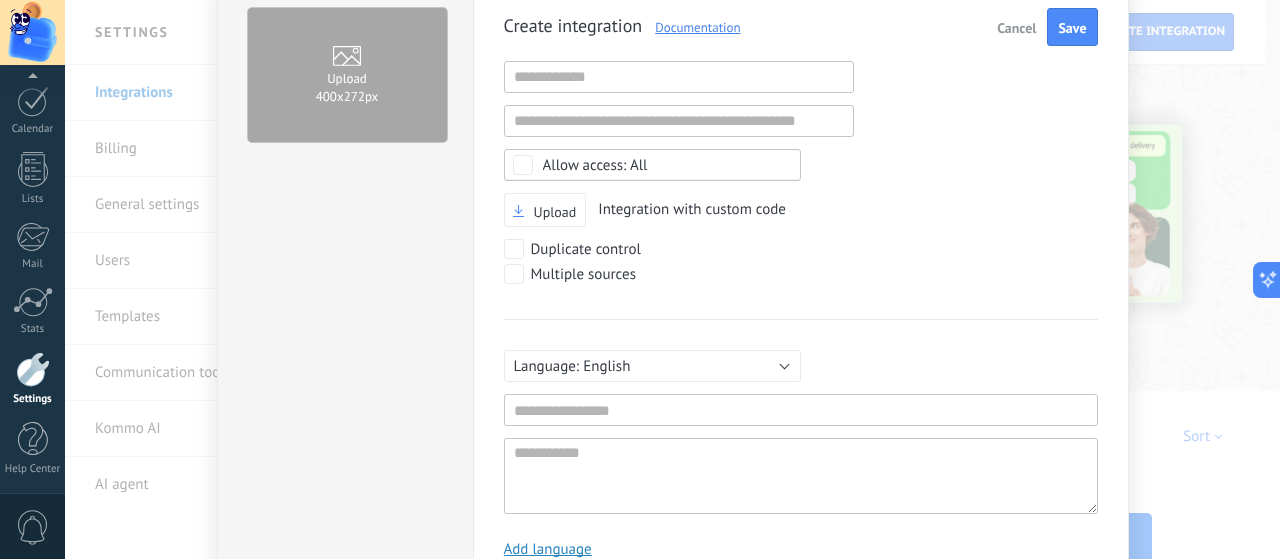 scroll, scrollTop: 90, scrollLeft: 0, axis: vertical 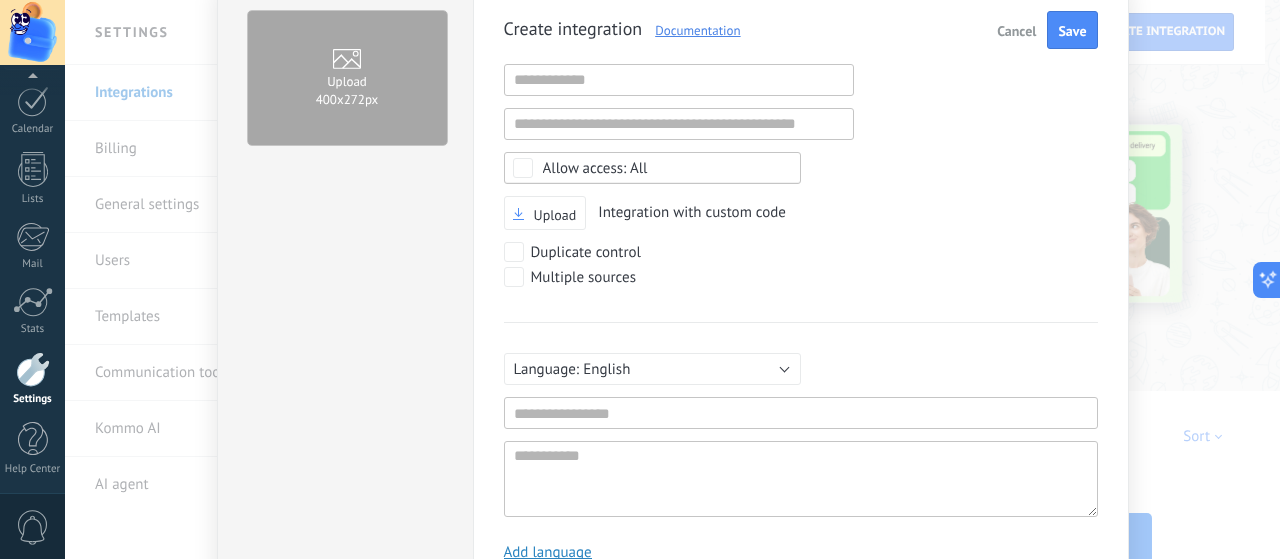 type 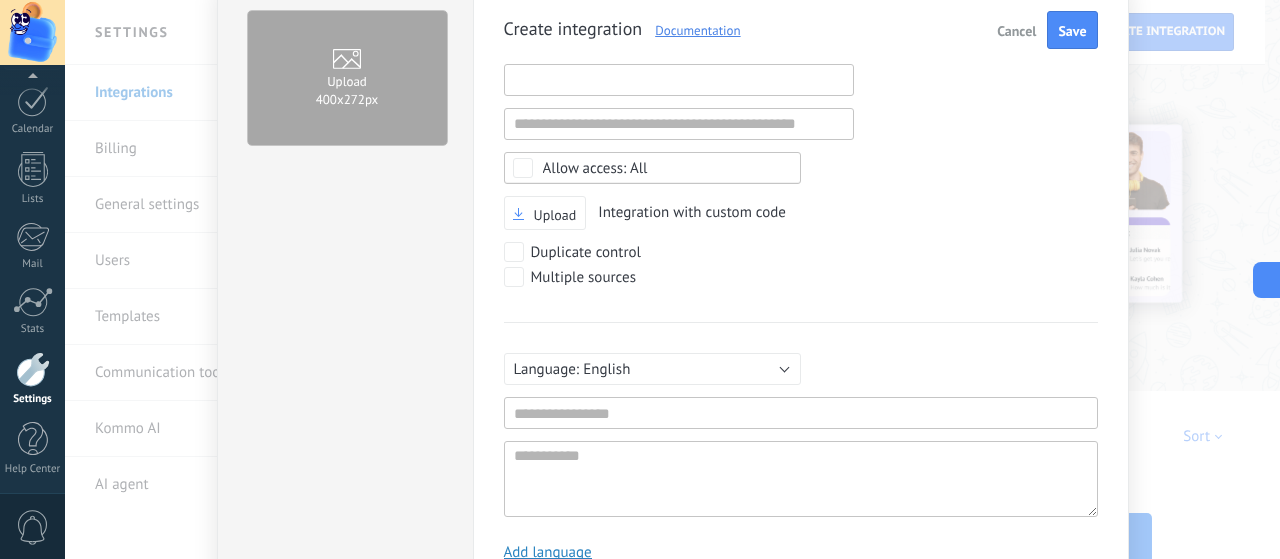 click at bounding box center [679, 80] 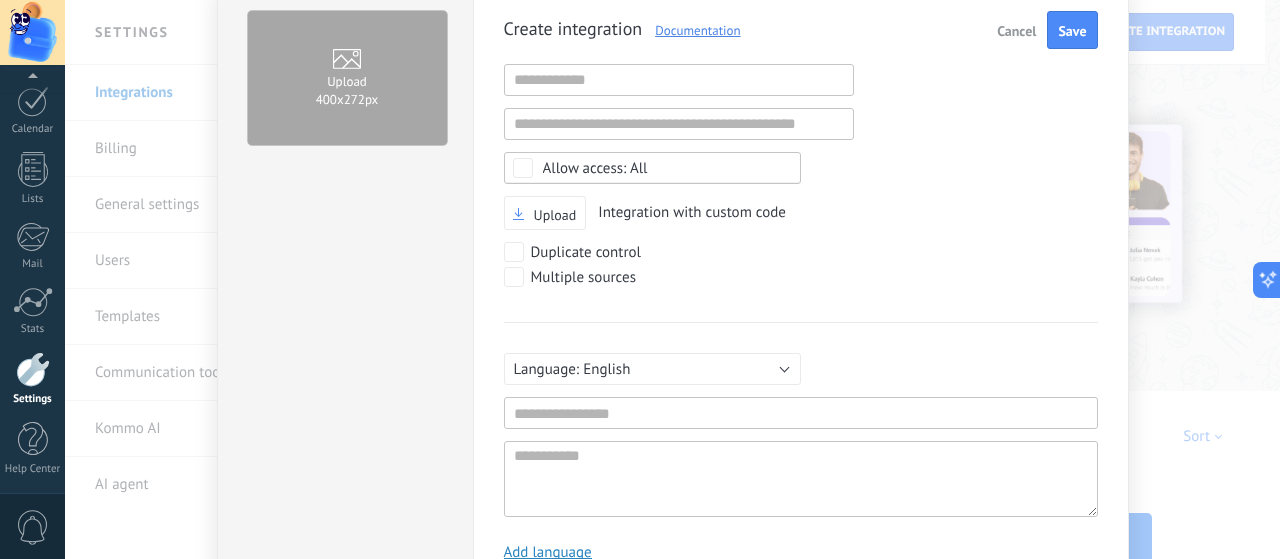 click on "Create integration Documentation Cancel Save Invalid URL Invalid URL Select none Access to account data Notification center Access to files Deleting files All Upload Integration with custom code Duplicate control Multiple sources Русский English Español Português Indonesia Türkçe English At least 3 characters At least 5 characters Add language" at bounding box center [801, 293] 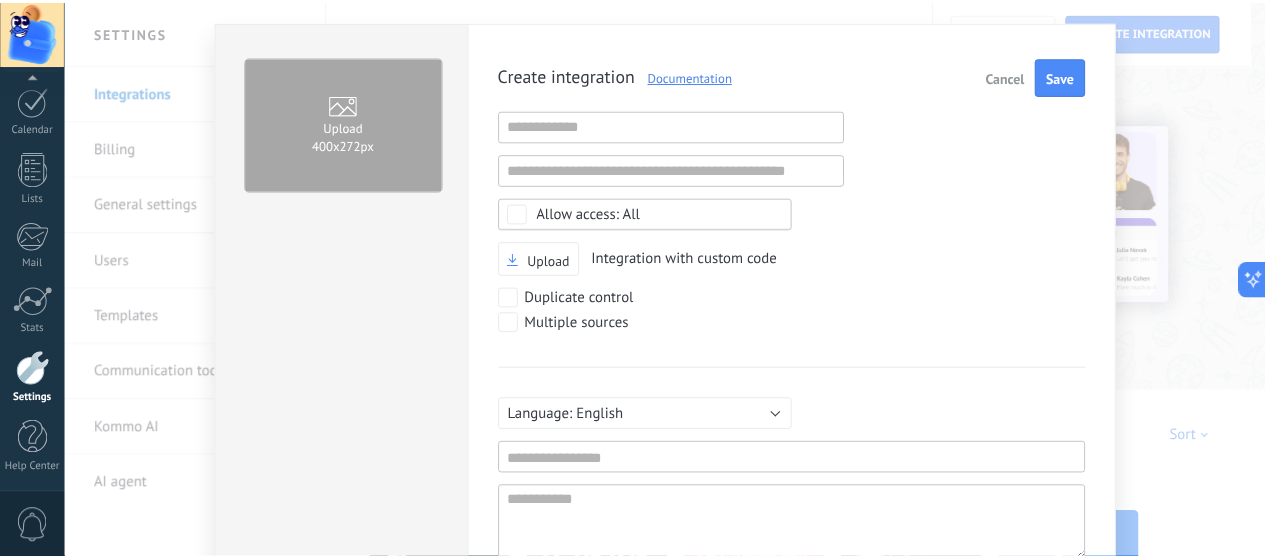 scroll, scrollTop: 0, scrollLeft: 0, axis: both 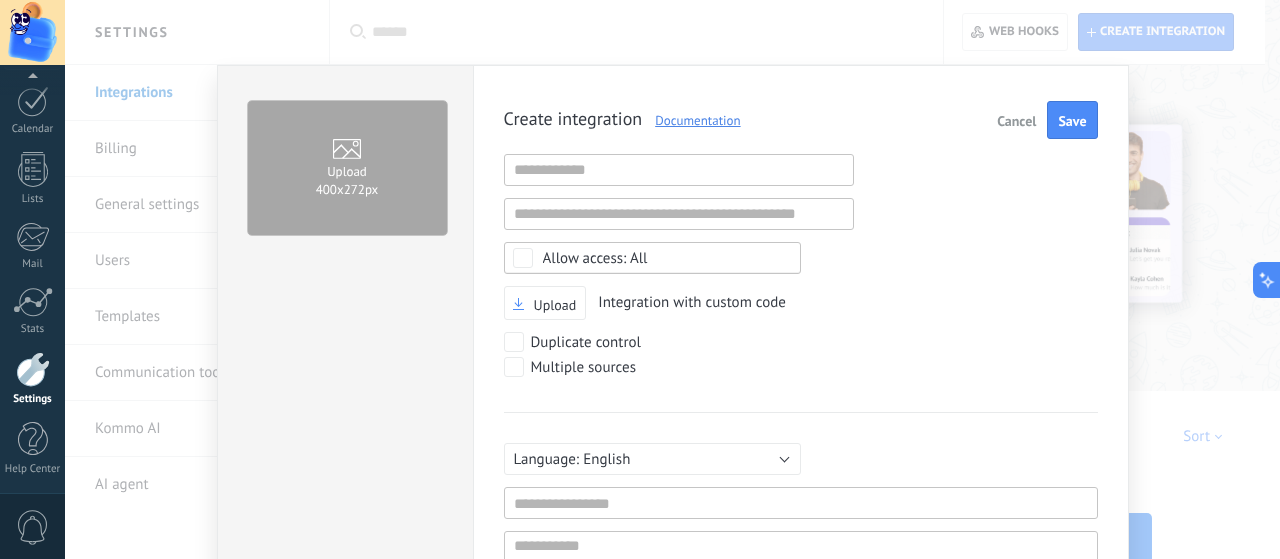 click on "Upload 400х272px Create integration Documentation Cancel Save Invalid URL Invalid URL Select none Access to account data Notification center Access to files Deleting files All Upload Integration with custom code Duplicate control Multiple sources Русский English Español Português Indonesia Türkçe English At least 3 characters At least 5 characters Add language" at bounding box center [672, 279] 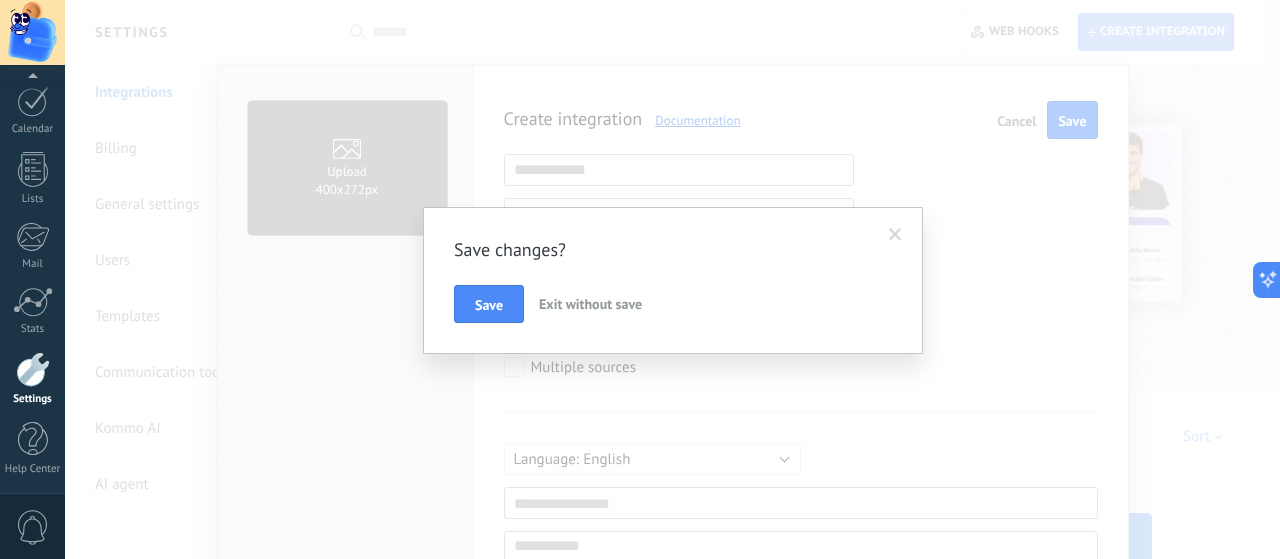 click on "Exit without save" at bounding box center (590, 304) 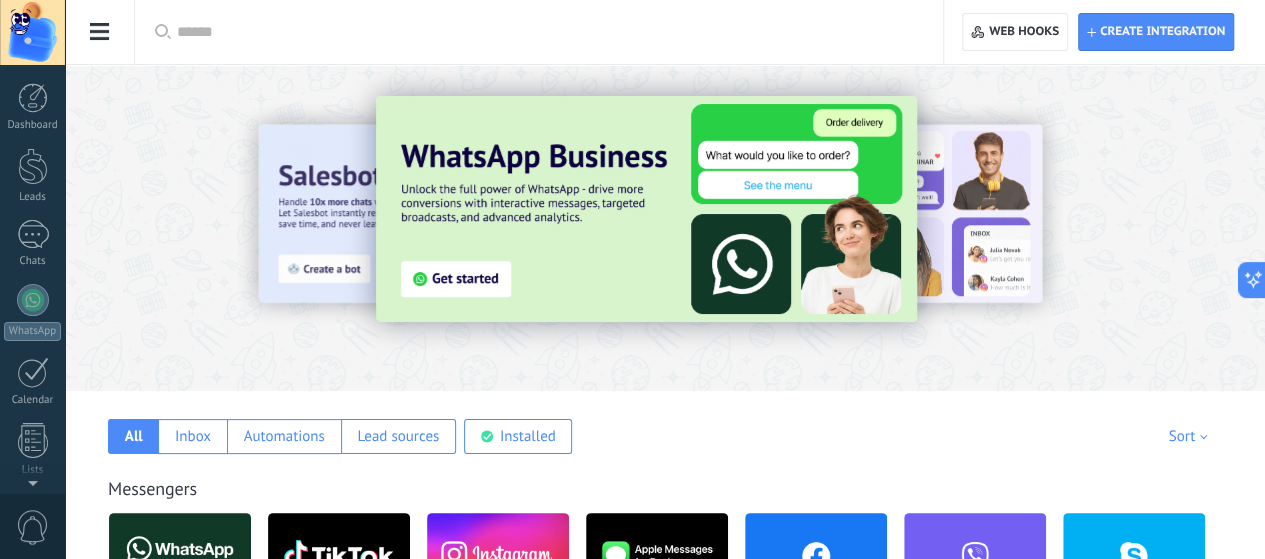 scroll, scrollTop: 271, scrollLeft: 0, axis: vertical 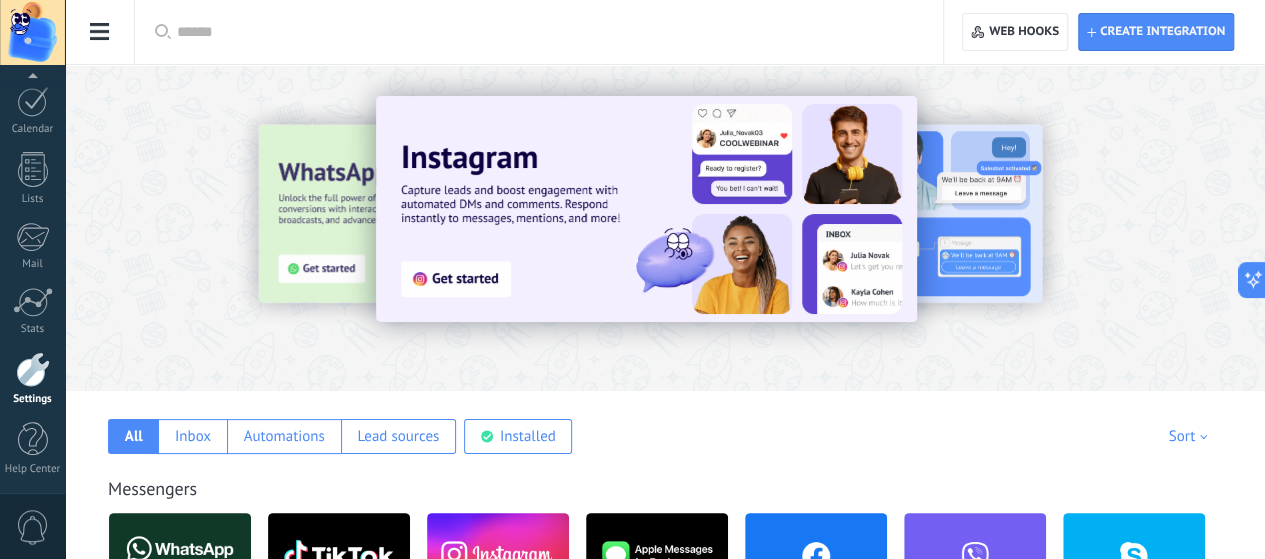 click at bounding box center (546, 32) 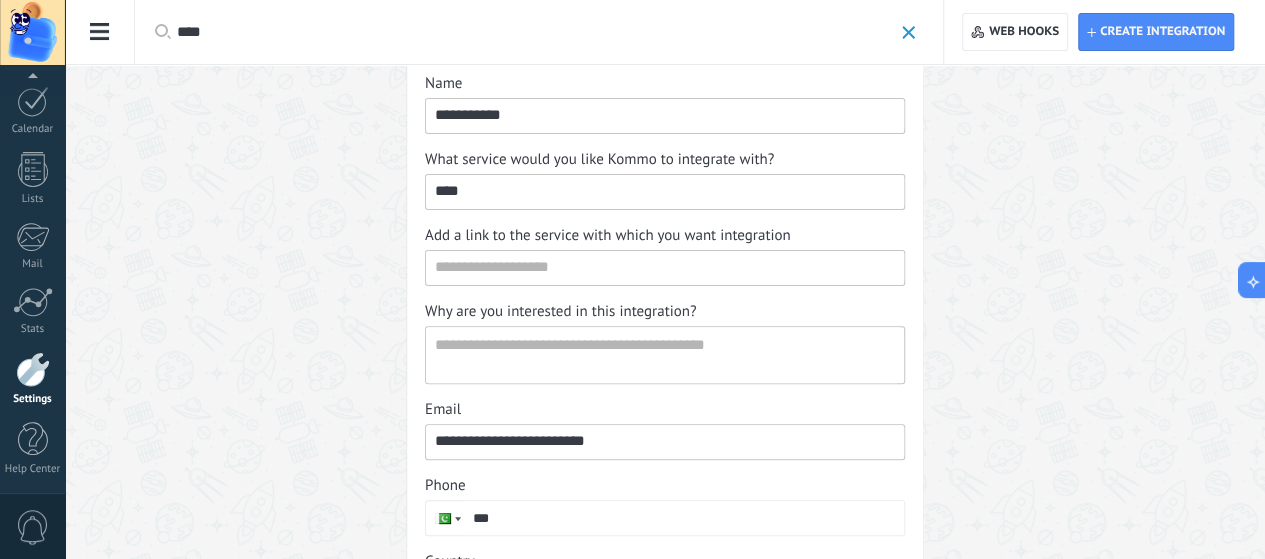 scroll, scrollTop: 0, scrollLeft: 0, axis: both 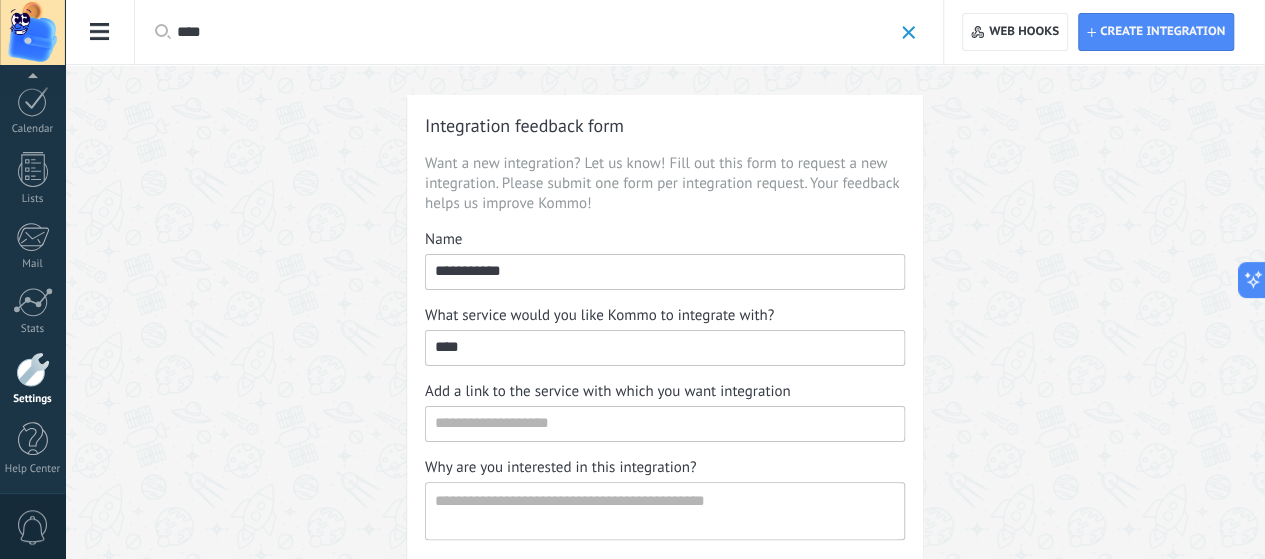 type on "****" 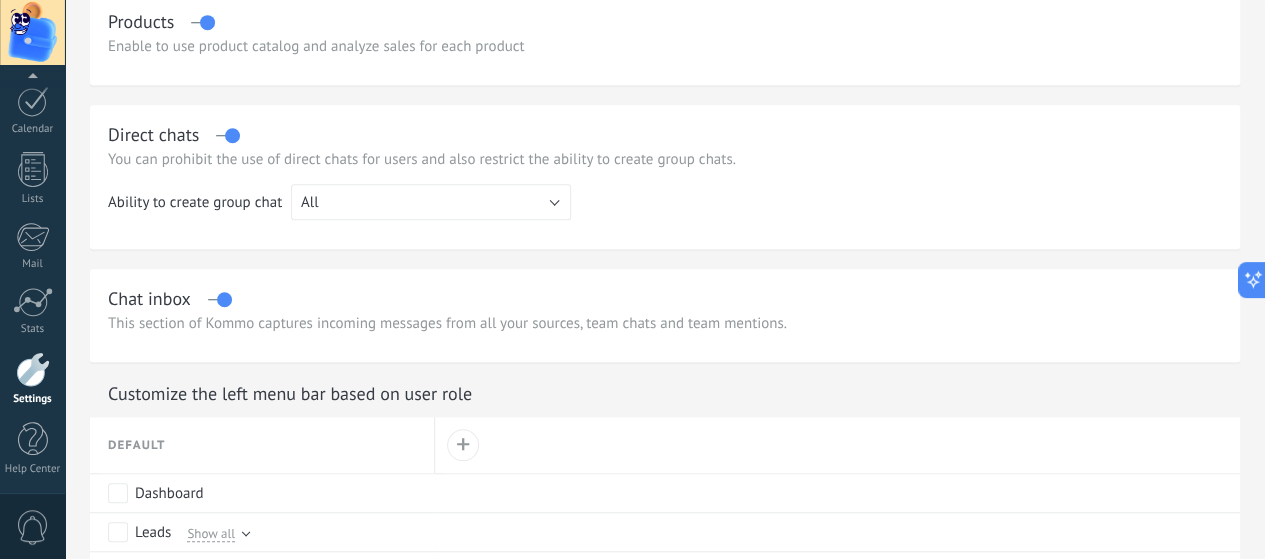 scroll, scrollTop: 594, scrollLeft: 0, axis: vertical 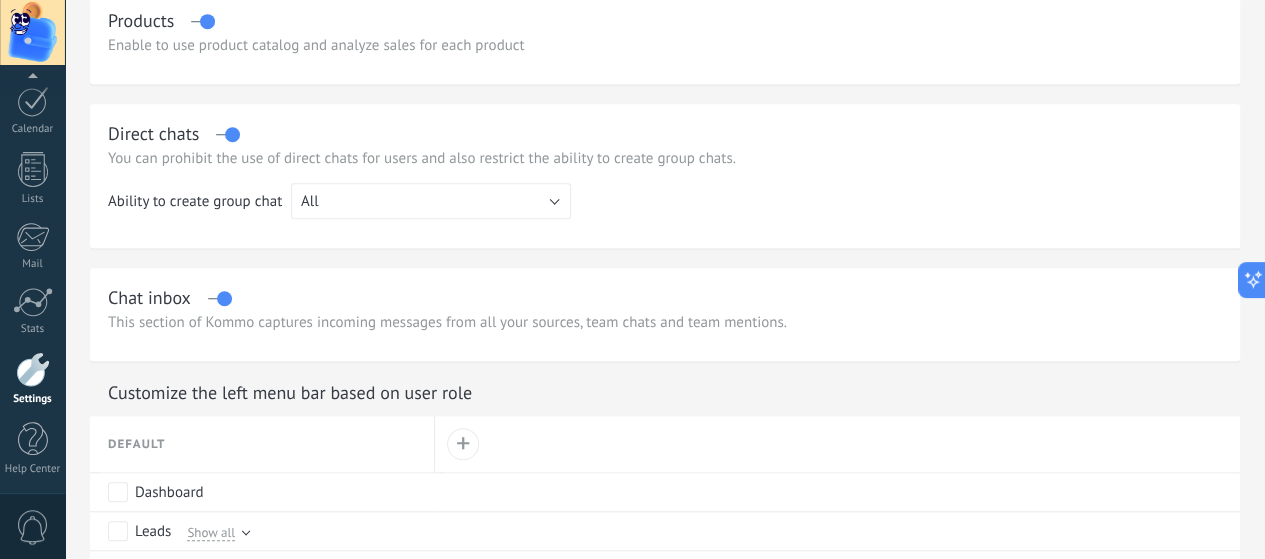 click at bounding box center [219, 298] 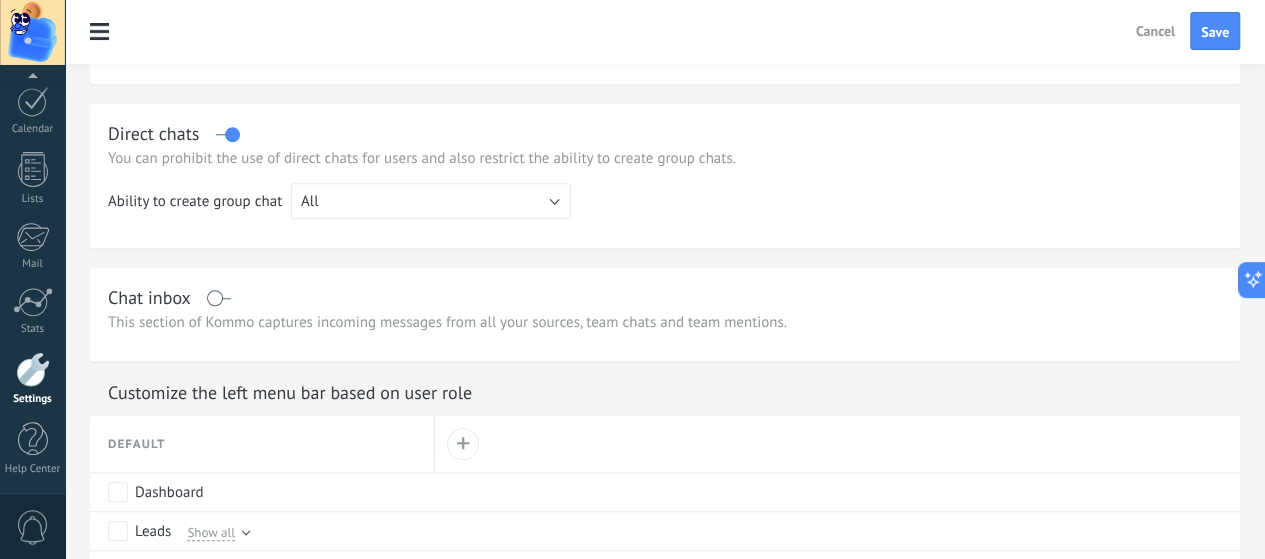 click at bounding box center (219, 298) 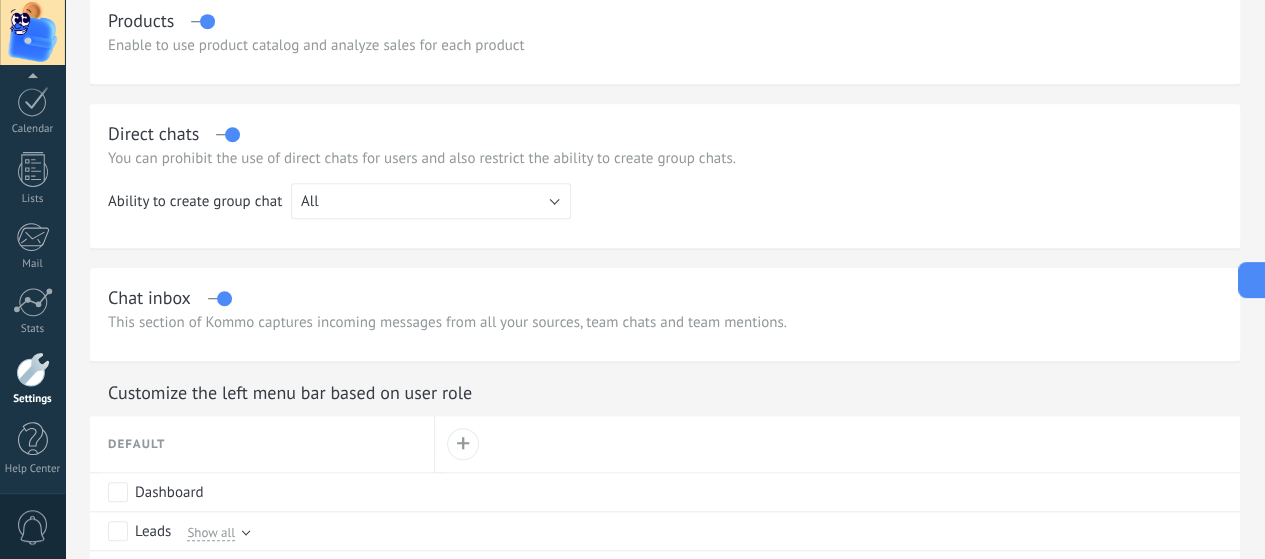 click at bounding box center [219, 298] 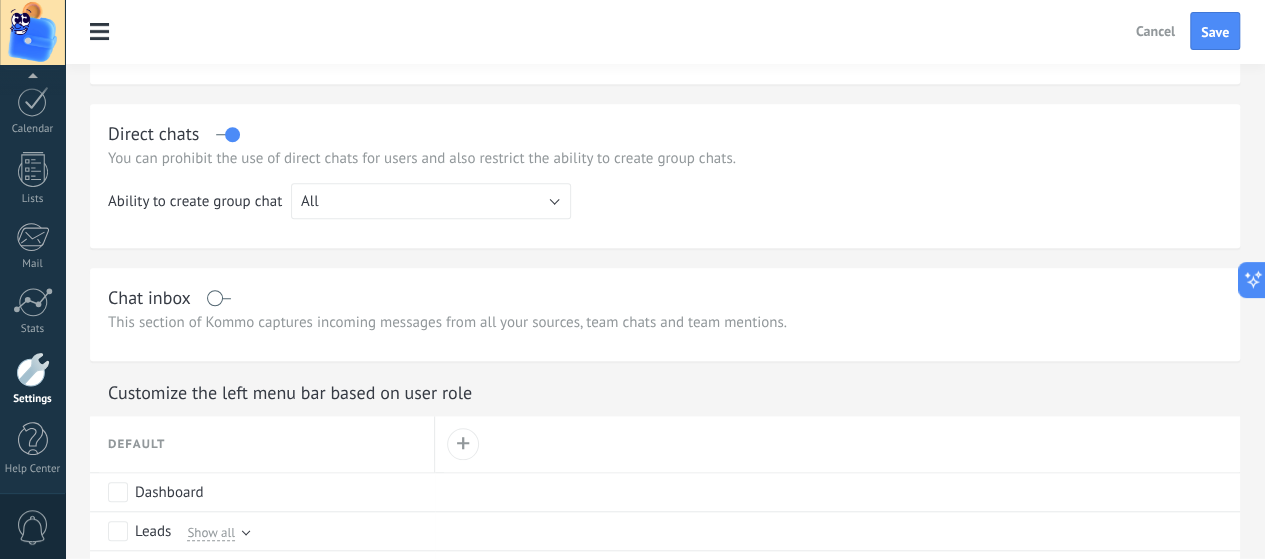 click at bounding box center (219, 298) 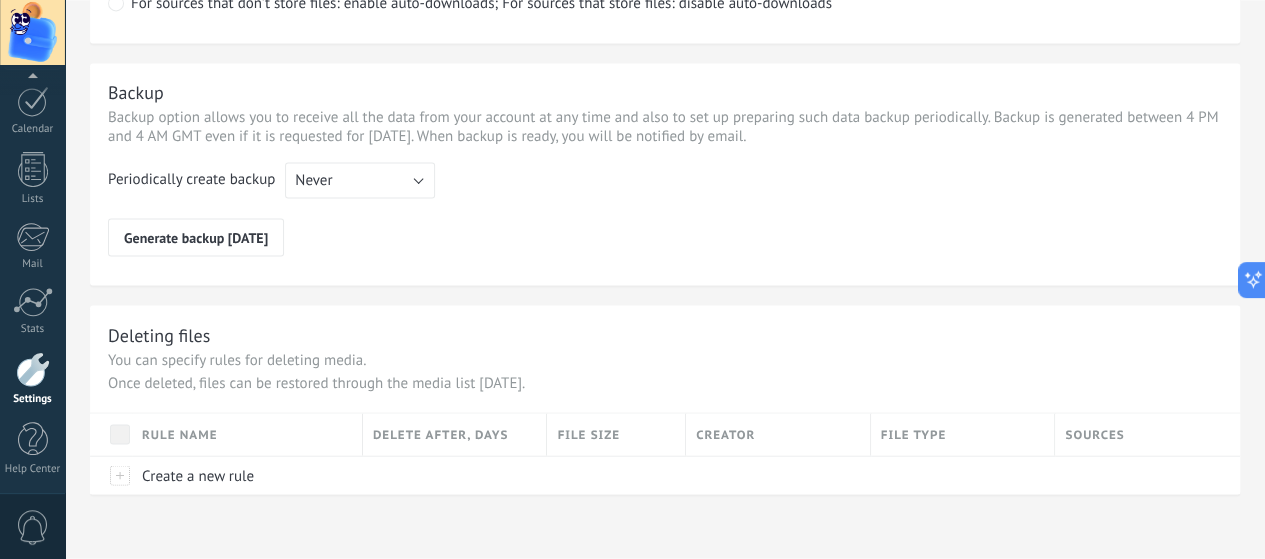 scroll, scrollTop: 1638, scrollLeft: 0, axis: vertical 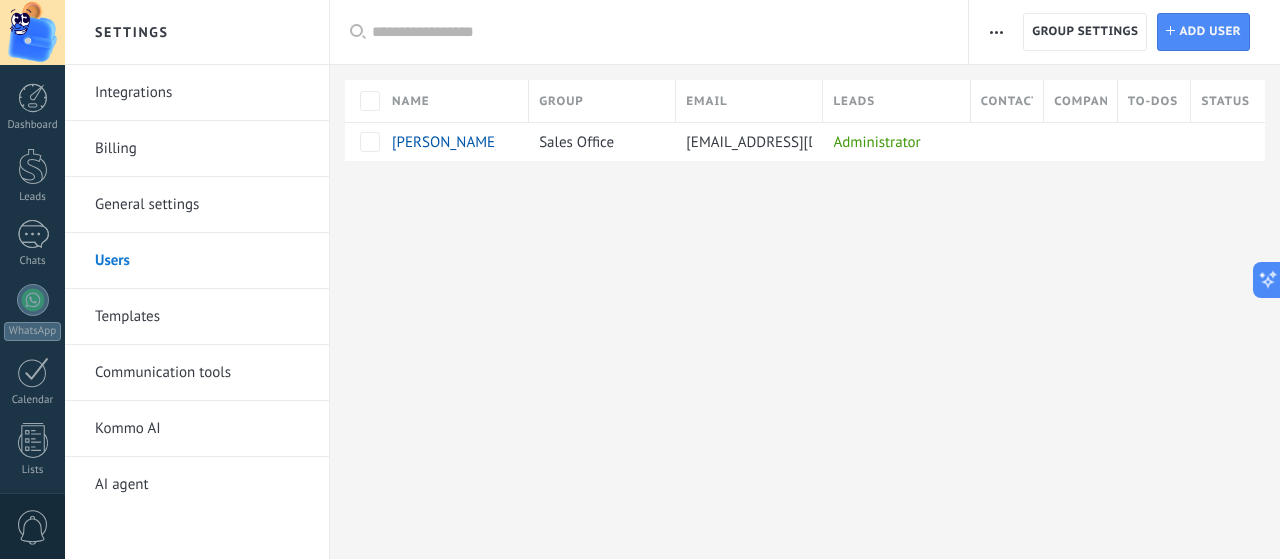 click on "Communication tools" at bounding box center [202, 373] 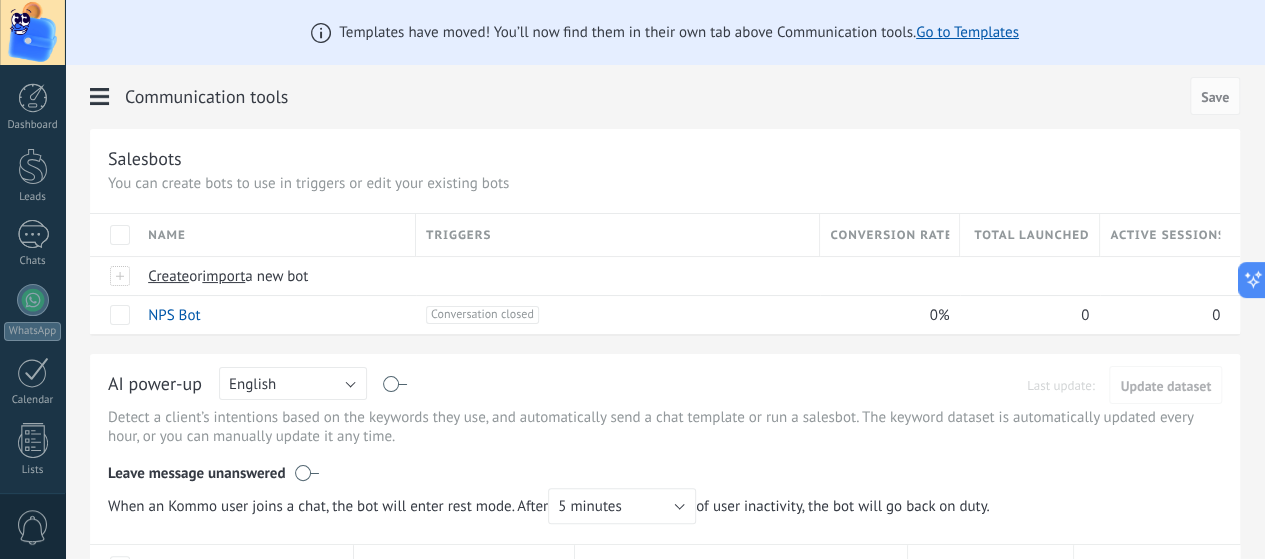 click on "Templates" at bounding box center (-116, 317) 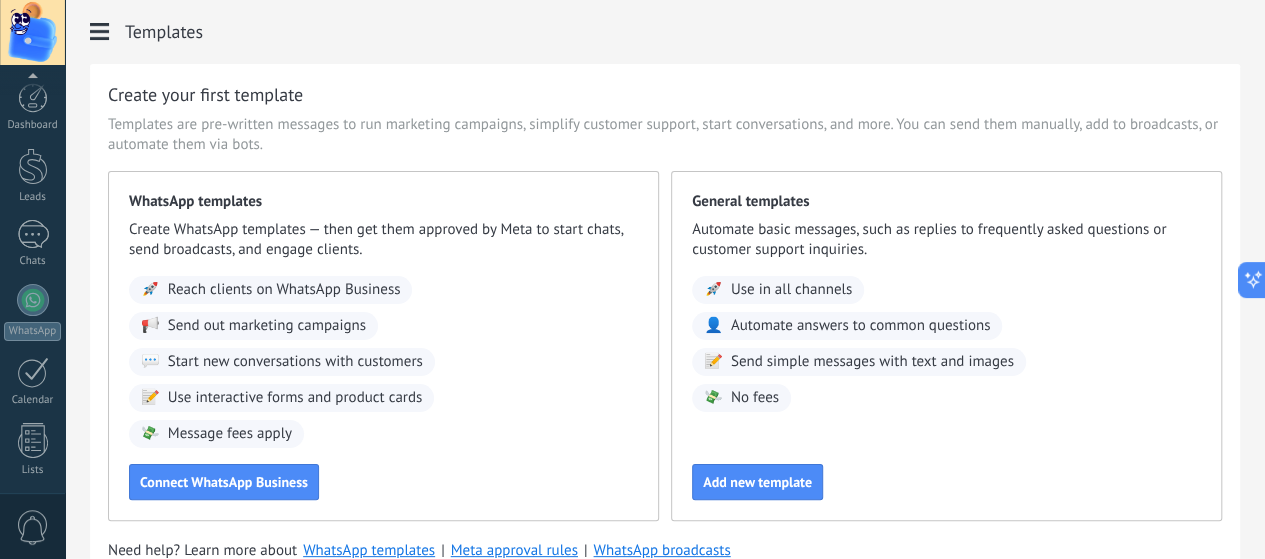 scroll, scrollTop: 271, scrollLeft: 0, axis: vertical 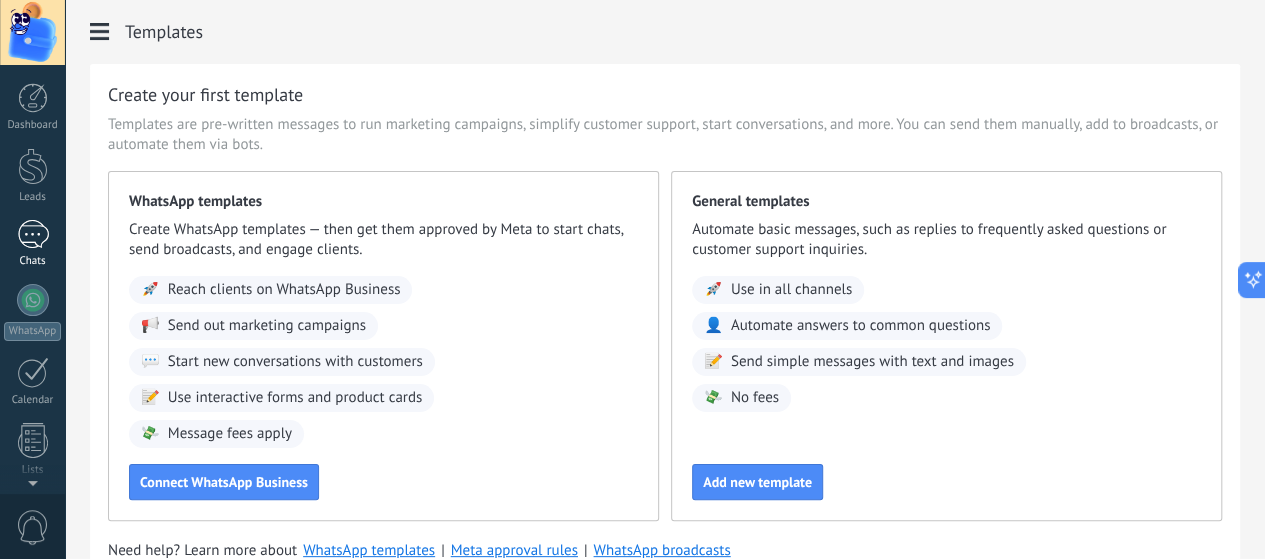 click at bounding box center [33, 234] 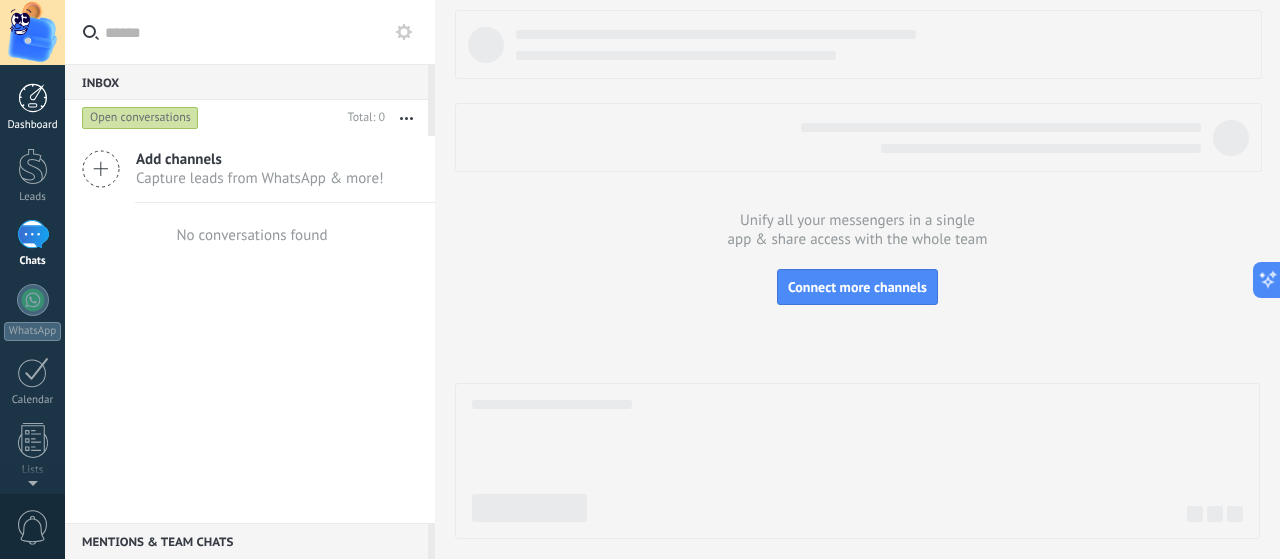 click at bounding box center (33, 98) 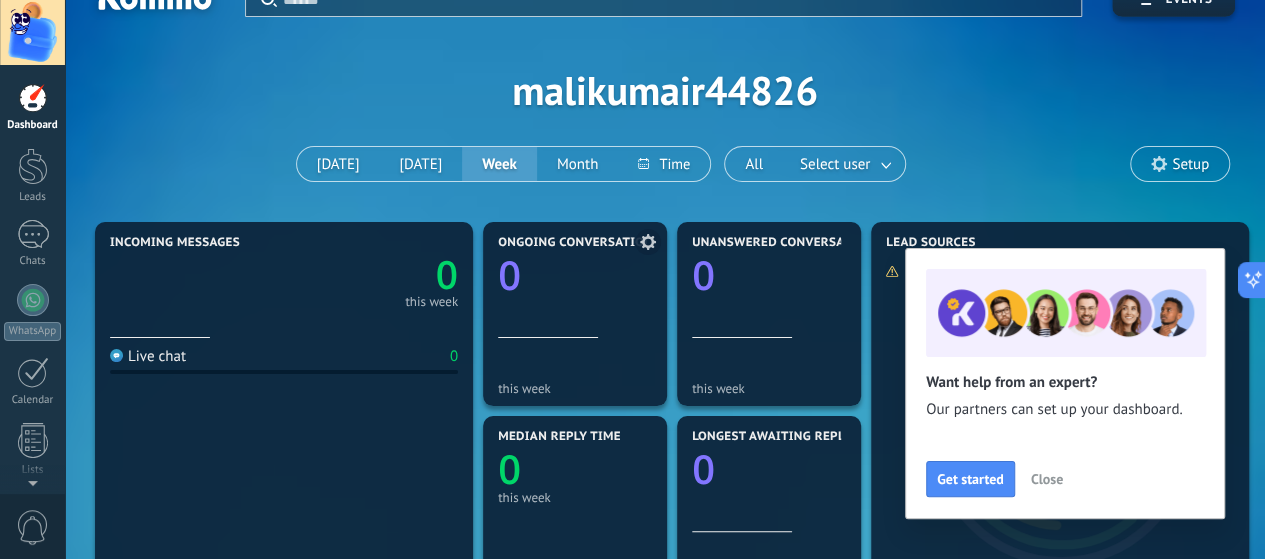scroll, scrollTop: 33, scrollLeft: 0, axis: vertical 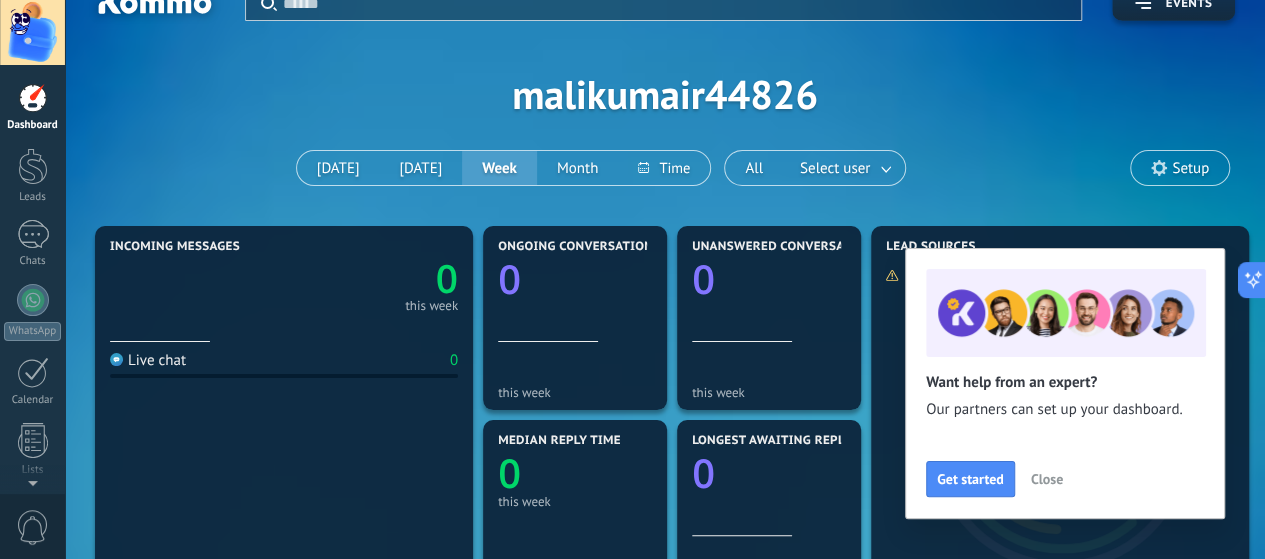 click on "Close" at bounding box center (1047, 479) 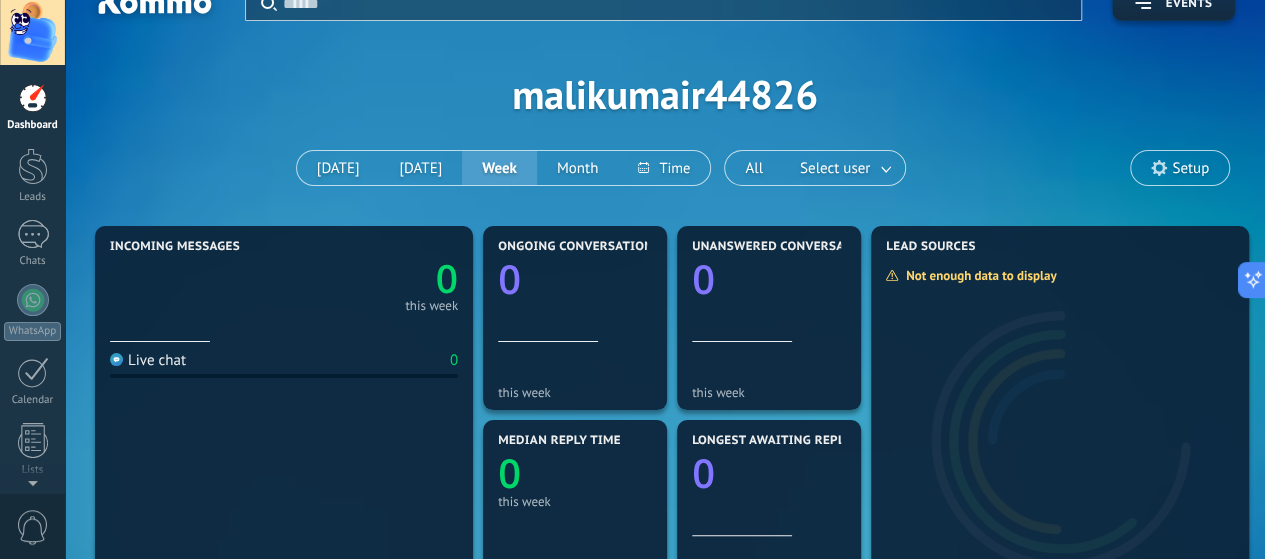 scroll, scrollTop: 0, scrollLeft: 0, axis: both 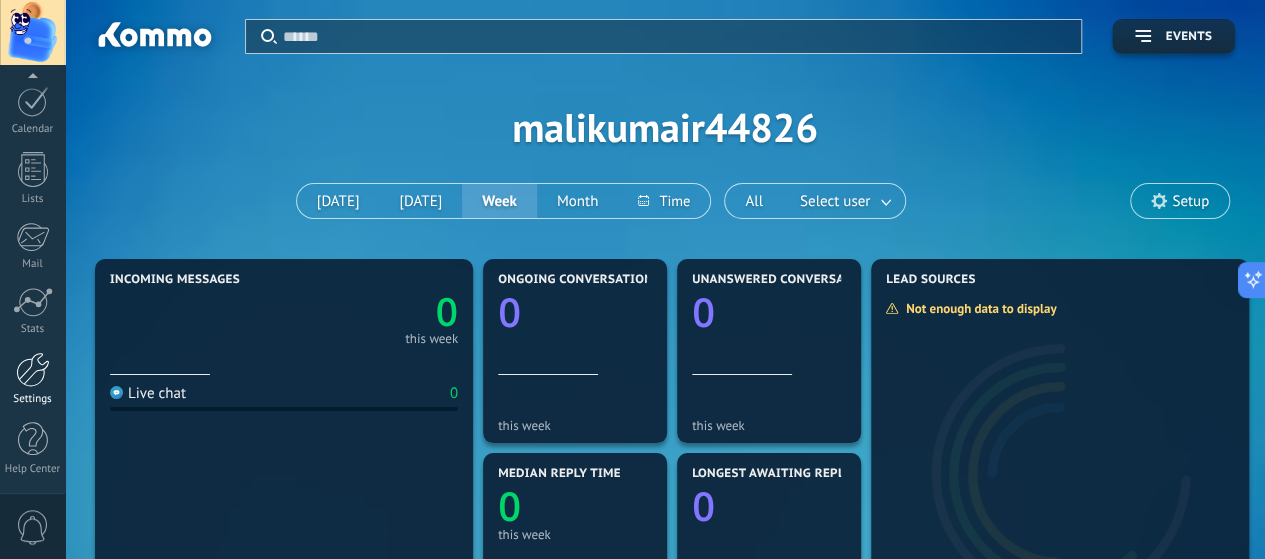 click on "Settings" at bounding box center [32, 379] 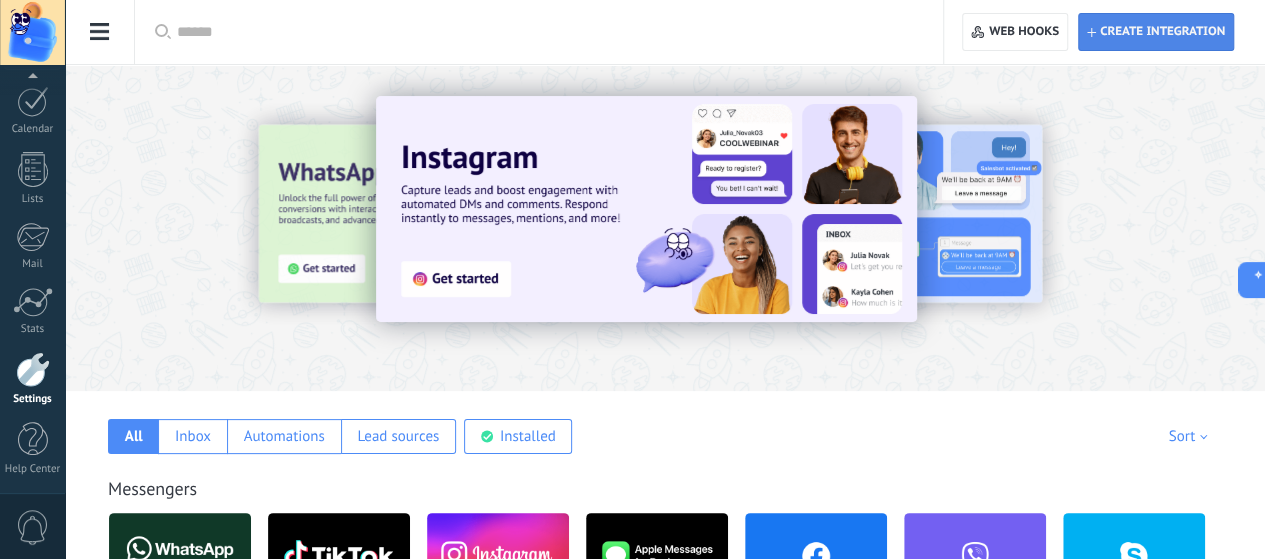 click on "Create integration" at bounding box center (1162, 32) 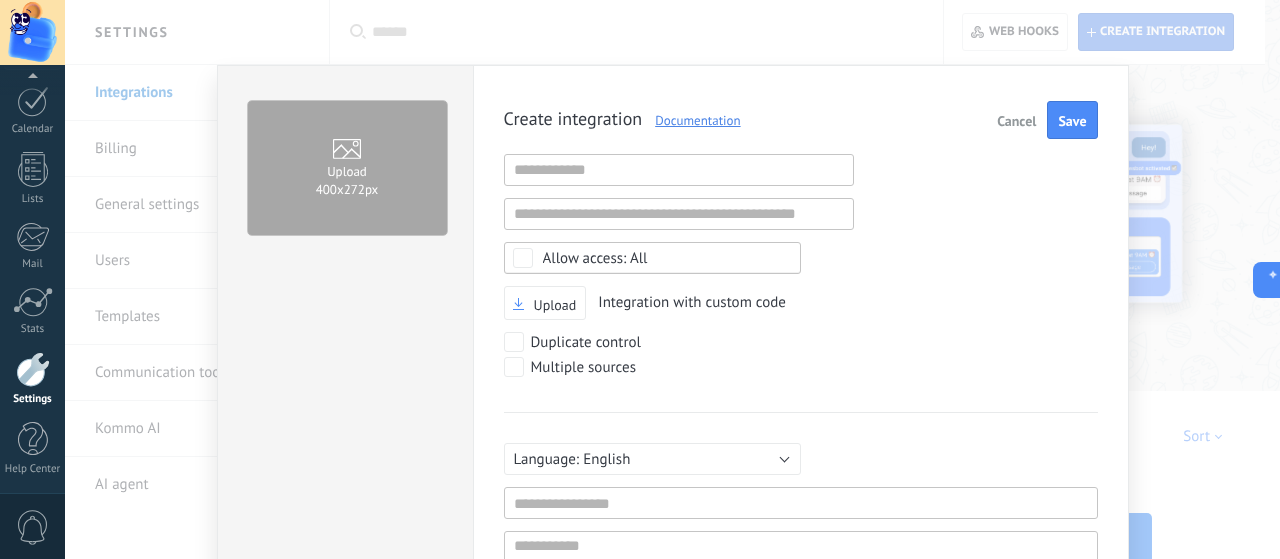 scroll, scrollTop: 19, scrollLeft: 0, axis: vertical 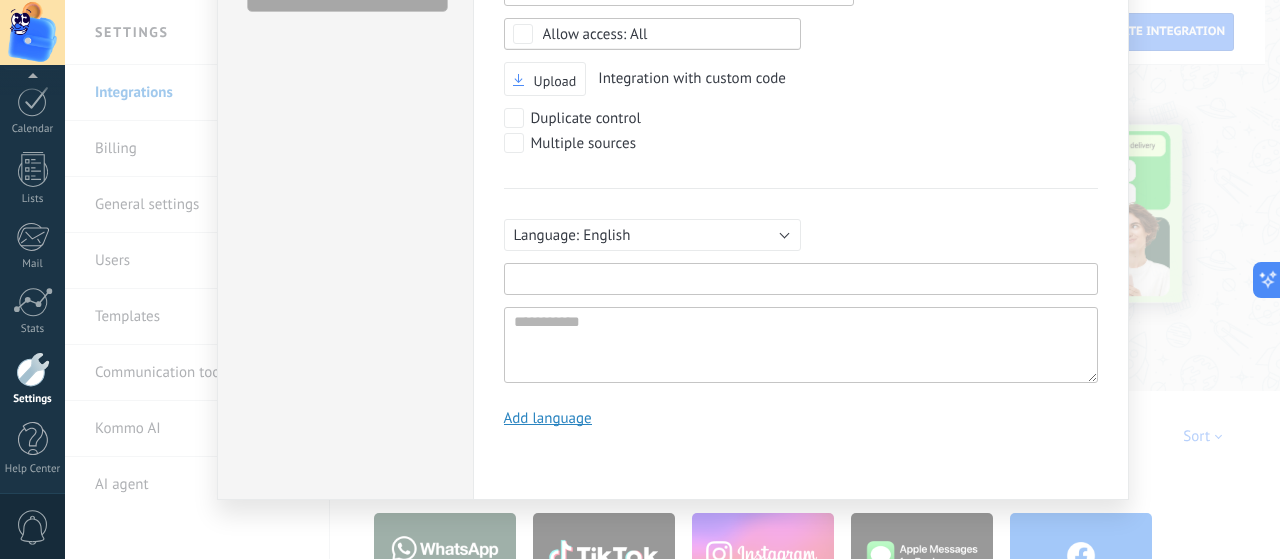 click at bounding box center (801, 279) 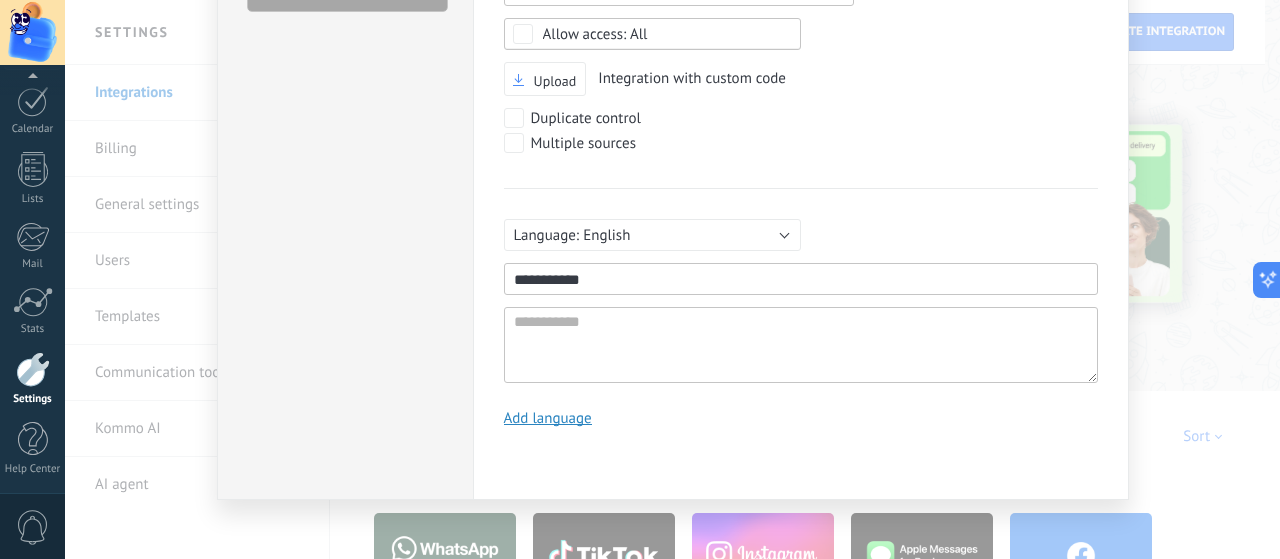 type on "**********" 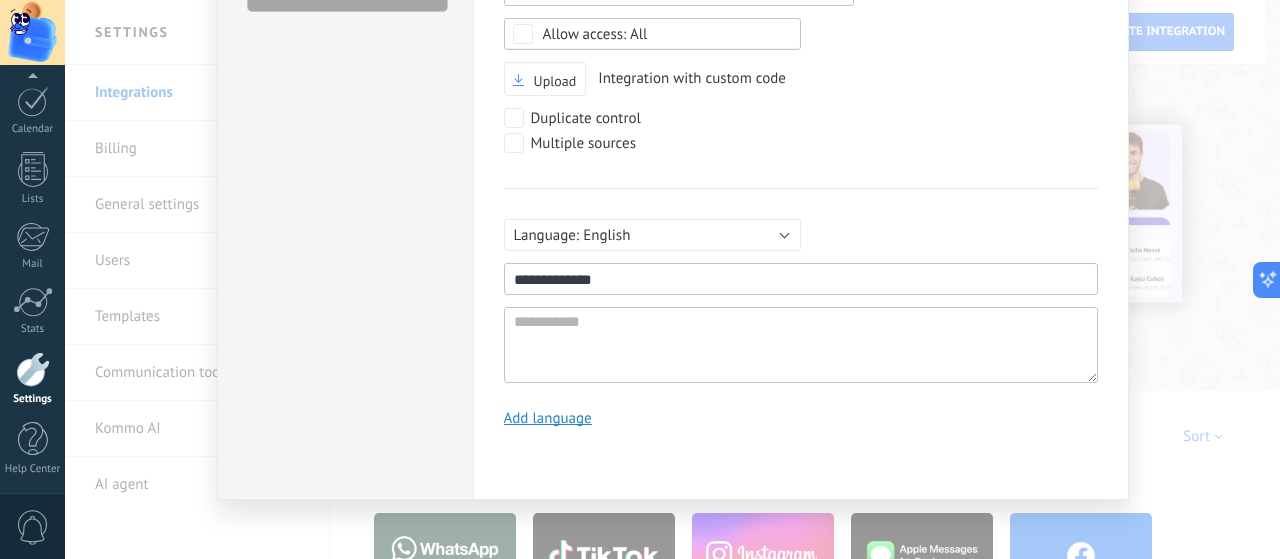 scroll, scrollTop: 0, scrollLeft: 0, axis: both 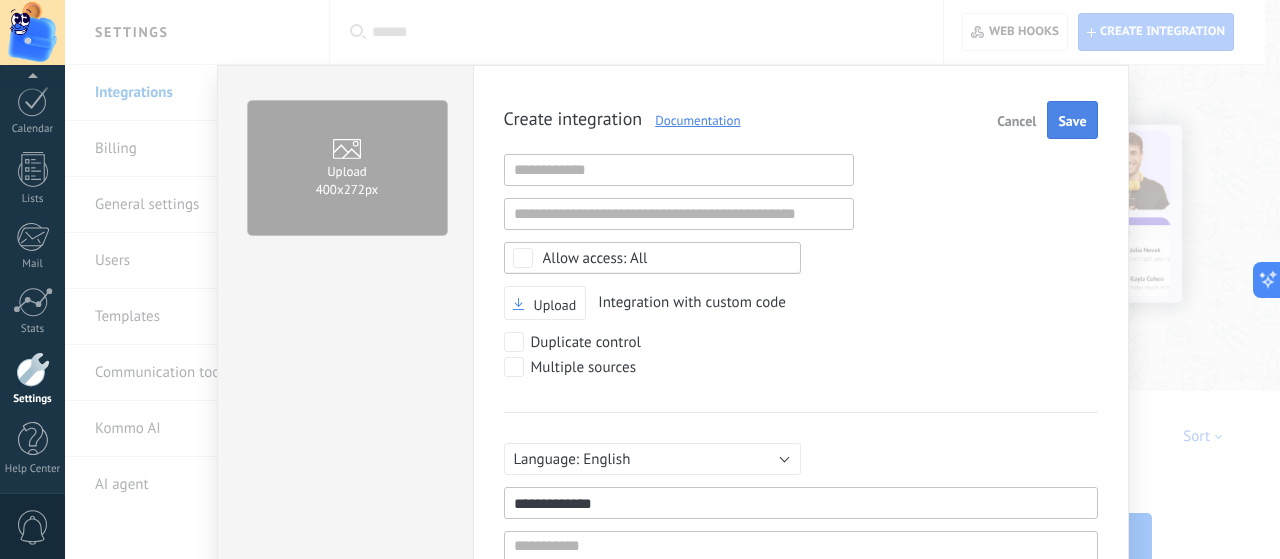 type on "**********" 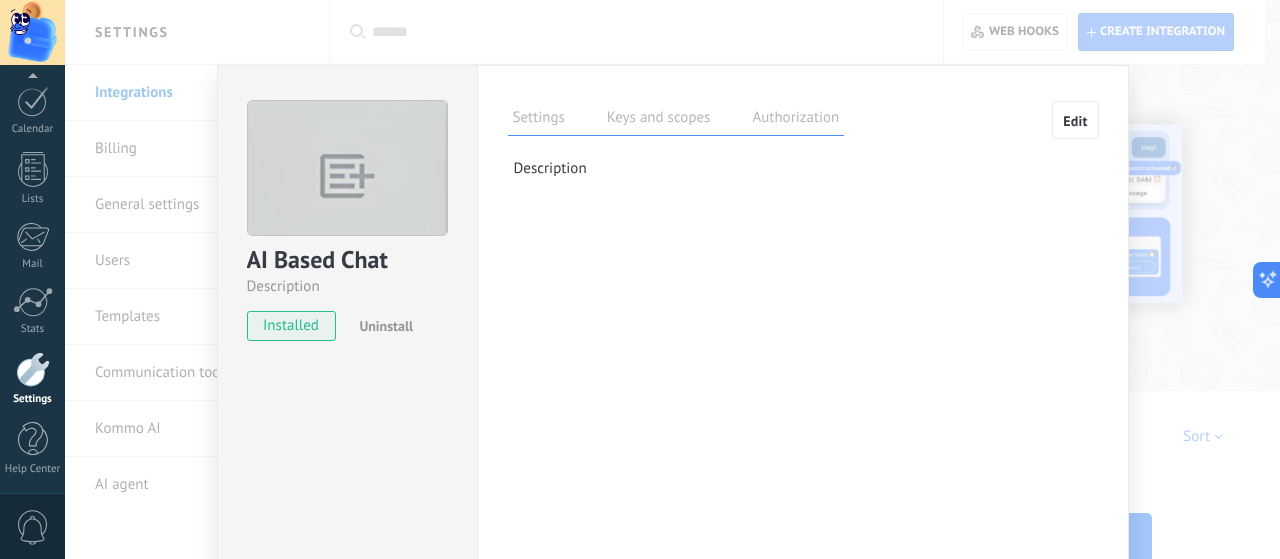 click on "Authorization" at bounding box center [795, 120] 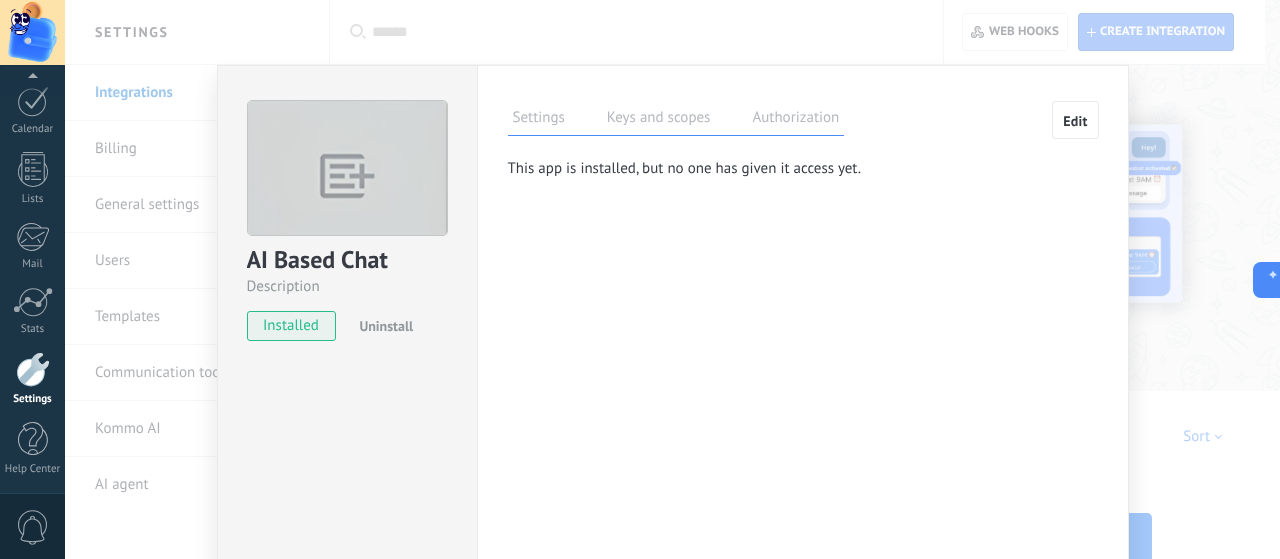 click on "Edit" at bounding box center (1075, 121) 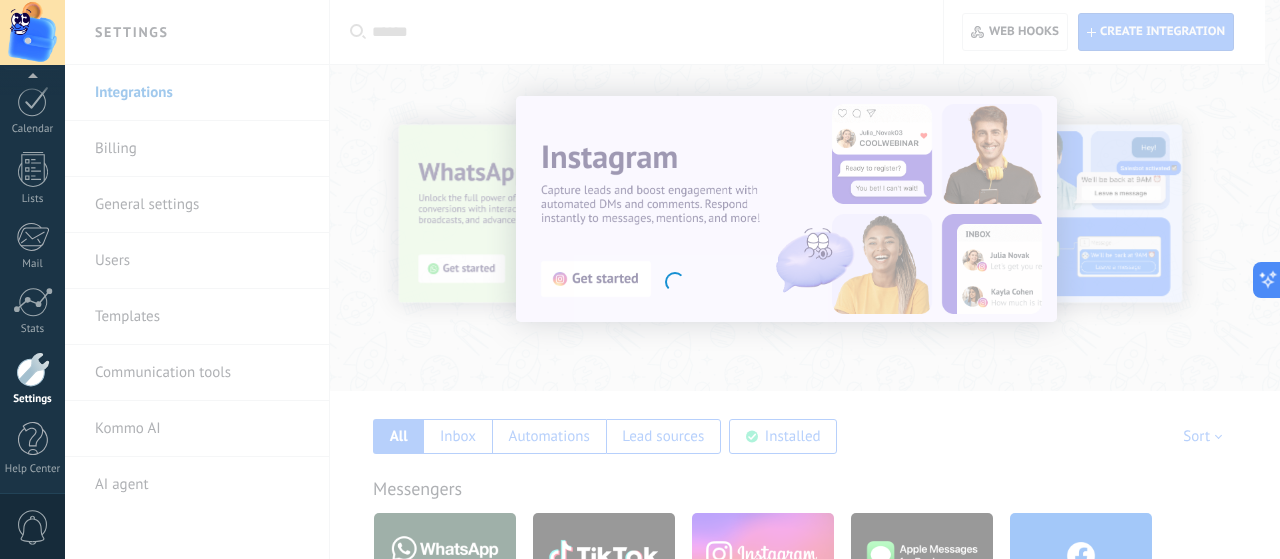 type on "**********" 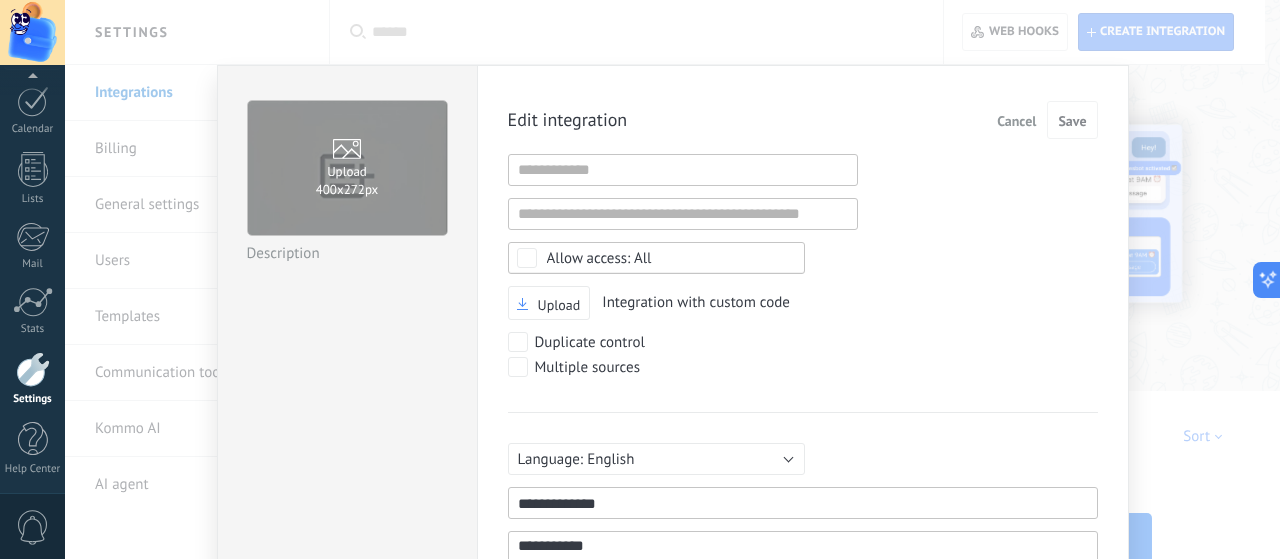 scroll, scrollTop: 19, scrollLeft: 0, axis: vertical 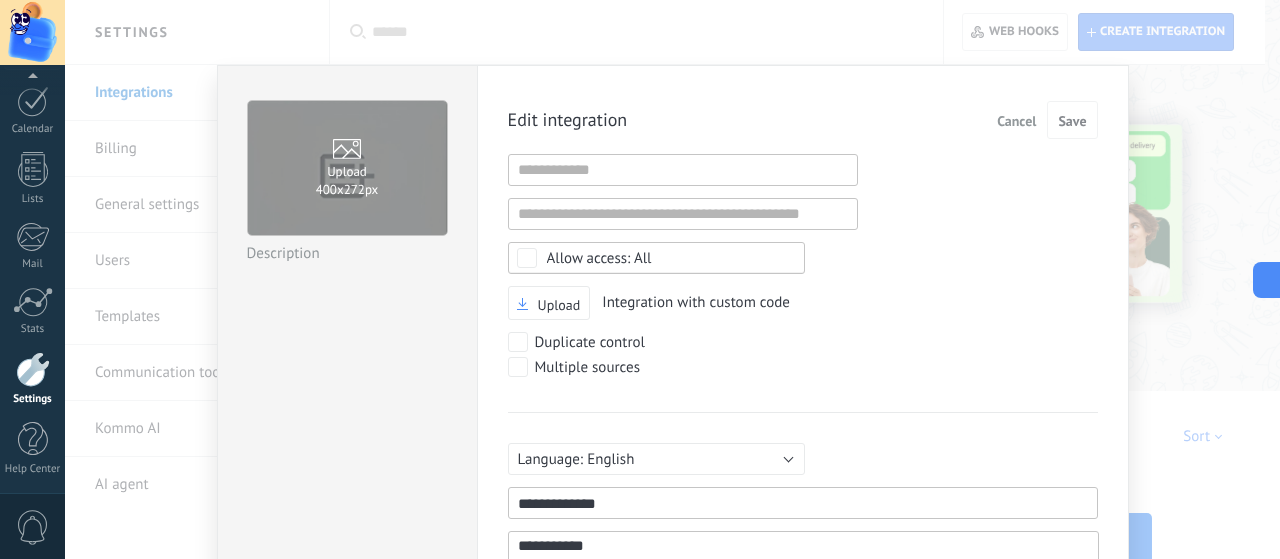 click on "All" at bounding box center [663, 258] 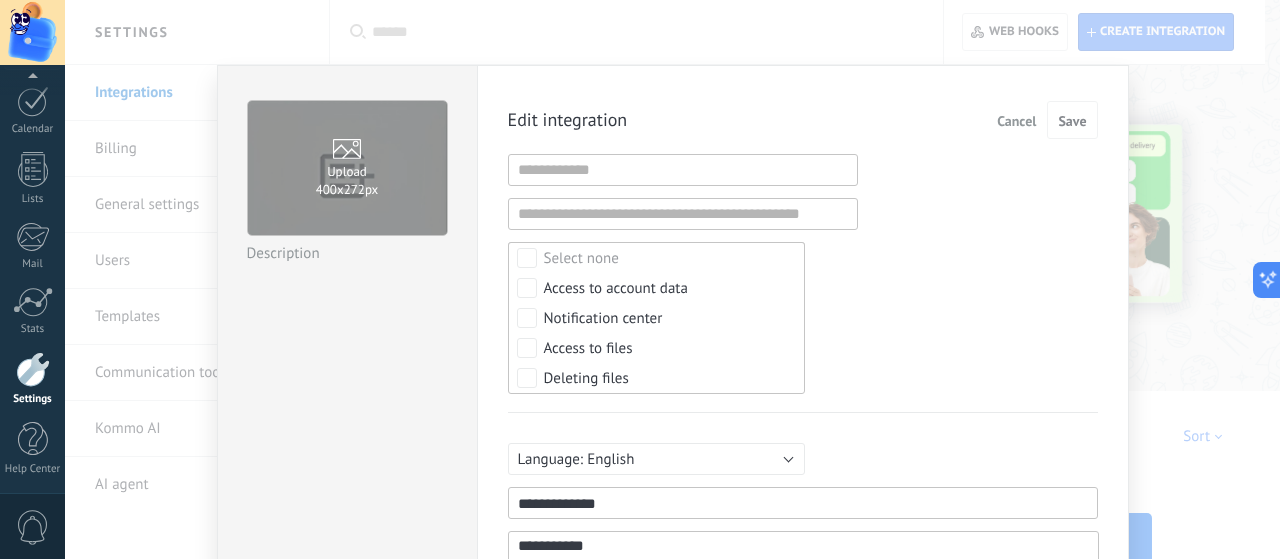 click on "Upload Integration with custom code" at bounding box center (803, 303) 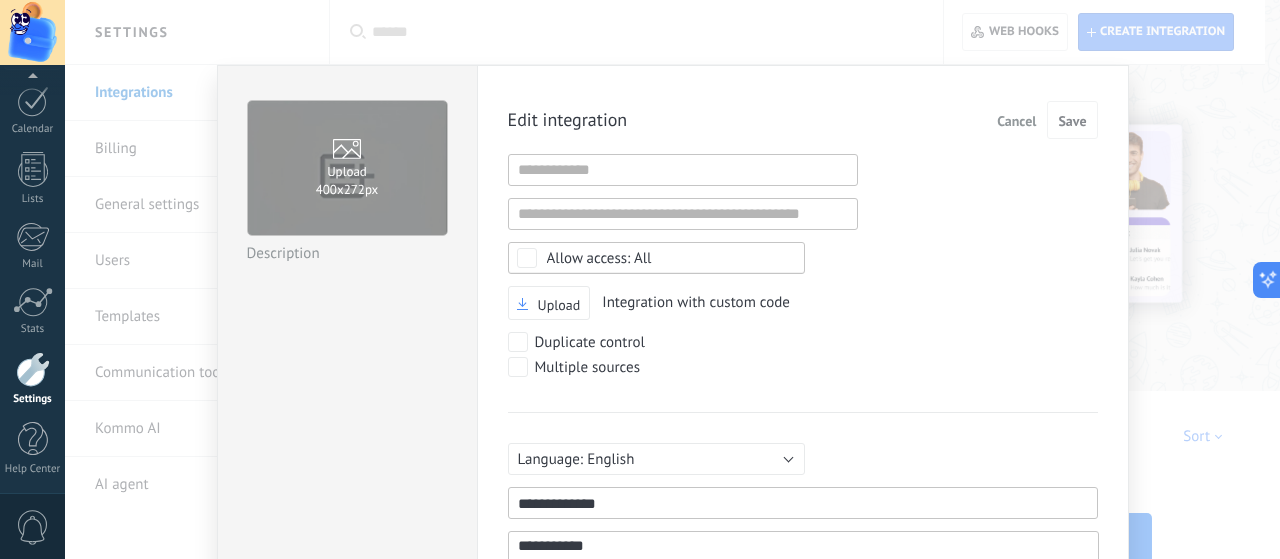 click on "Multiple sources" at bounding box center (587, 368) 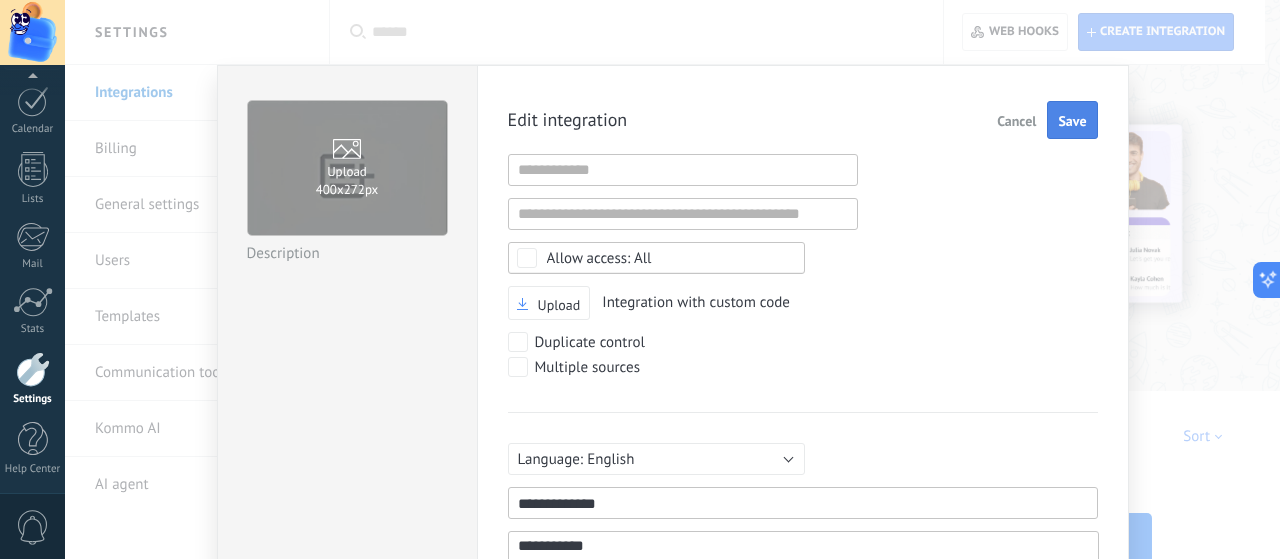 click on "Save" at bounding box center [1072, 120] 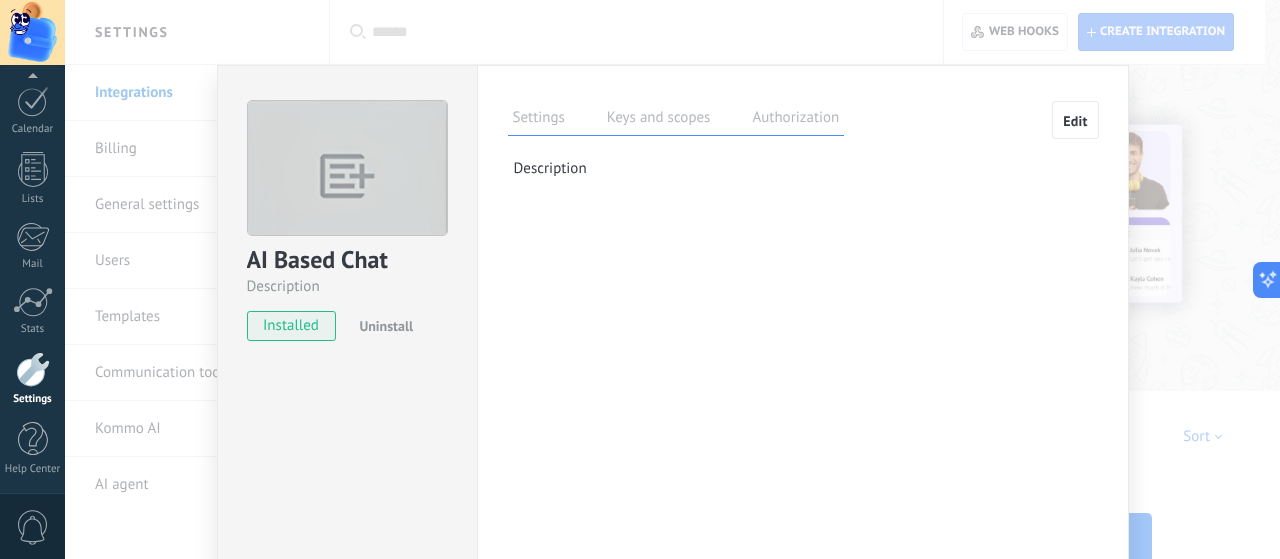 click on "Uninstall" at bounding box center (386, 326) 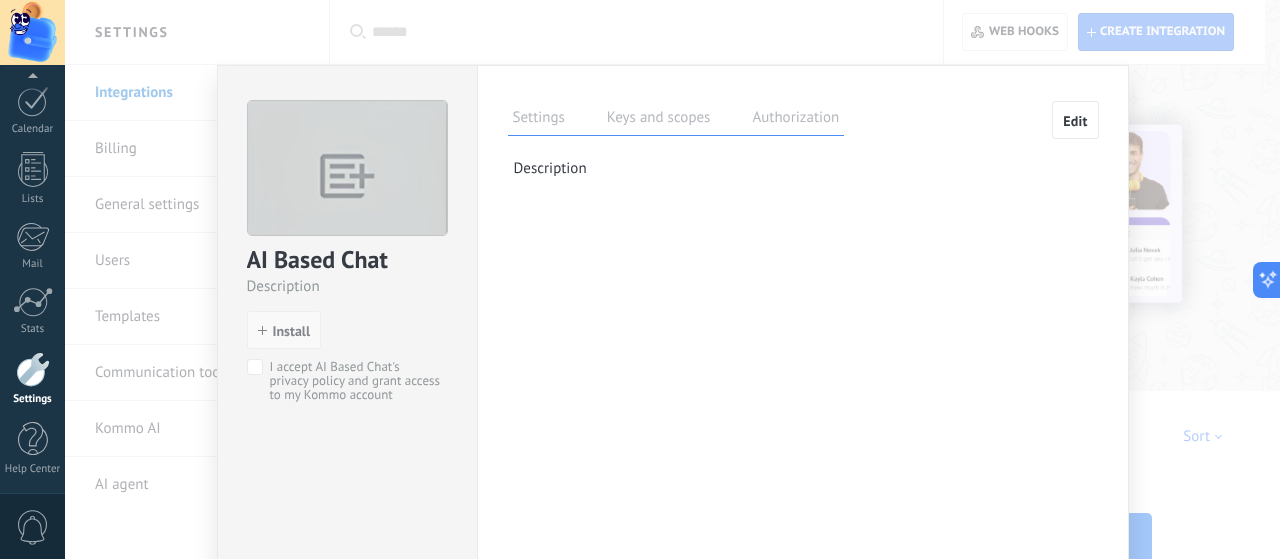 click on "Install" at bounding box center (292, 331) 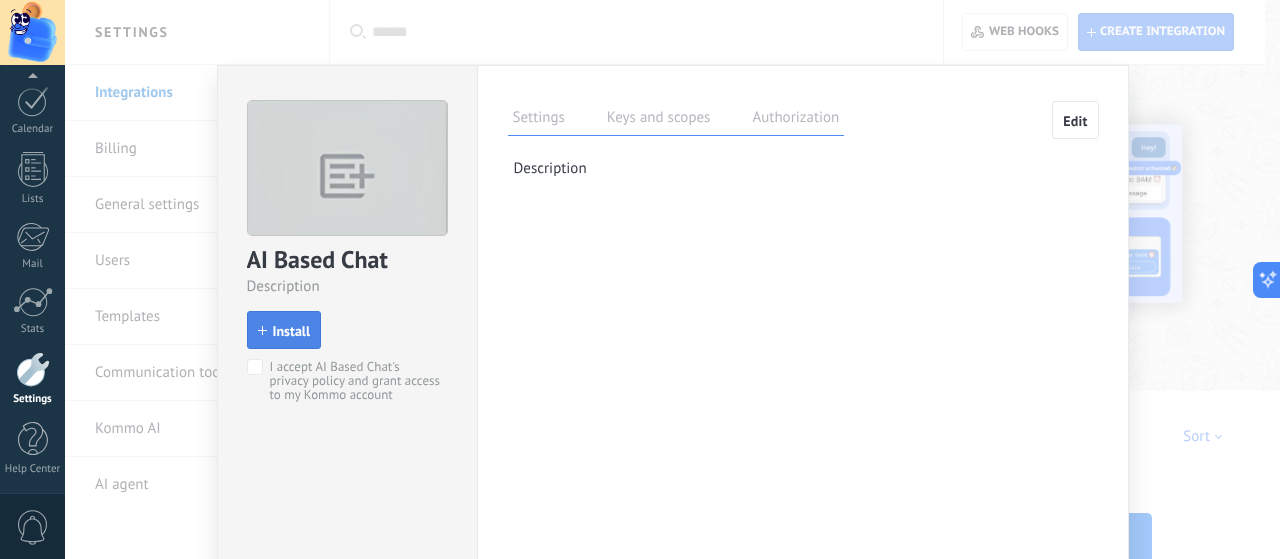 click on "Install" at bounding box center (284, 331) 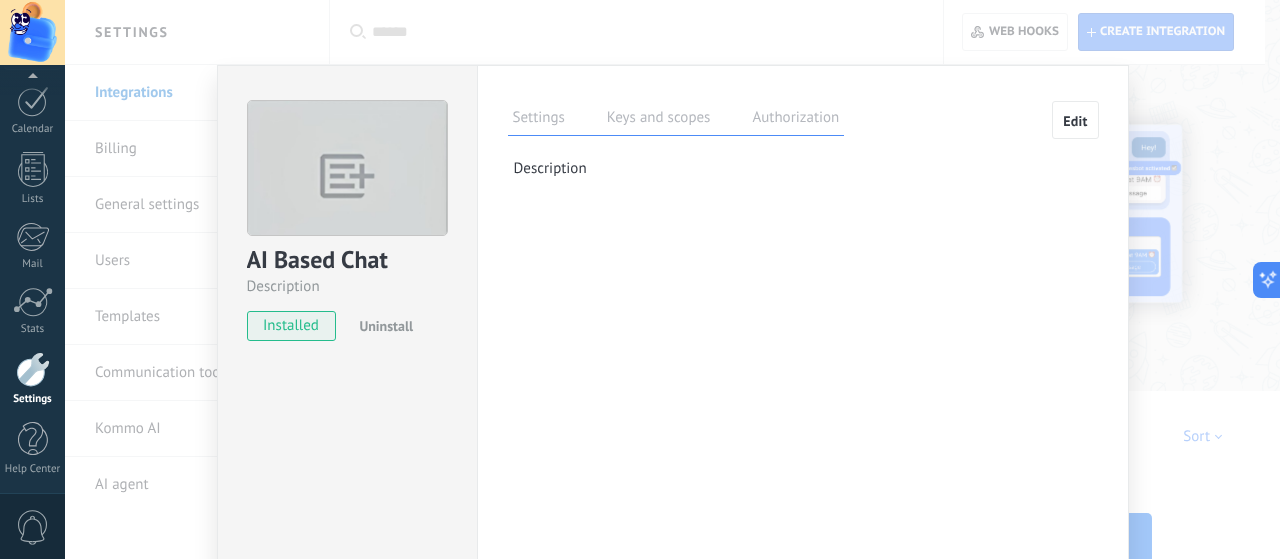 click on "Keys and scopes" at bounding box center (659, 120) 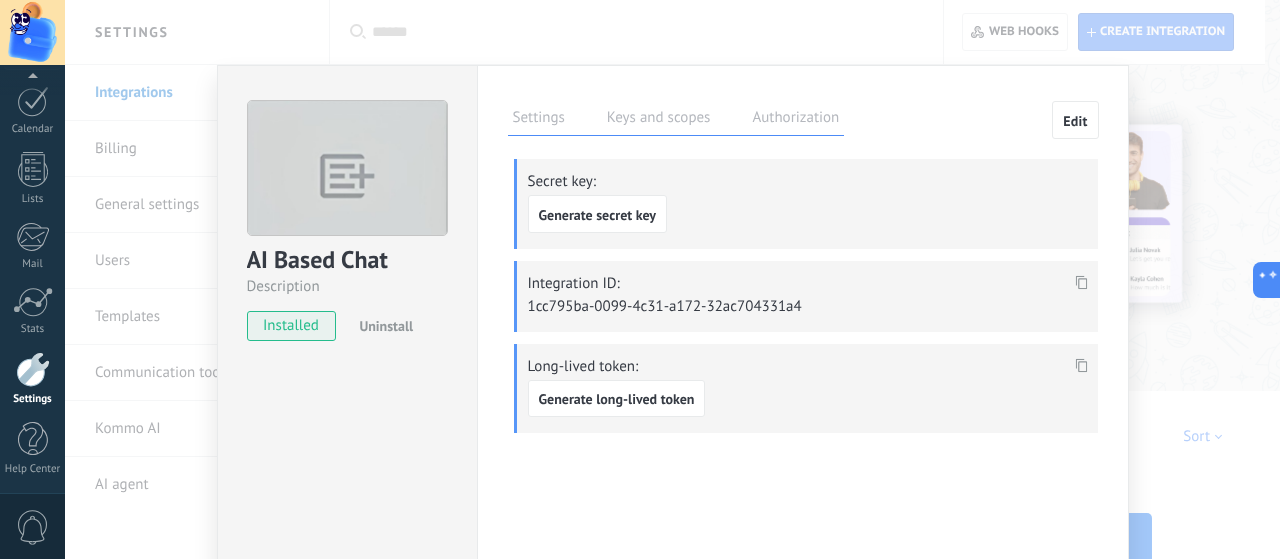 click on "AI Based Chat Description installed Uninstall Settings Keys and scopes Authorization Edit Secret key: Generate secret key Integration ID: 1cc795ba-0099-4c31-a172-32ac704331a4 Long-lived token: Generate long-lived token This tab logs the users who have granted integration access to this account. If you want to to remove a user's ability to send requests to the account on behalf of this integration, you can revoke access. If access is revoked from all users, the integration will stop working. This app is installed, but no one has given it access yet. Description" at bounding box center [672, 279] 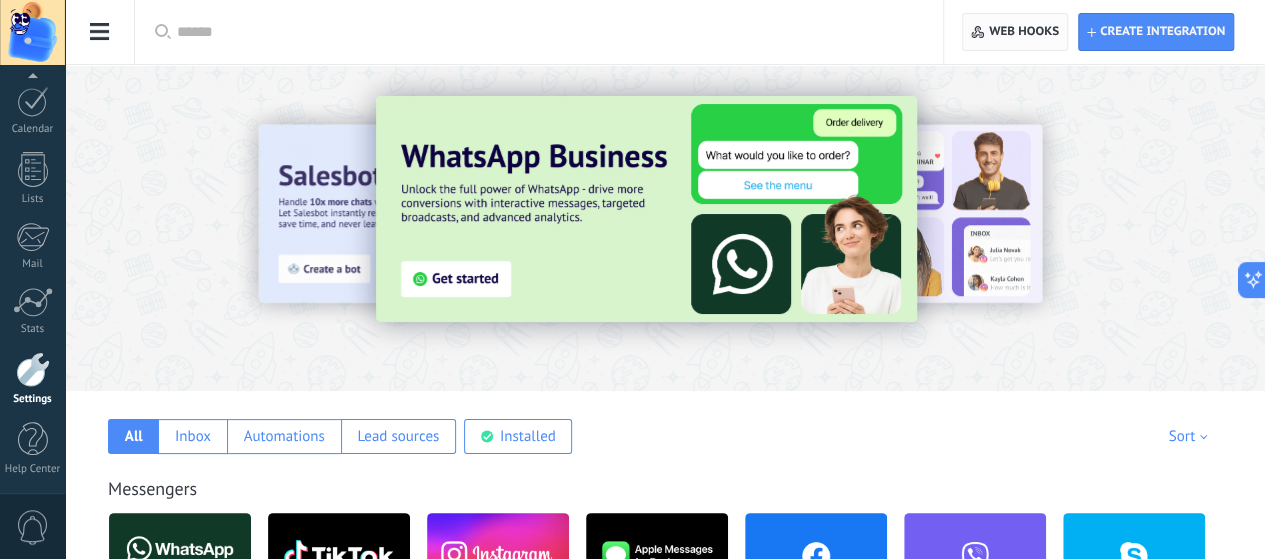 click on "Web hooks  0" at bounding box center [1024, 32] 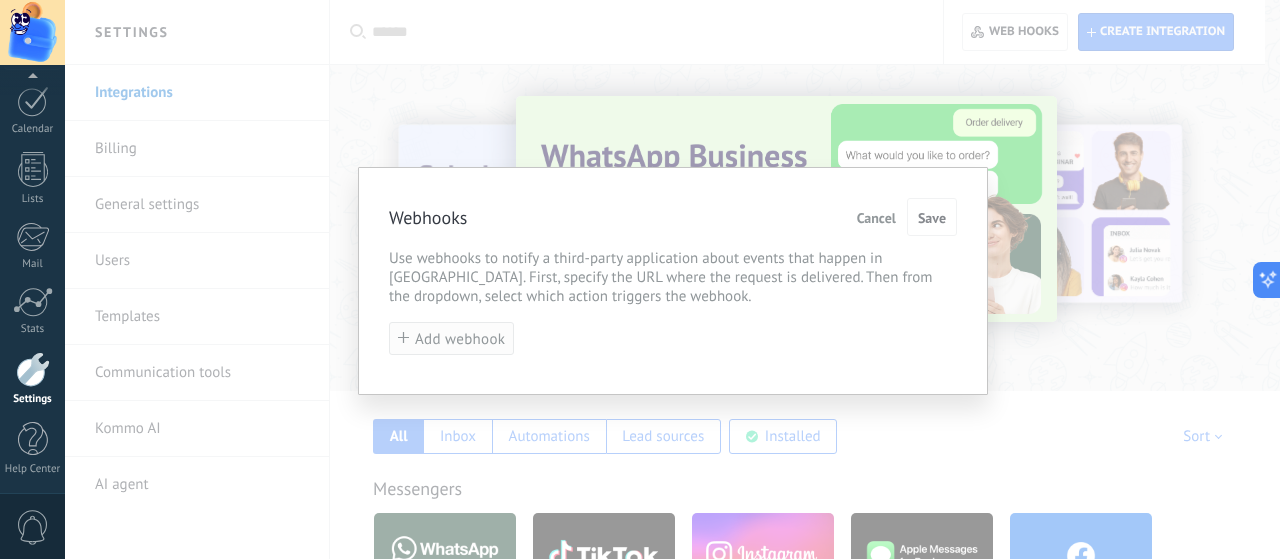 click on "Add webhook" at bounding box center (451, 338) 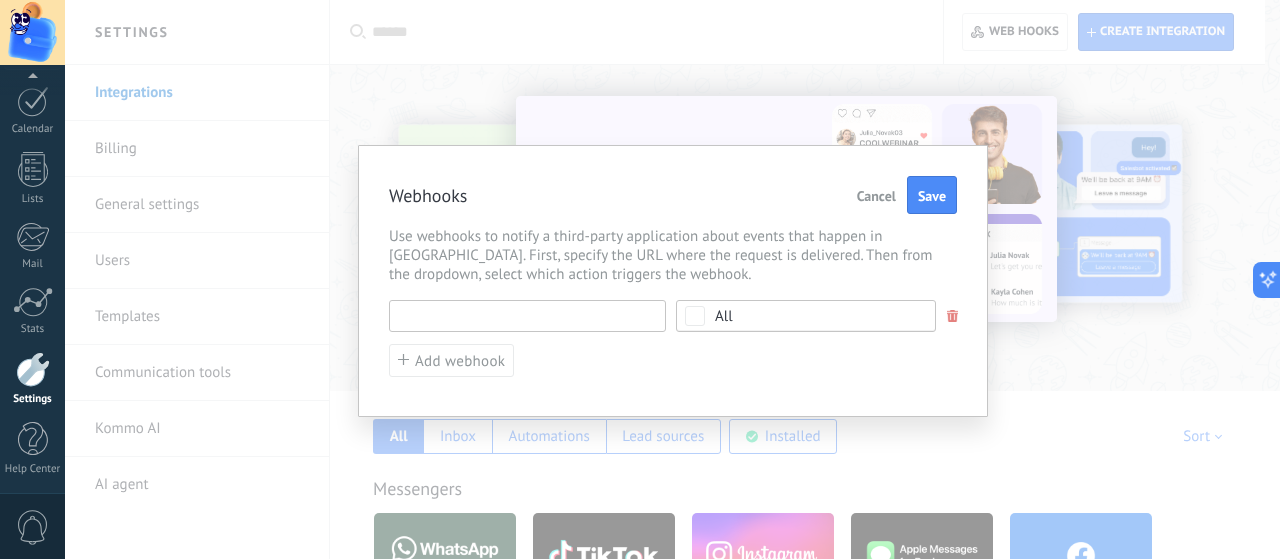click at bounding box center [527, 316] 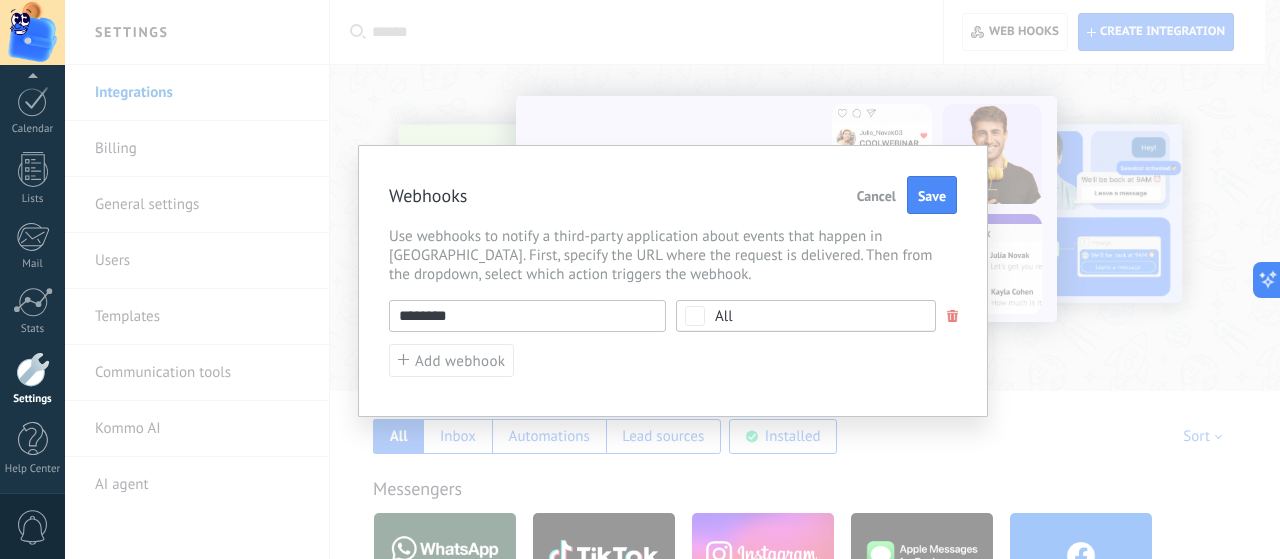 click on "All" at bounding box center [806, 316] 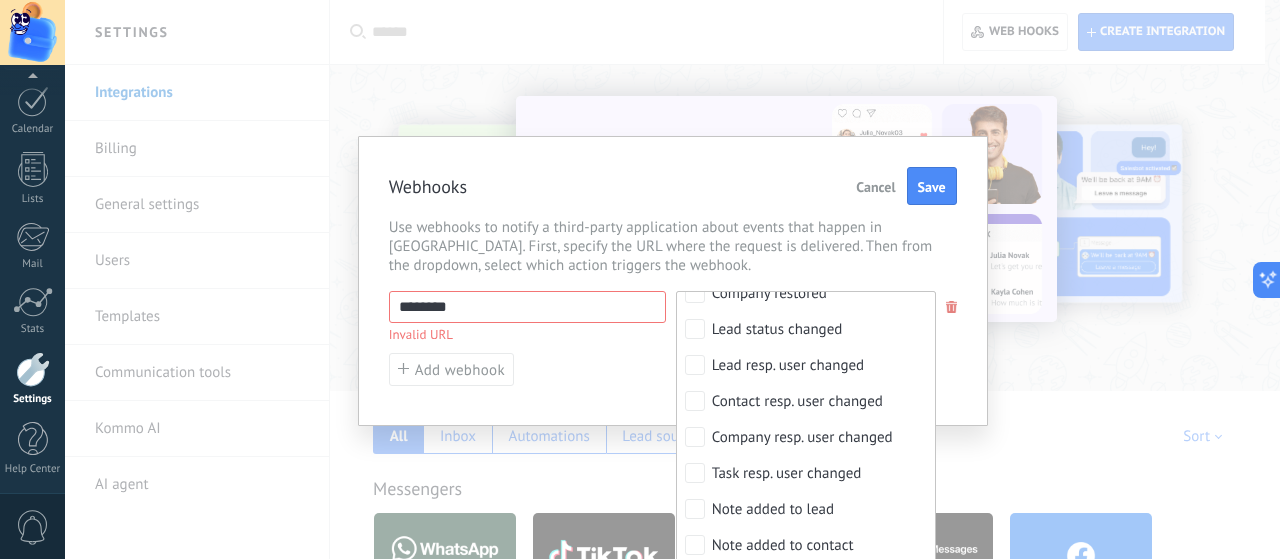 scroll, scrollTop: 834, scrollLeft: 0, axis: vertical 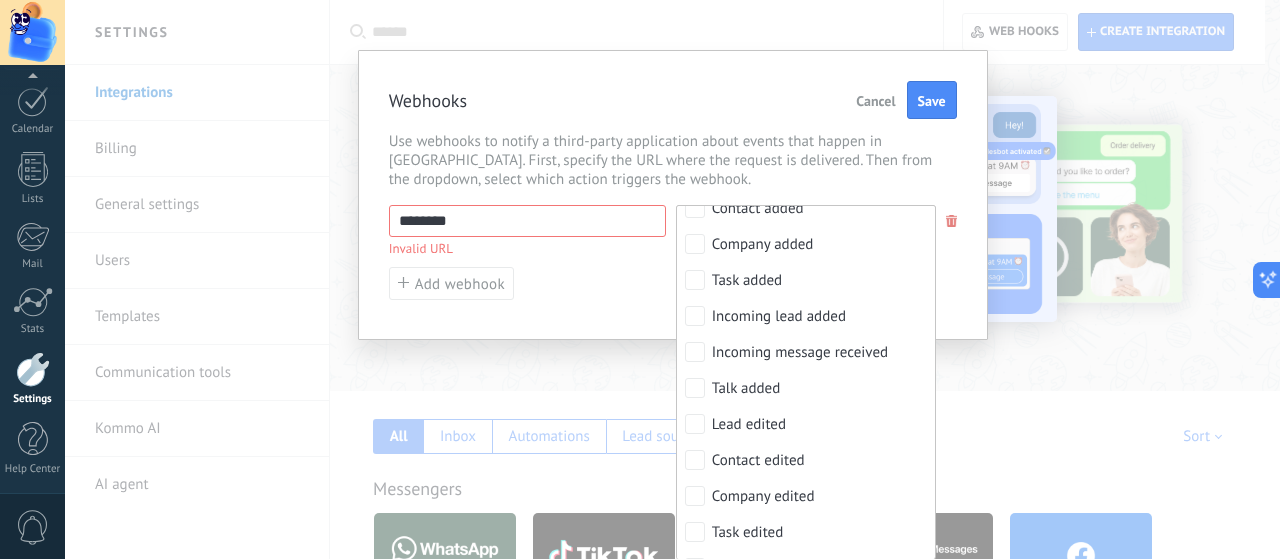 click on "Invalid URL" at bounding box center (527, 246) 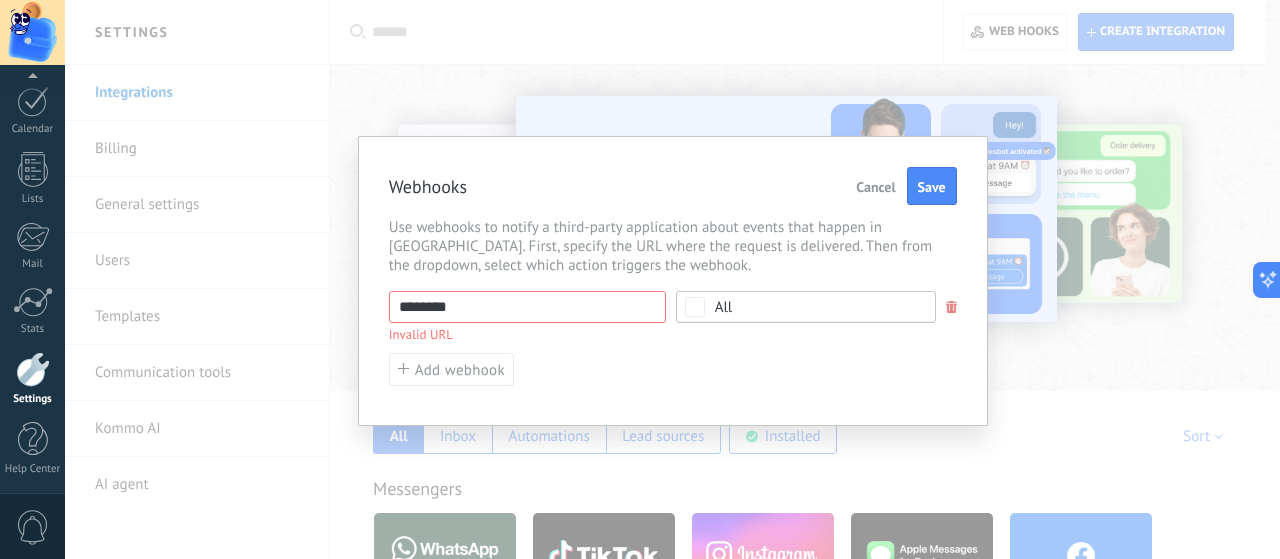 scroll, scrollTop: 0, scrollLeft: 0, axis: both 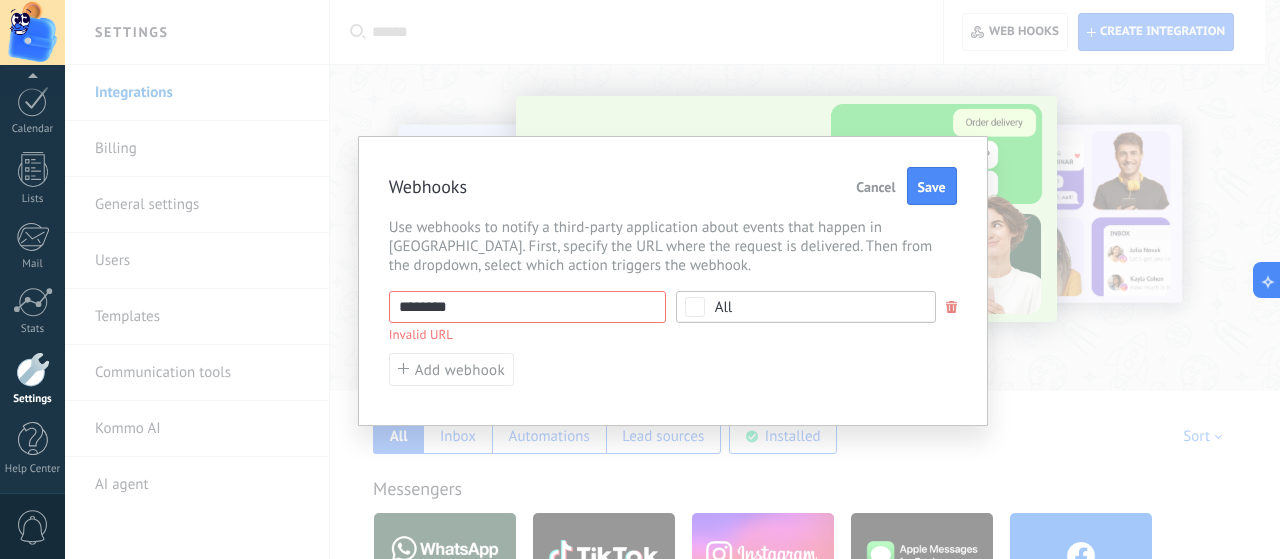 click on "All" at bounding box center [806, 307] 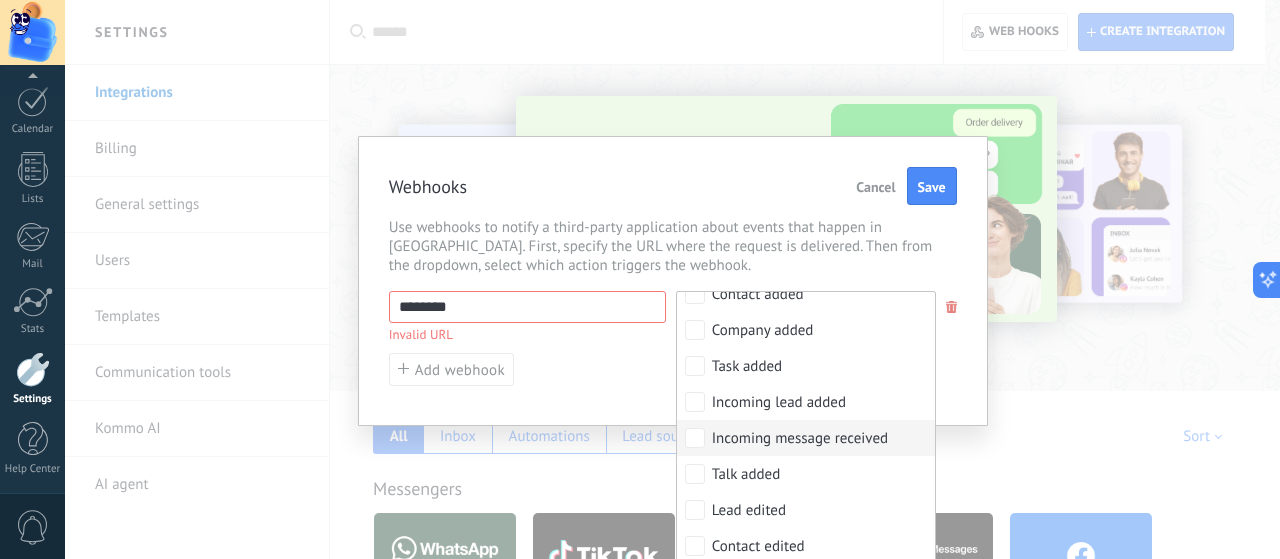 click on "Incoming message received" at bounding box center [806, 438] 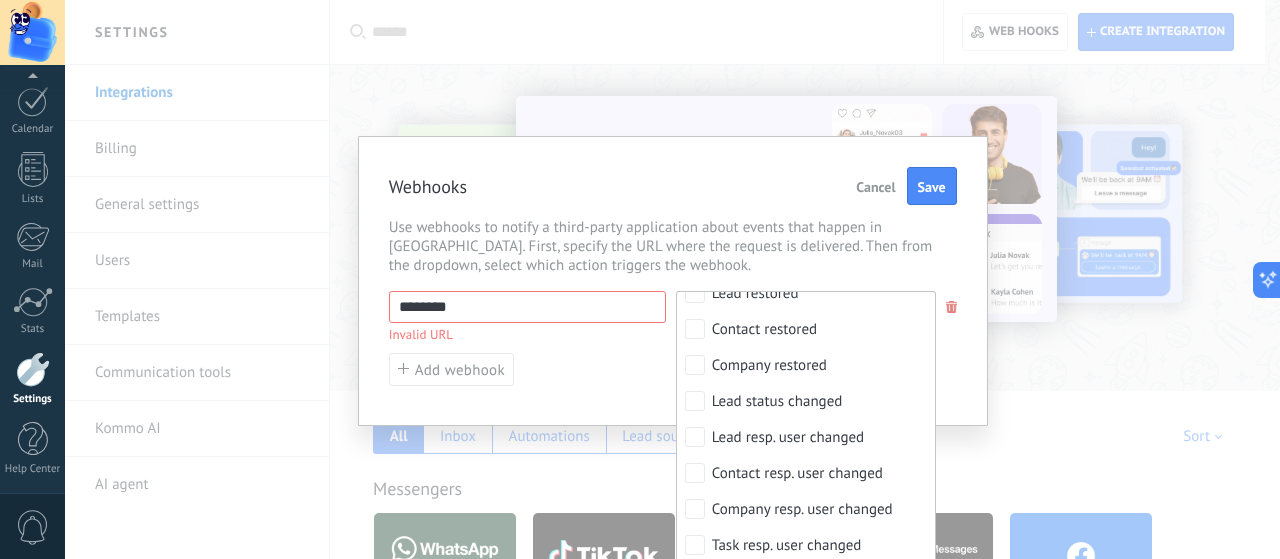 scroll, scrollTop: 834, scrollLeft: 0, axis: vertical 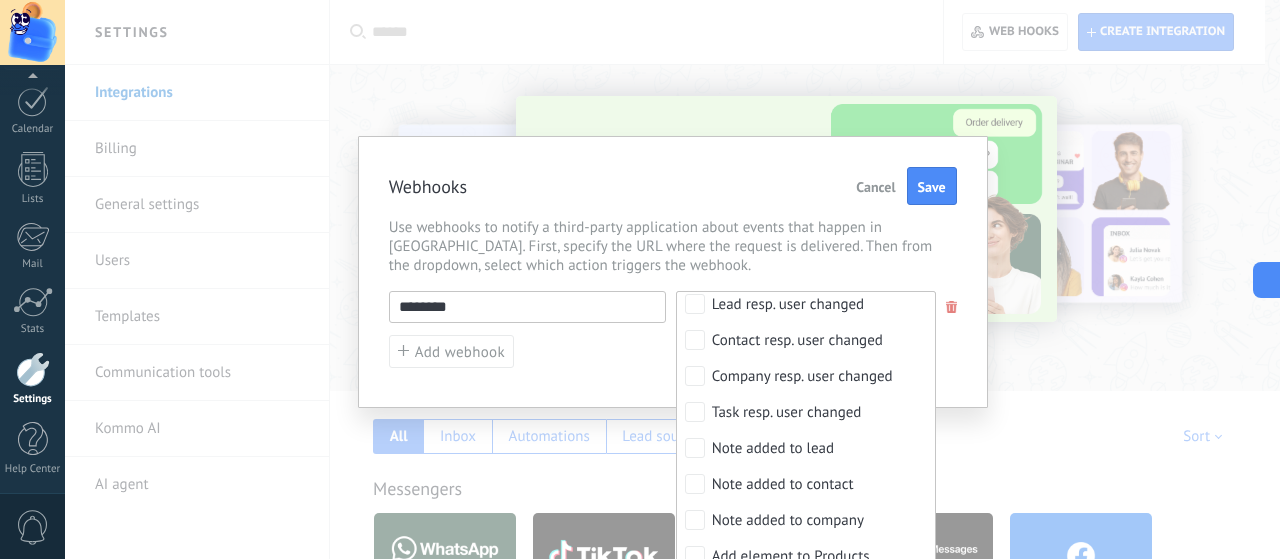 click on "********" at bounding box center (527, 307) 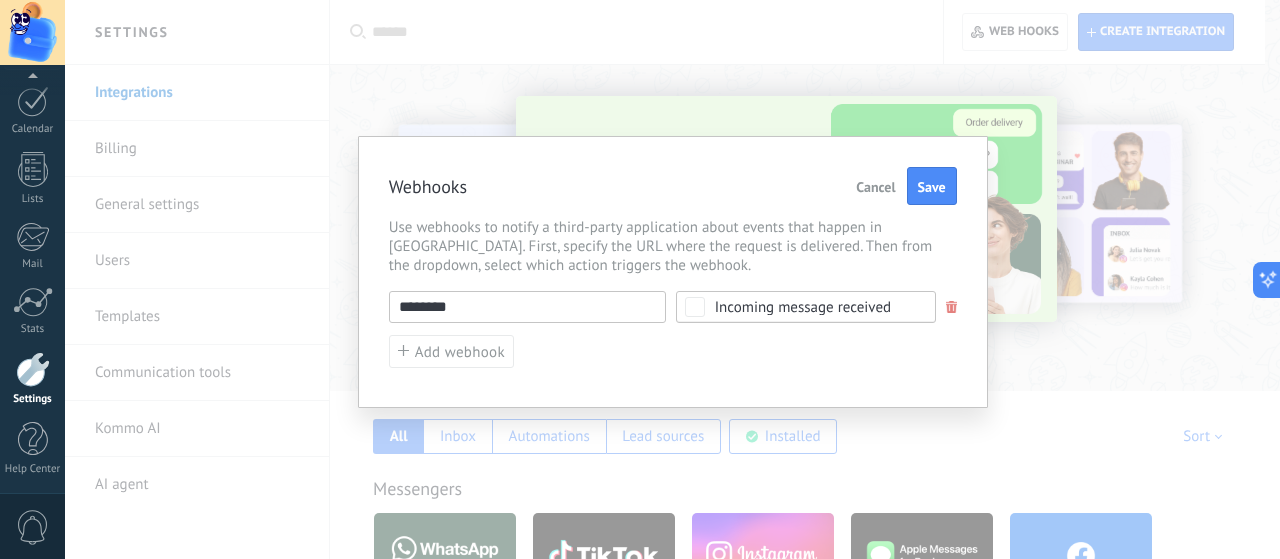 paste on "**********" 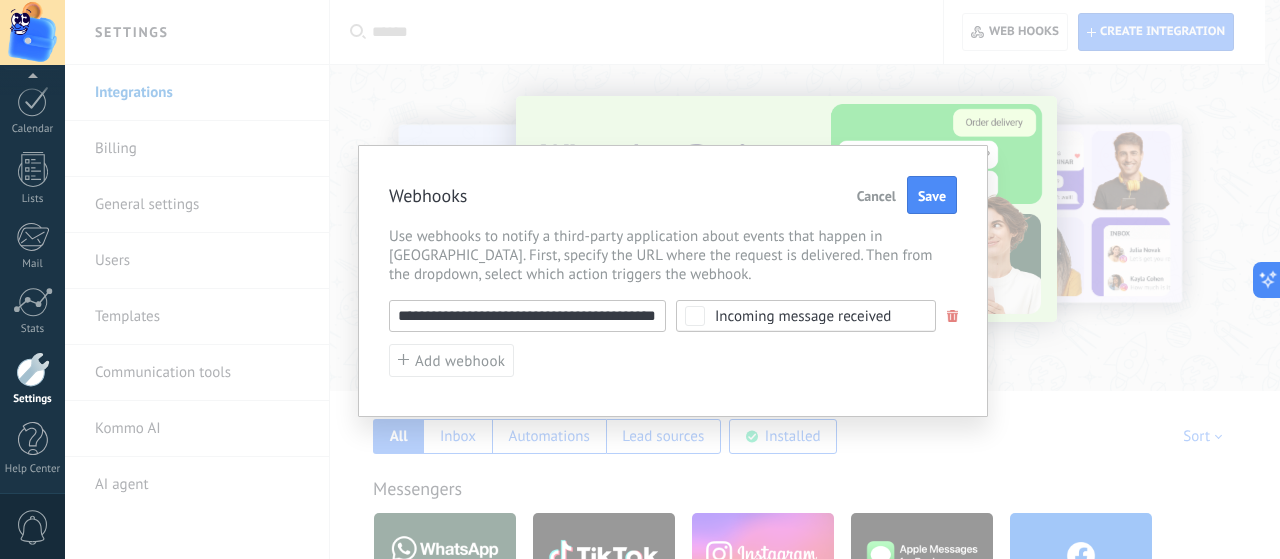 scroll, scrollTop: 0, scrollLeft: 0, axis: both 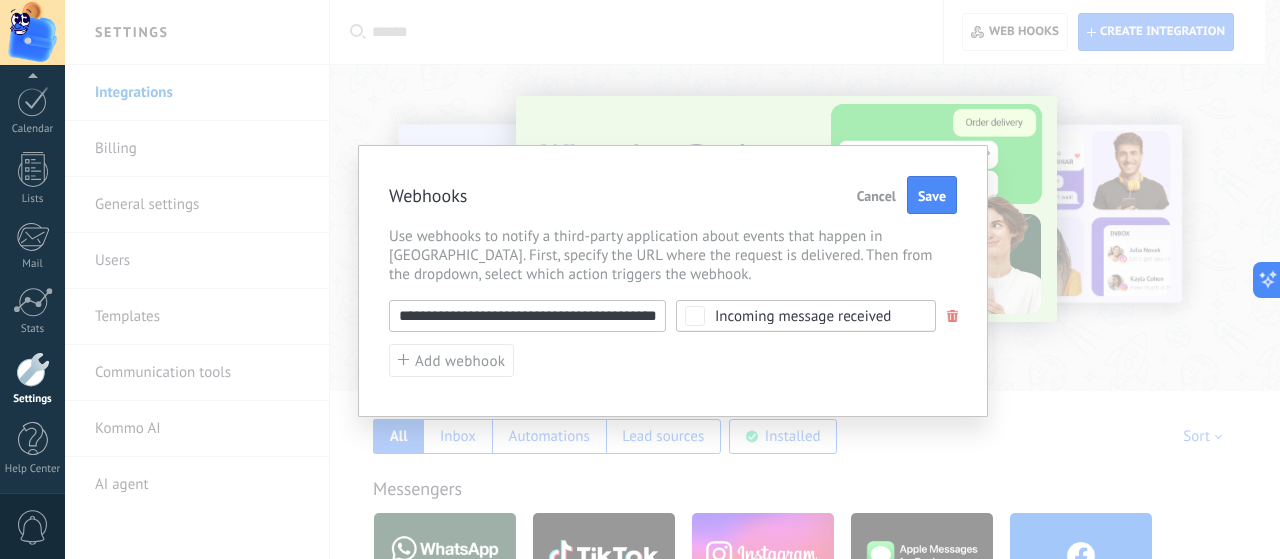 click on "**********" at bounding box center [527, 316] 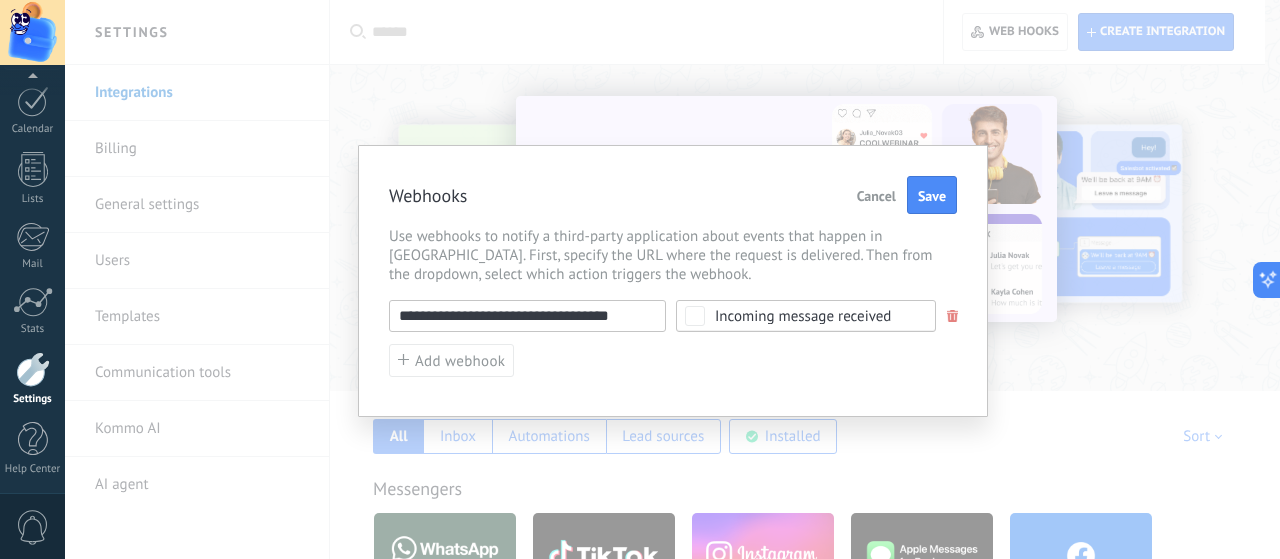 click on "**********" at bounding box center [527, 316] 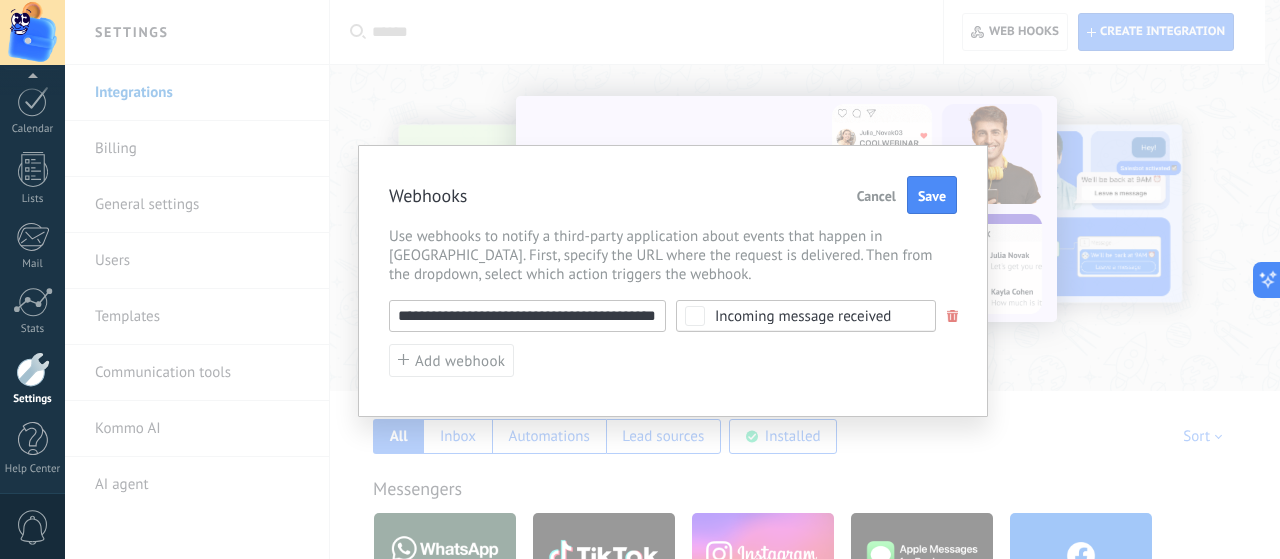 scroll, scrollTop: 0, scrollLeft: 0, axis: both 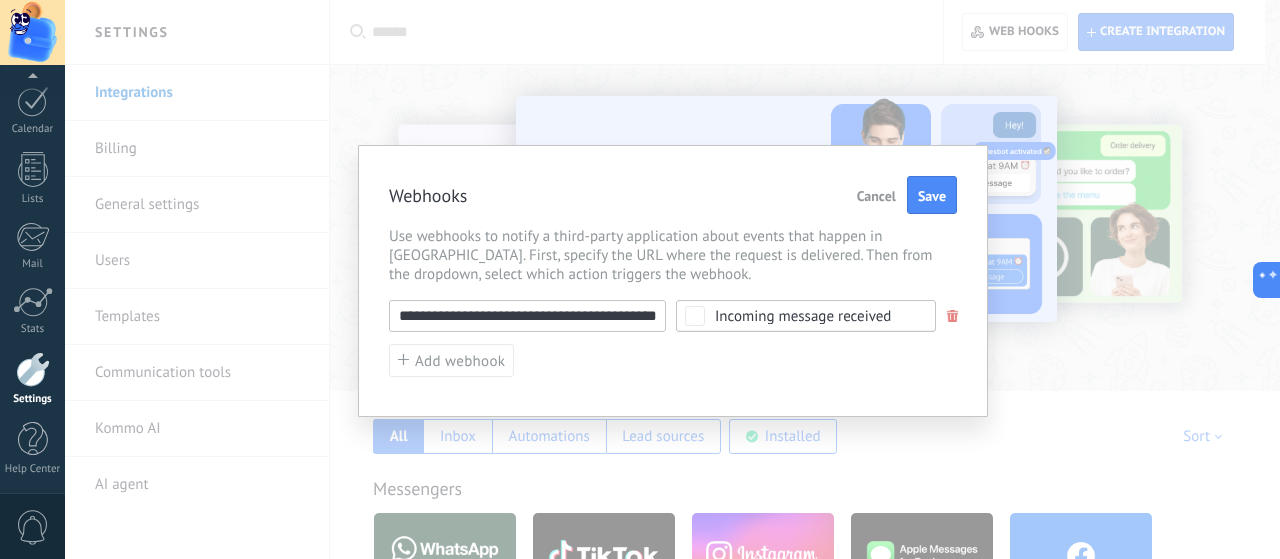 click on "**********" at bounding box center [527, 316] 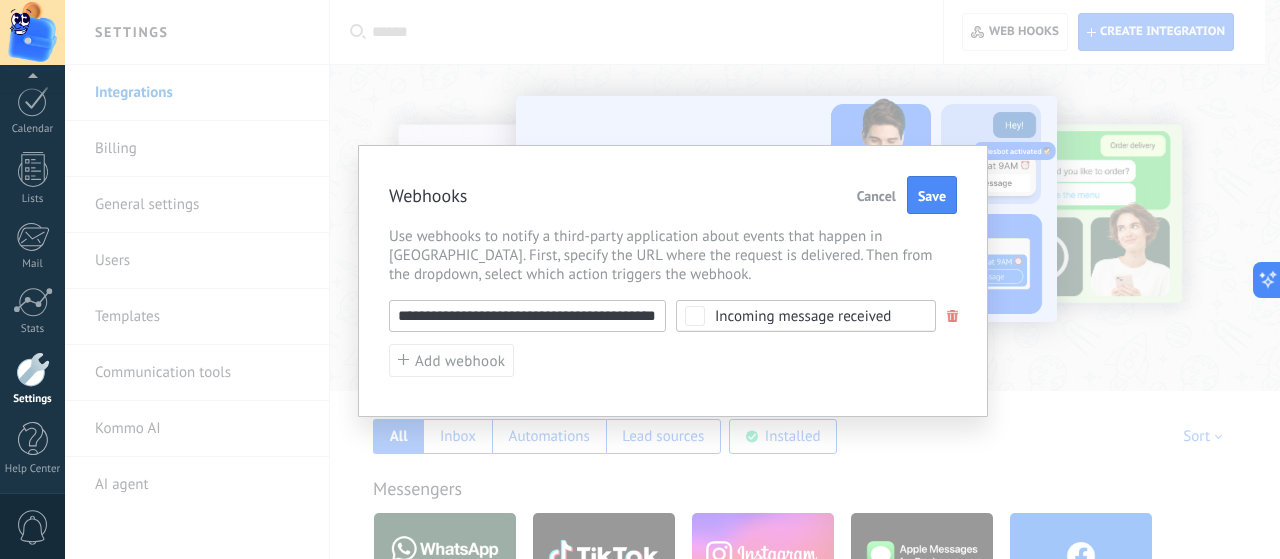 scroll, scrollTop: 0, scrollLeft: 44, axis: horizontal 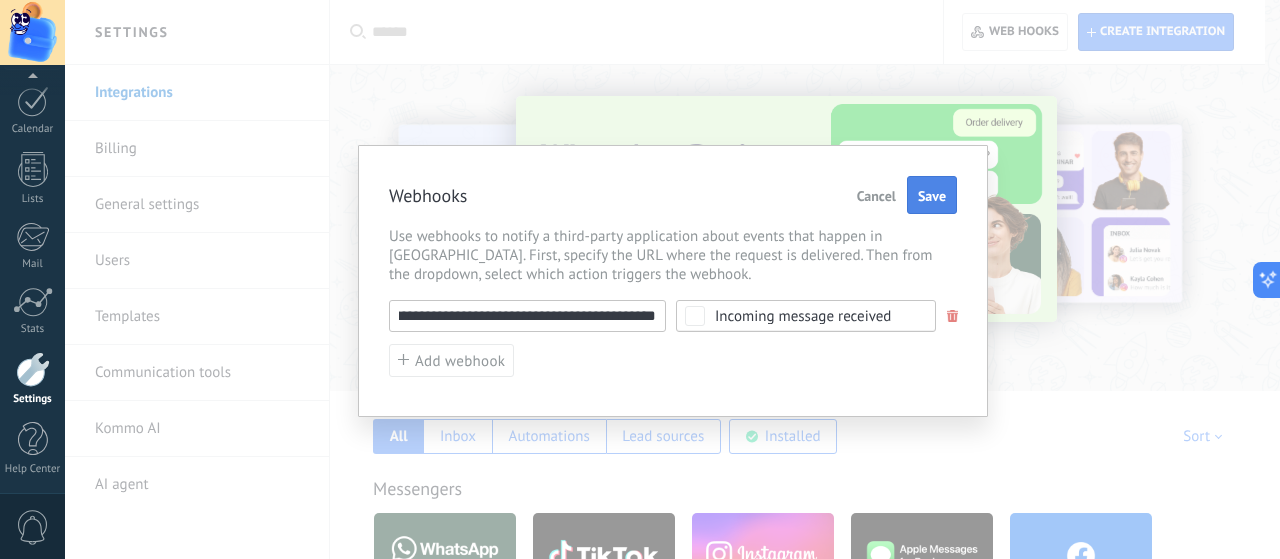 type on "**********" 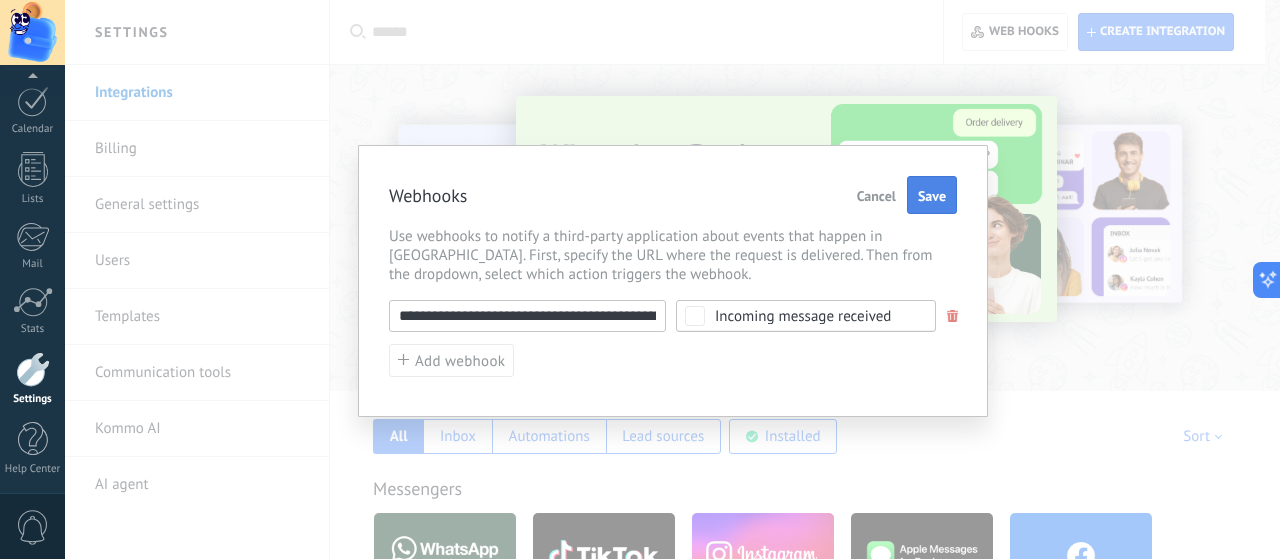 click on "Save" at bounding box center (932, 195) 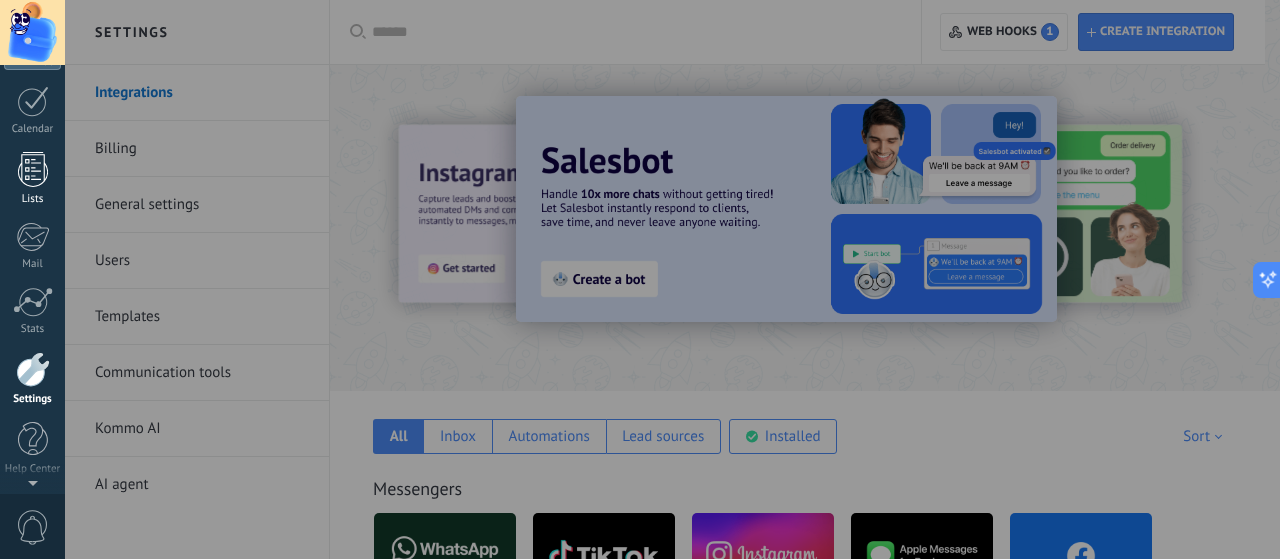 scroll, scrollTop: 0, scrollLeft: 0, axis: both 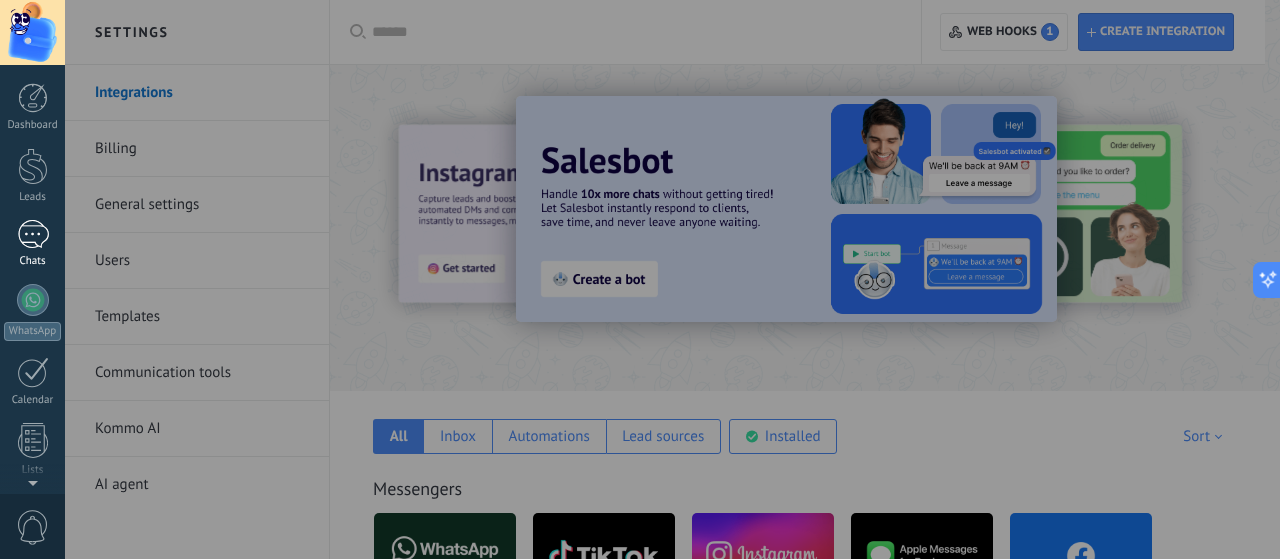click at bounding box center [33, 234] 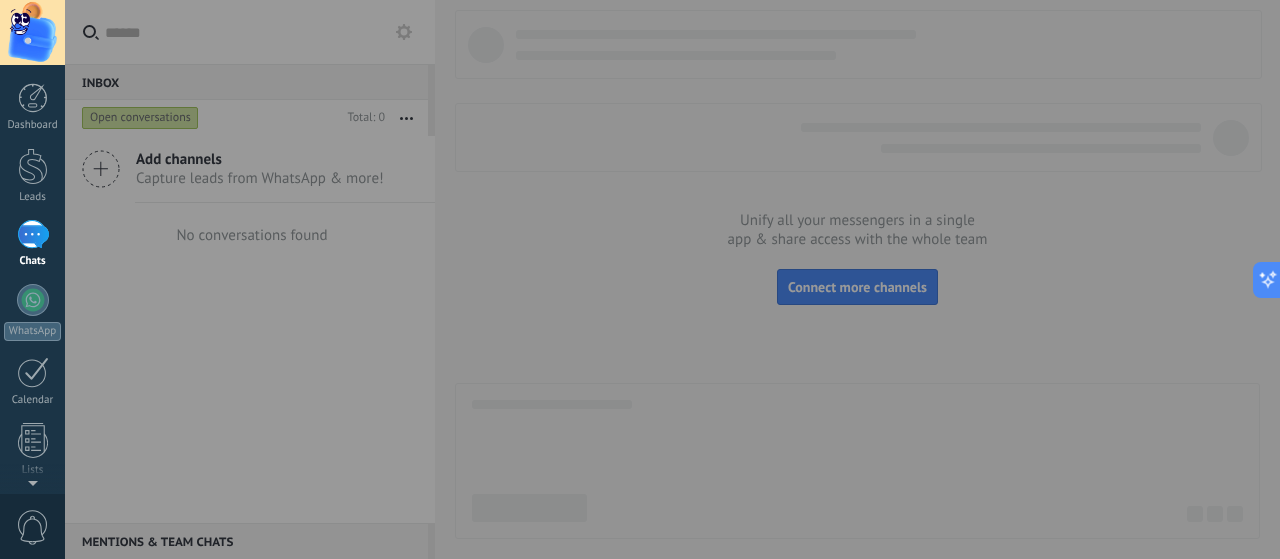click at bounding box center (705, 279) 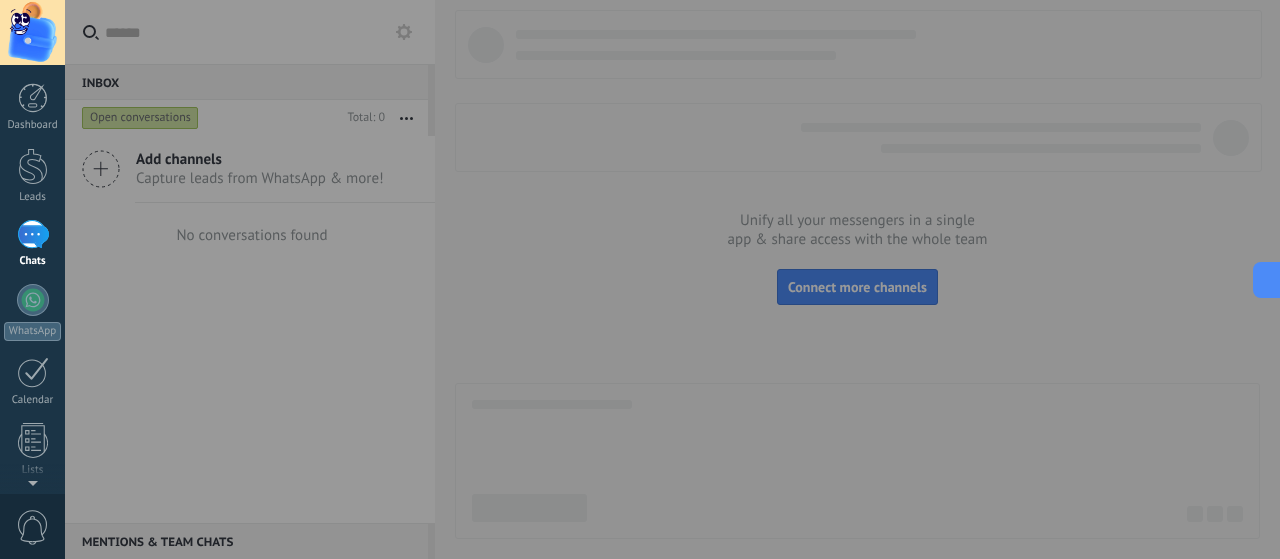 click at bounding box center [33, 234] 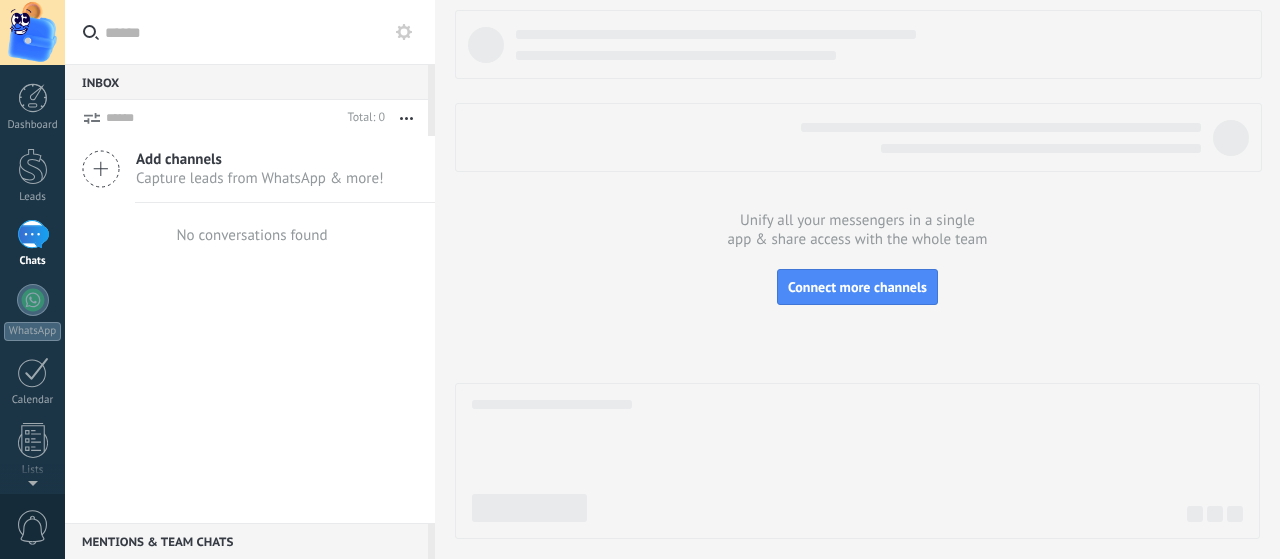 scroll, scrollTop: 0, scrollLeft: 0, axis: both 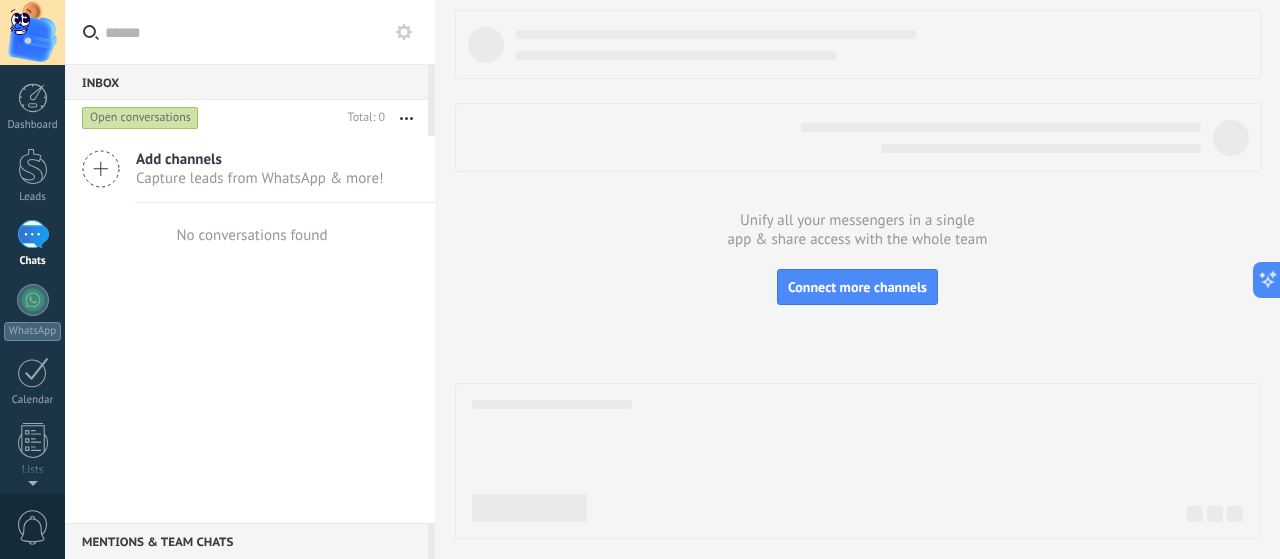 click on "Capture leads from WhatsApp & more!" at bounding box center (260, 178) 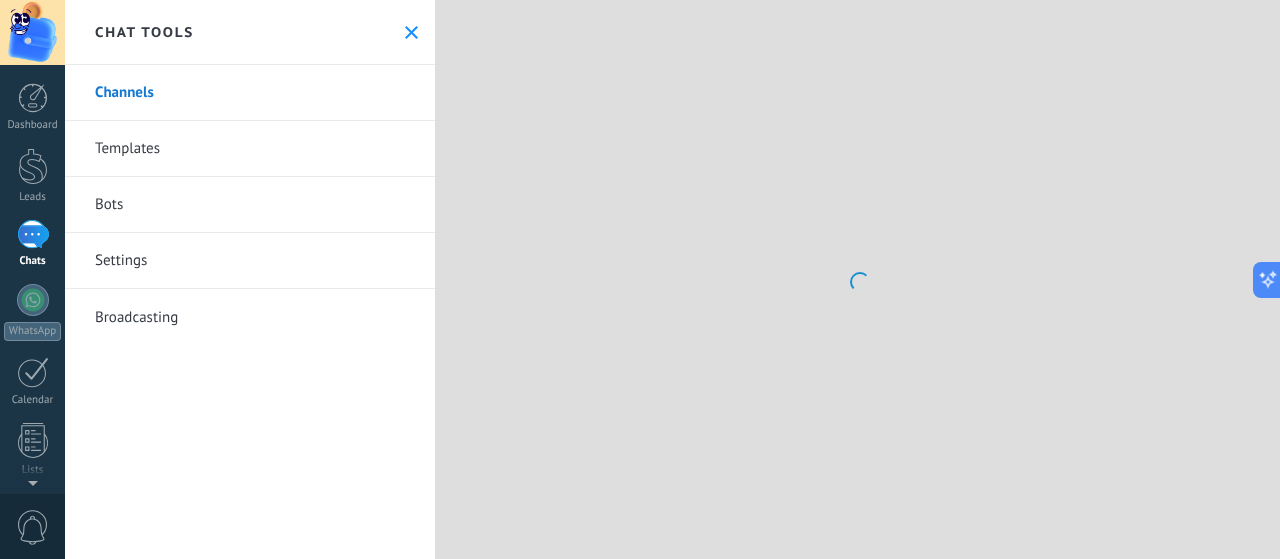 click on "Templates" at bounding box center (250, 149) 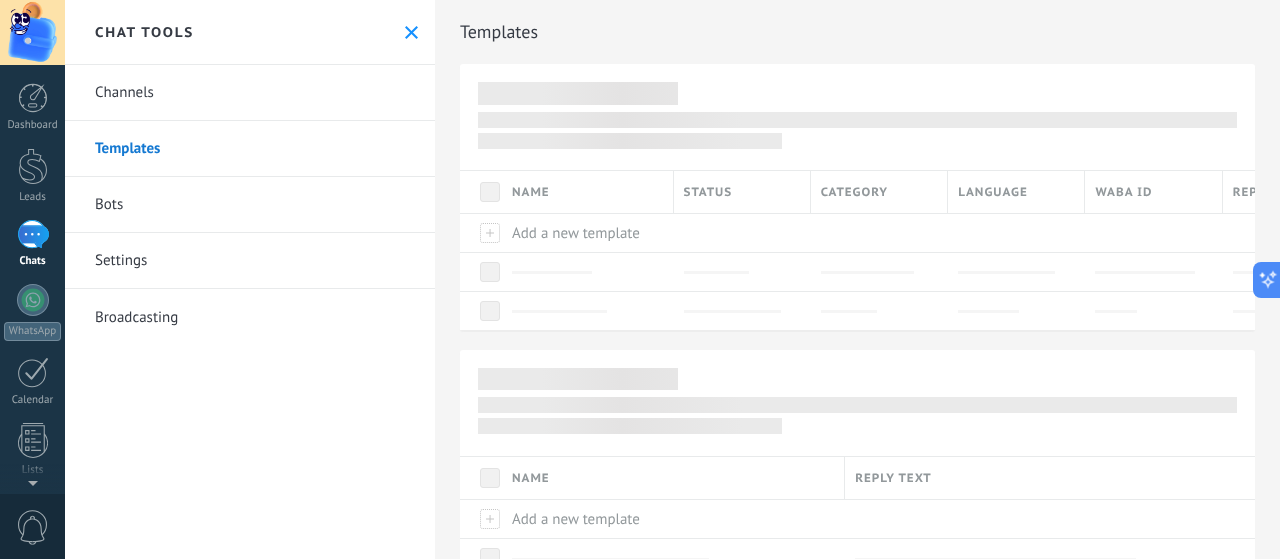 click 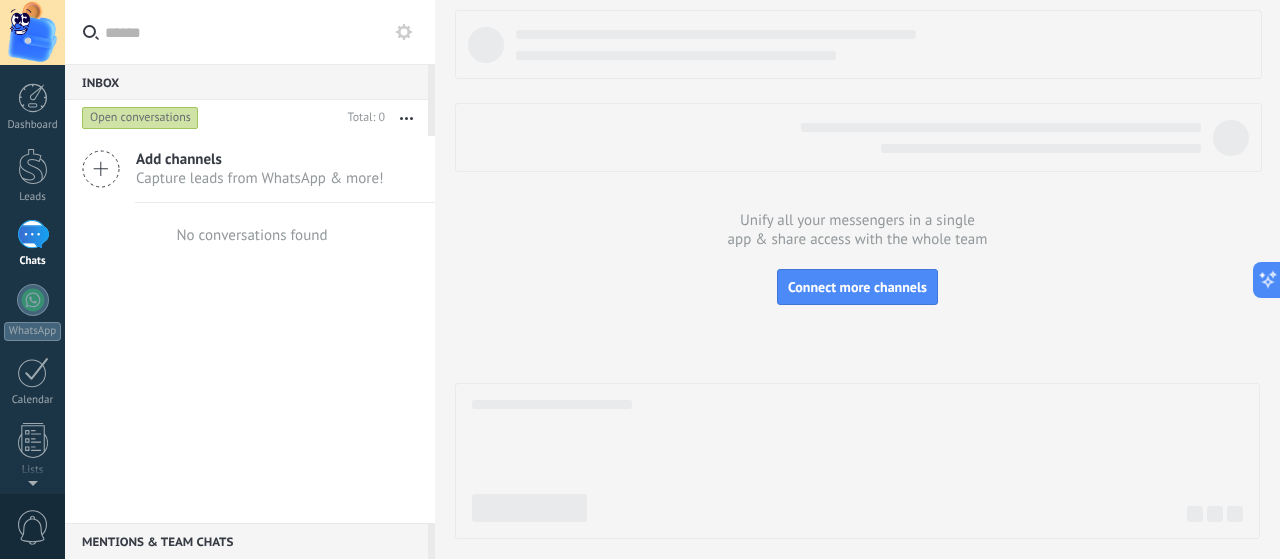click 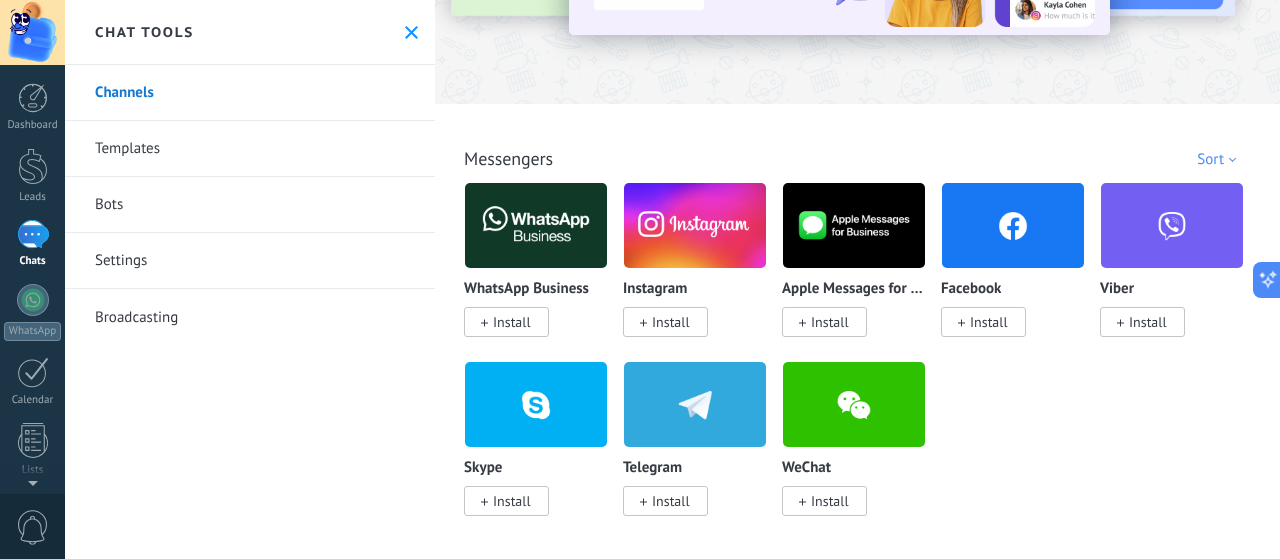 scroll, scrollTop: 224, scrollLeft: 0, axis: vertical 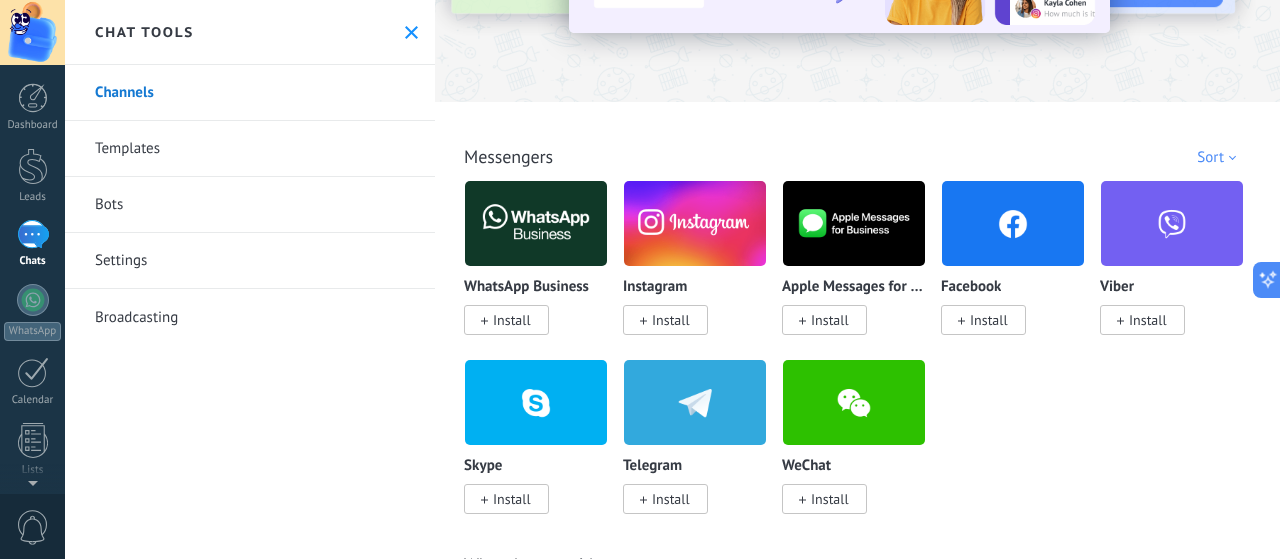 click on "Instagram Install" at bounding box center [695, 304] 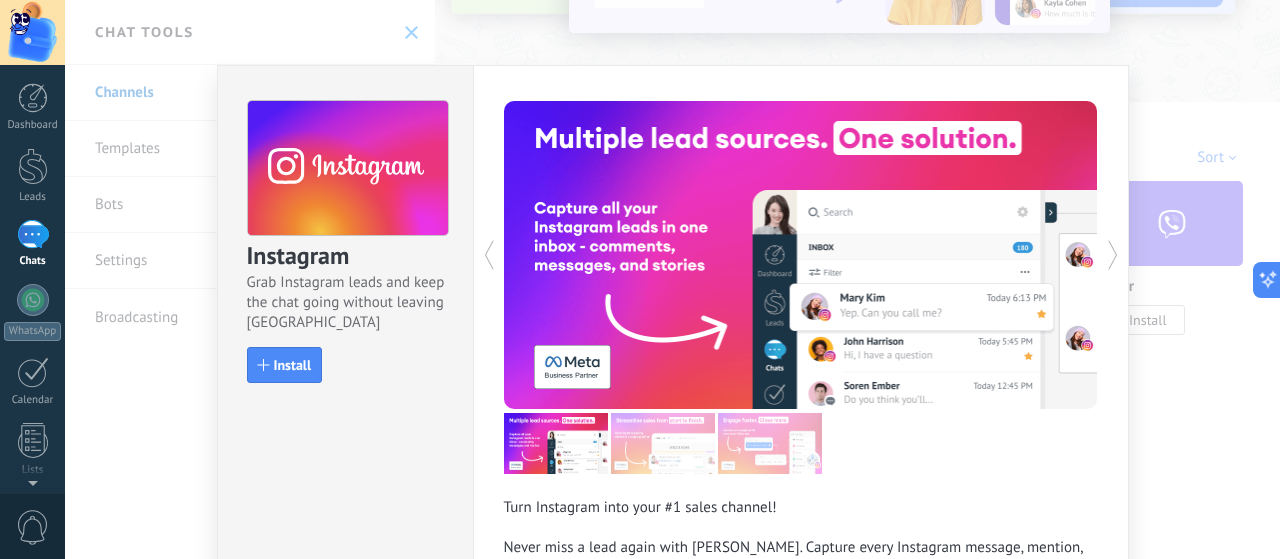 scroll, scrollTop: 251, scrollLeft: 0, axis: vertical 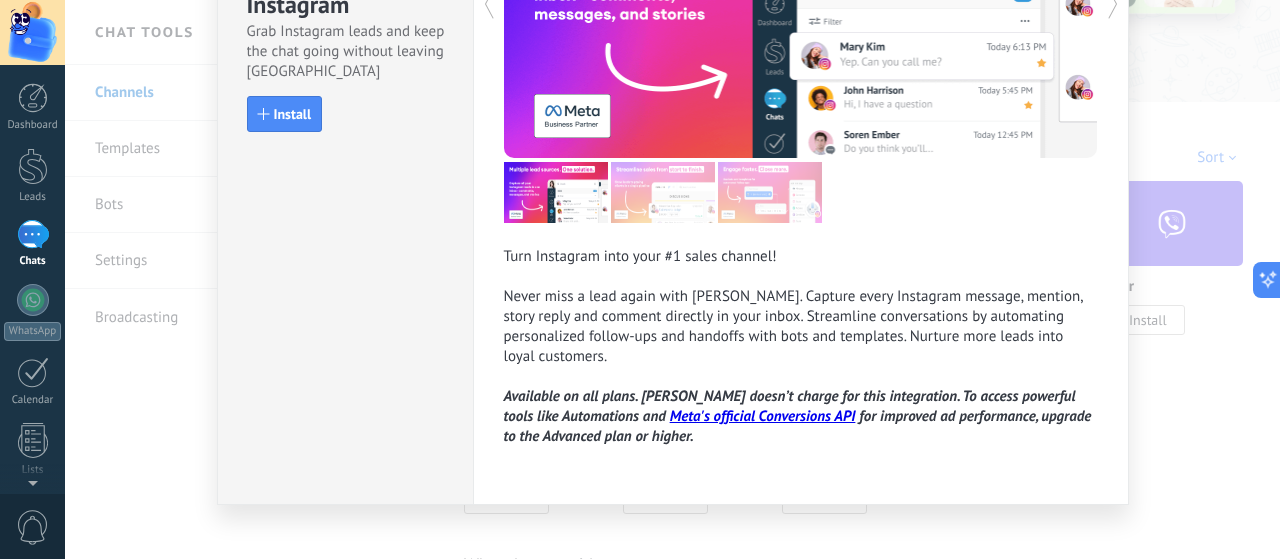 click on "Instagram Grab Instagram leads and keep the chat going without leaving Kommo Install Turn Instagram into your #1 sales channel! Never miss a lead again with [PERSON_NAME]. Capture every Instagram message, mention, story reply and comment directly in your inbox. Streamline conversations by automating personalized follow-ups and handoffs with bots and templates. Nurture more leads into loyal customers. Available on all plans. [PERSON_NAME] doesn’t charge for this integration. To access powerful tools like Automations and   Meta's official Conversions API   for improved ad performance, upgrade to the Advanced plan or higher." at bounding box center (672, 279) 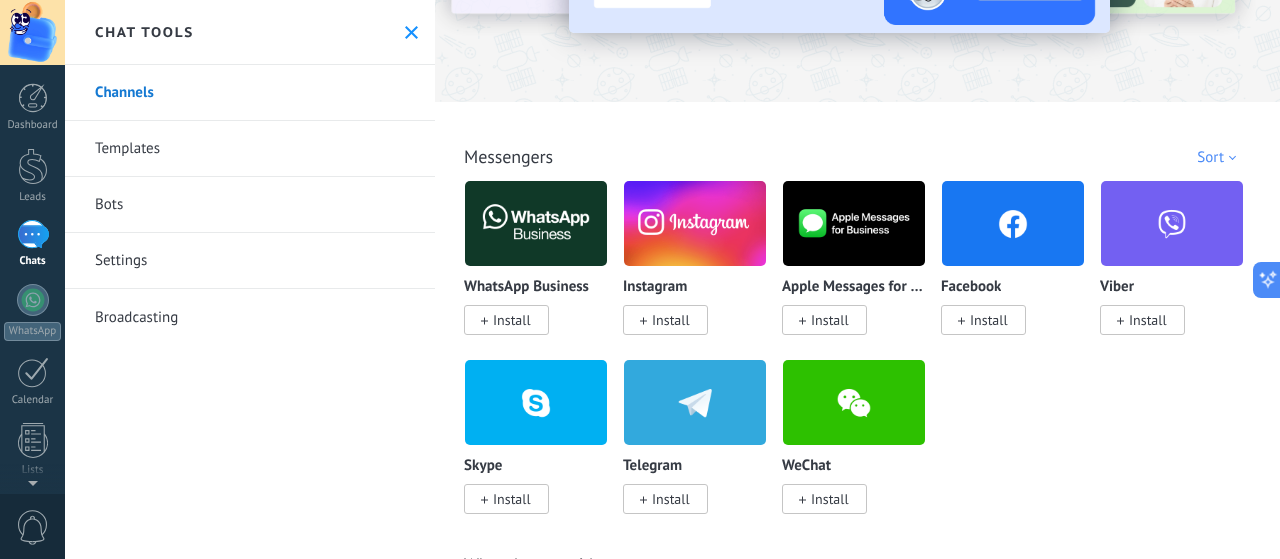 scroll, scrollTop: 0, scrollLeft: 0, axis: both 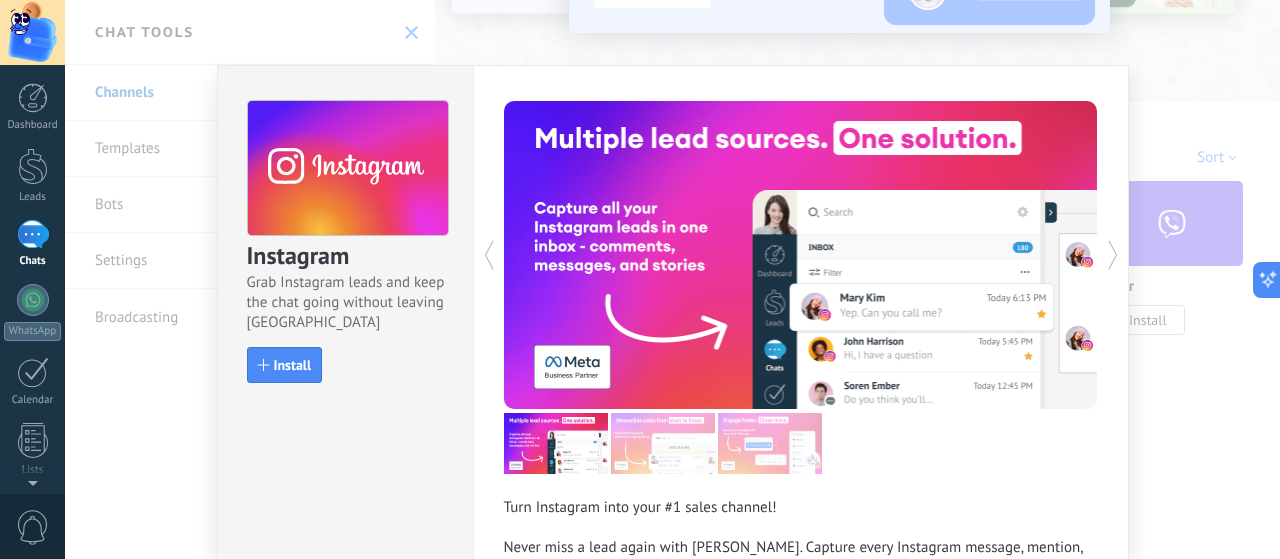 click on "Instagram Grab Instagram leads and keep the chat going without leaving Kommo Install Turn Instagram into your #1 sales channel! Never miss a lead again with [PERSON_NAME]. Capture every Instagram message, mention, story reply and comment directly in your inbox. Streamline conversations by automating personalized follow-ups and handoffs with bots and templates. Nurture more leads into loyal customers. Available on all plans. [PERSON_NAME] doesn’t charge for this integration. To access powerful tools like Automations and   Meta's official Conversions API   for improved ad performance, upgrade to the Advanced plan or higher." at bounding box center (672, 279) 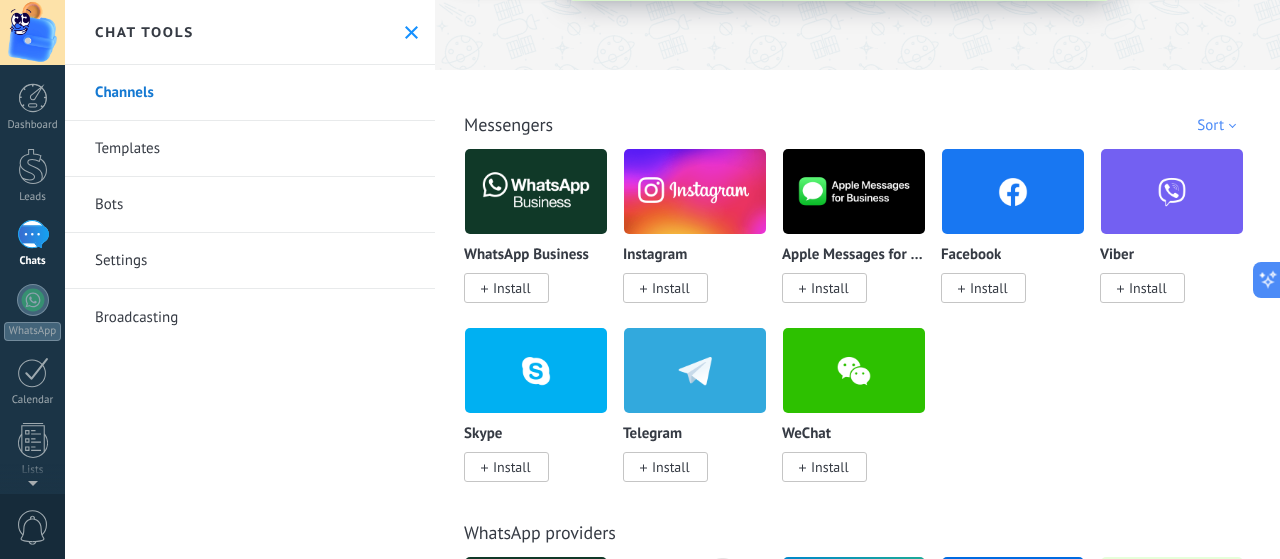 scroll, scrollTop: 361, scrollLeft: 0, axis: vertical 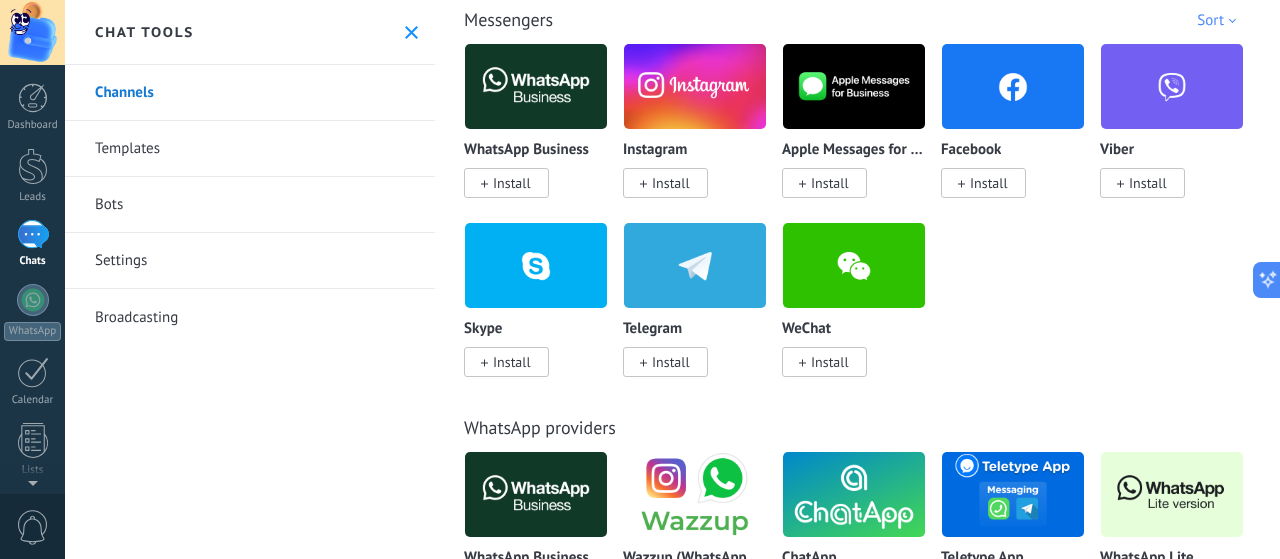 click on "Install" at bounding box center [506, 183] 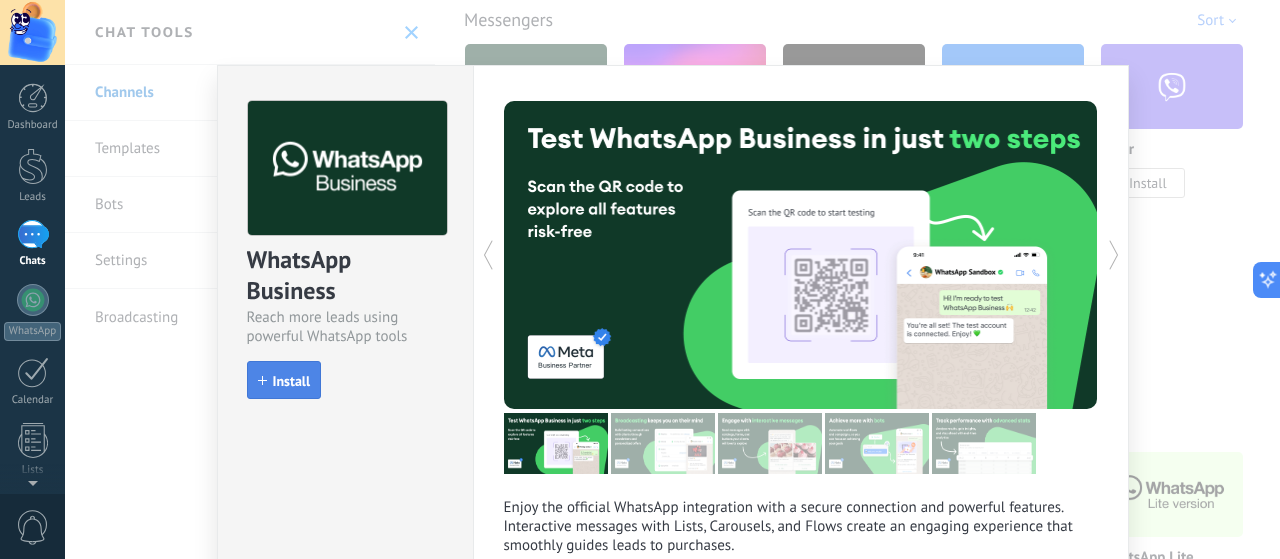 click on "Install" at bounding box center [292, 381] 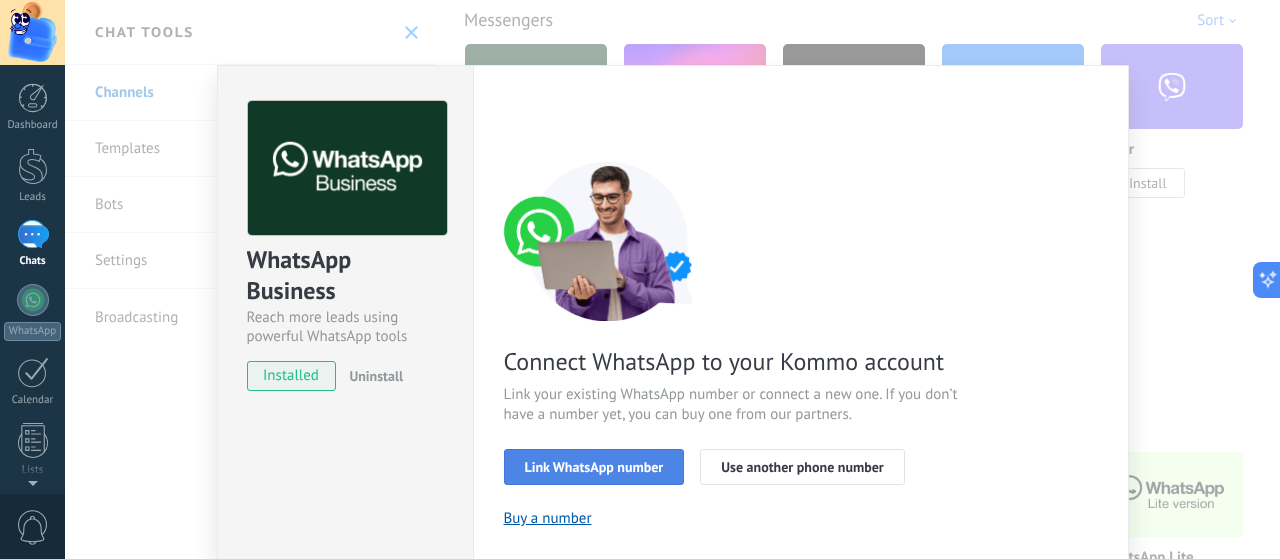 click on "Link WhatsApp number" at bounding box center [594, 467] 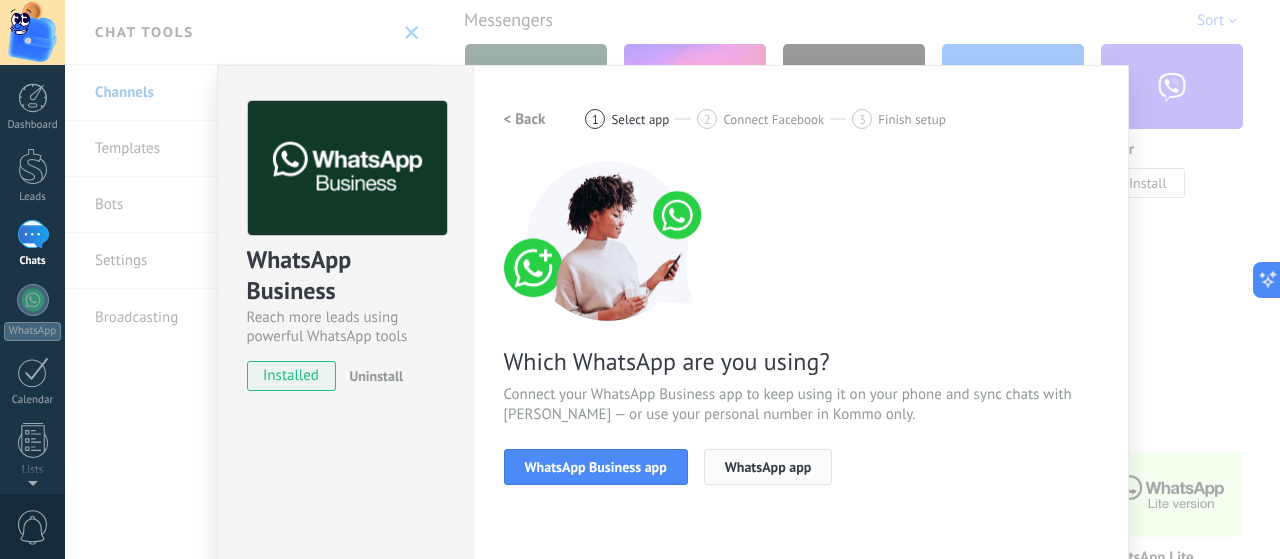 click on "WhatsApp app" at bounding box center [768, 467] 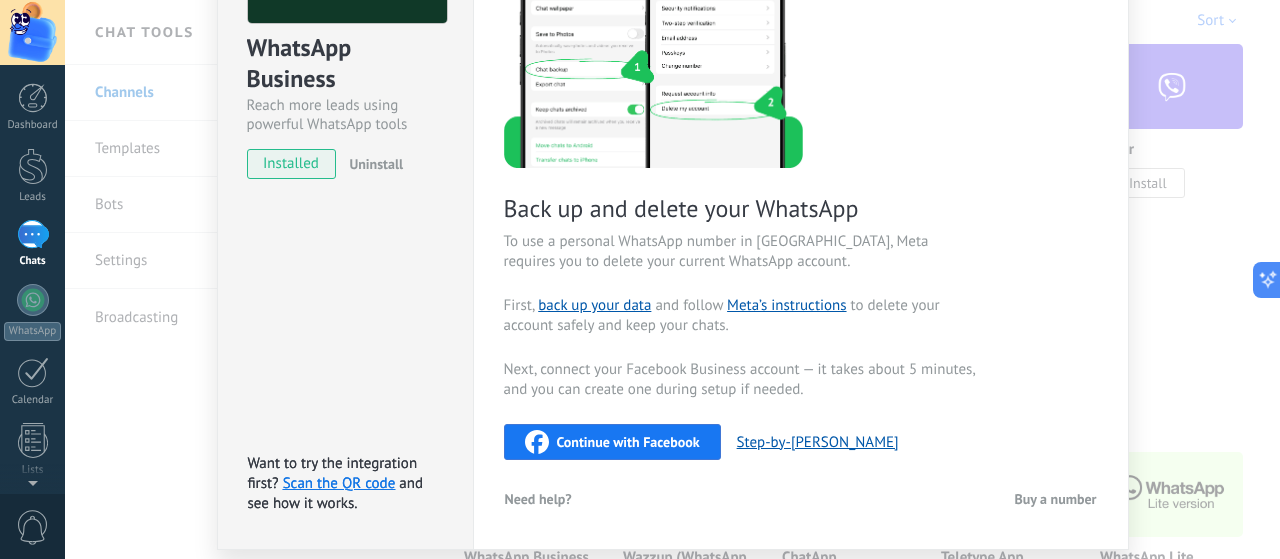 scroll, scrollTop: 0, scrollLeft: 0, axis: both 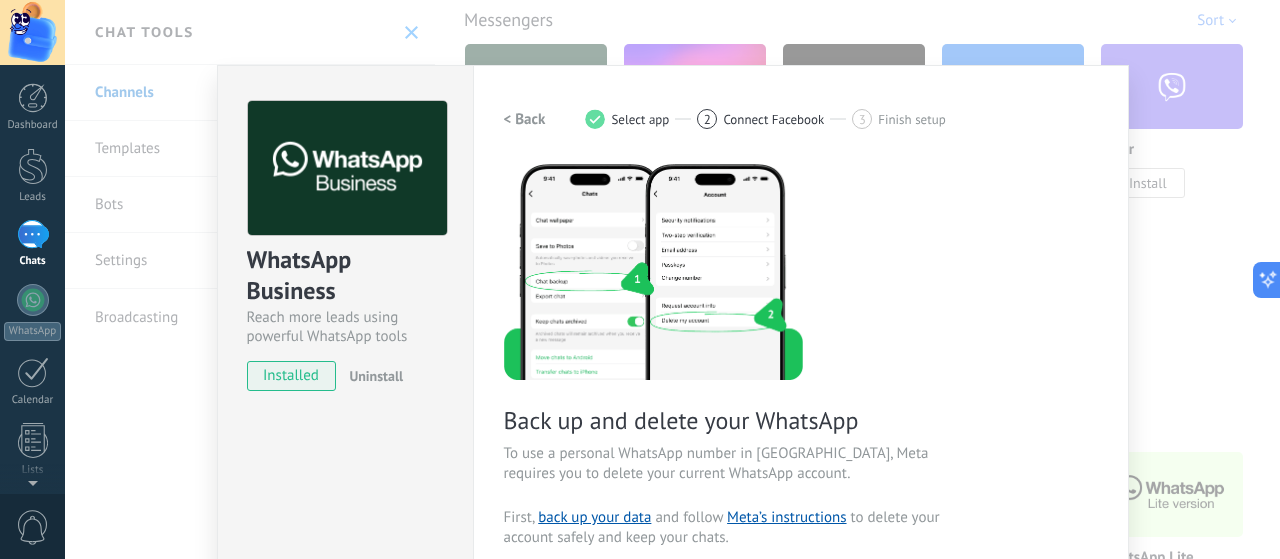 click on "WhatsApp Business Reach more leads using powerful WhatsApp tools installed Uninstall Want to try the integration first?   Scan the QR code   and see how it works. Want to try the integration first?   Scan the QR code   and see how it works. Settings Authorization This tab logs the users who have granted integration access to this account. If you want to to remove a user's ability to send requests to the account on behalf of this integration, you can revoke access. If access is revoked from all users, the integration will stop working. This app is installed, but no one has given it access yet. WhatsApp Cloud API more _:  Save < Back 1 Select app 2 Connect Facebook 3 Finish setup Back up and delete your WhatsApp To use a personal WhatsApp number in [GEOGRAPHIC_DATA], Meta requires you to delete your current WhatsApp account. First,   back up your data   and follow   Meta’s instructions   to delete your account safely and keep your chats. Continue with Facebook Step-by-[PERSON_NAME] Need help? Buy a number" at bounding box center (672, 279) 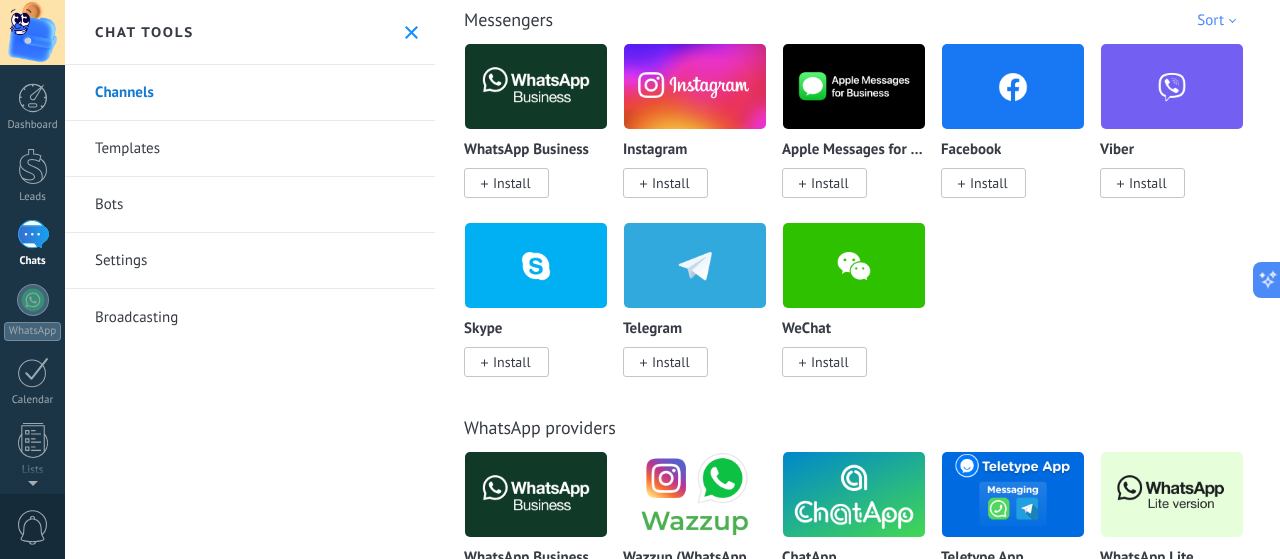 click on "Install" at bounding box center (671, 183) 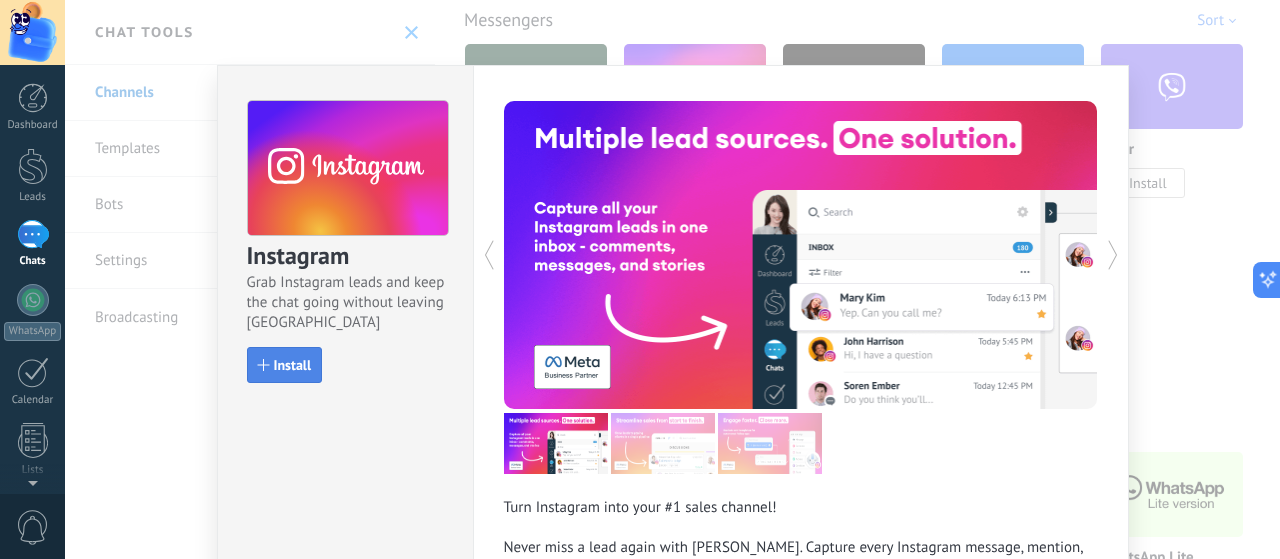 click on "Install" at bounding box center (285, 365) 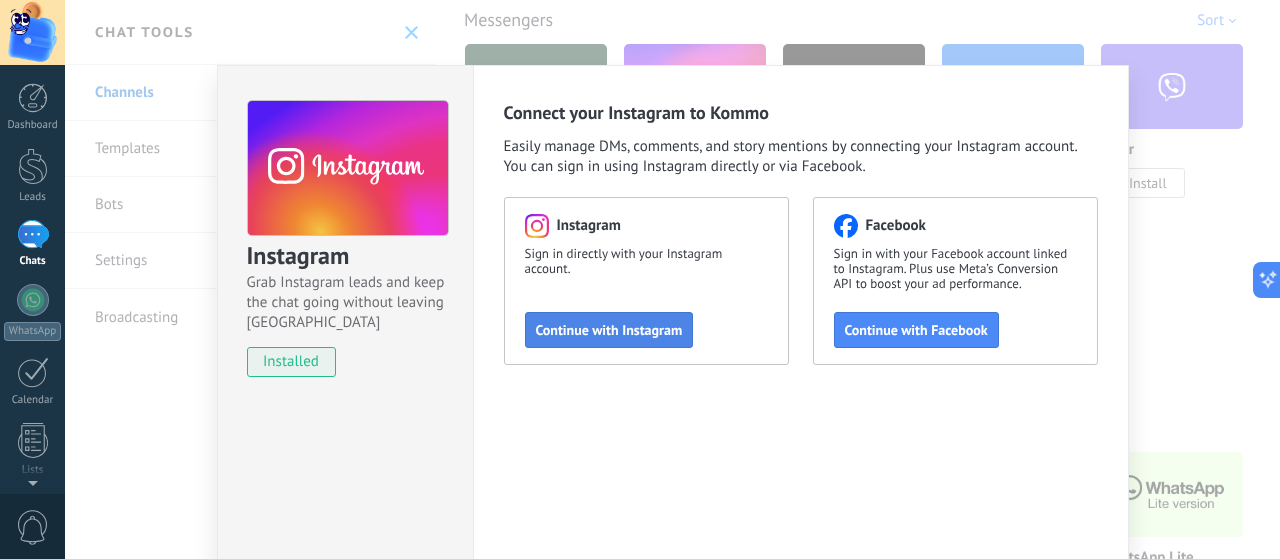 click on "Continue with Instagram" at bounding box center [609, 330] 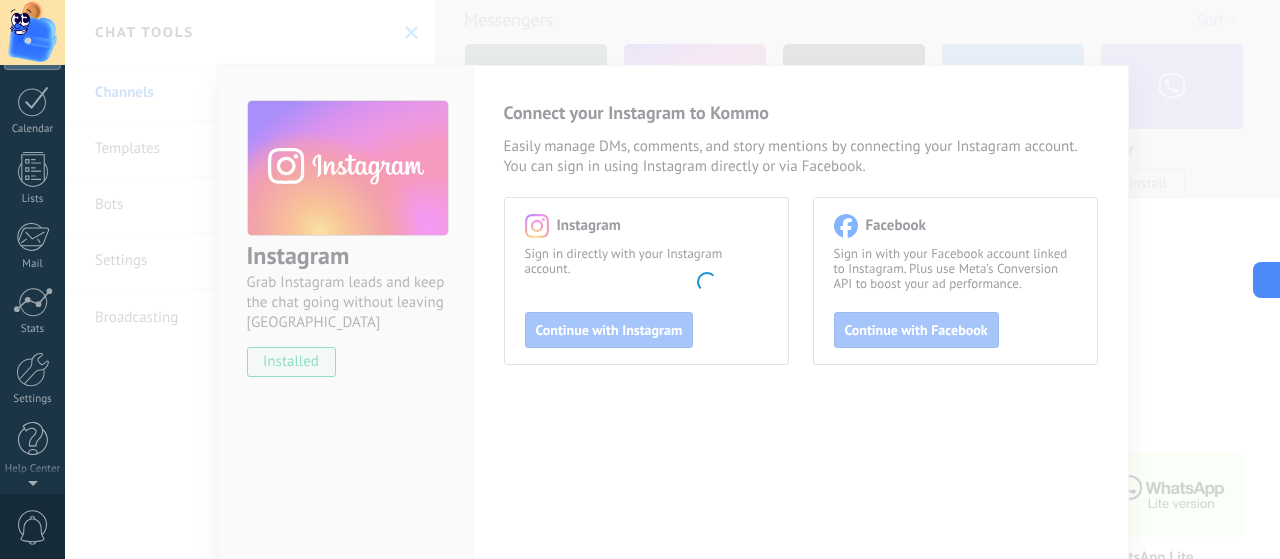 scroll, scrollTop: 0, scrollLeft: 0, axis: both 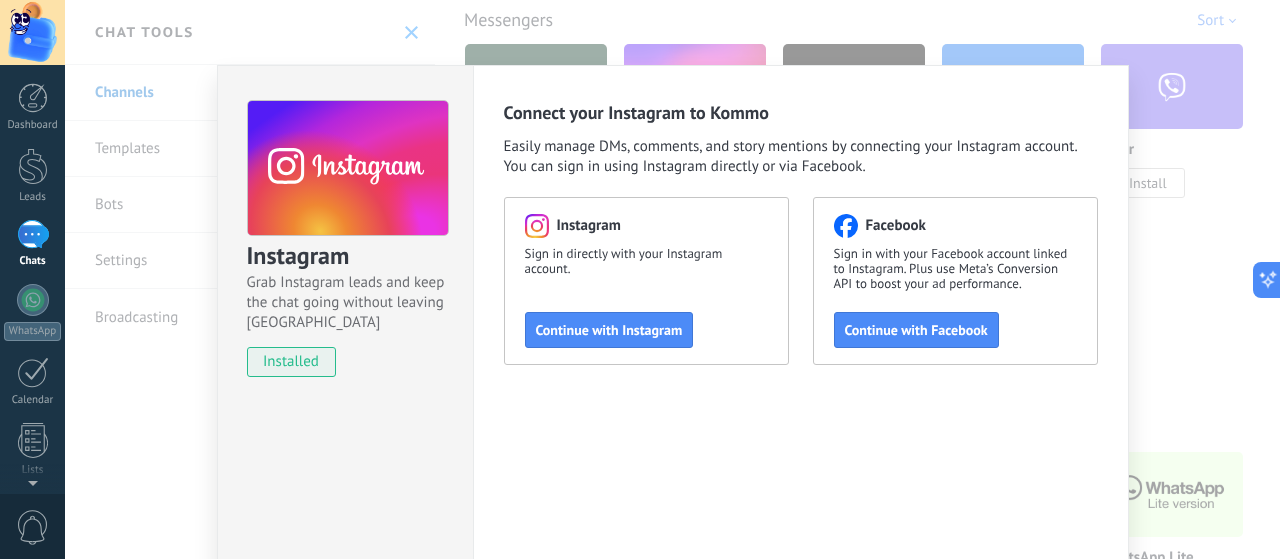 click on "Instagram Grab Instagram leads and keep the chat going without leaving [PERSON_NAME] installed Connect your Instagram to Kommo Easily manage DMs, comments, and story mentions by connecting your Instagram account. You can sign in using Instagram directly or via Facebook. Instagram Sign in directly with your Instagram account. Continue with Instagram Facebook Sign in with your Facebook account linked to Instagram. Plus use Meta’s Conversion API to boost your ad performance. Continue with Facebook" at bounding box center [672, 279] 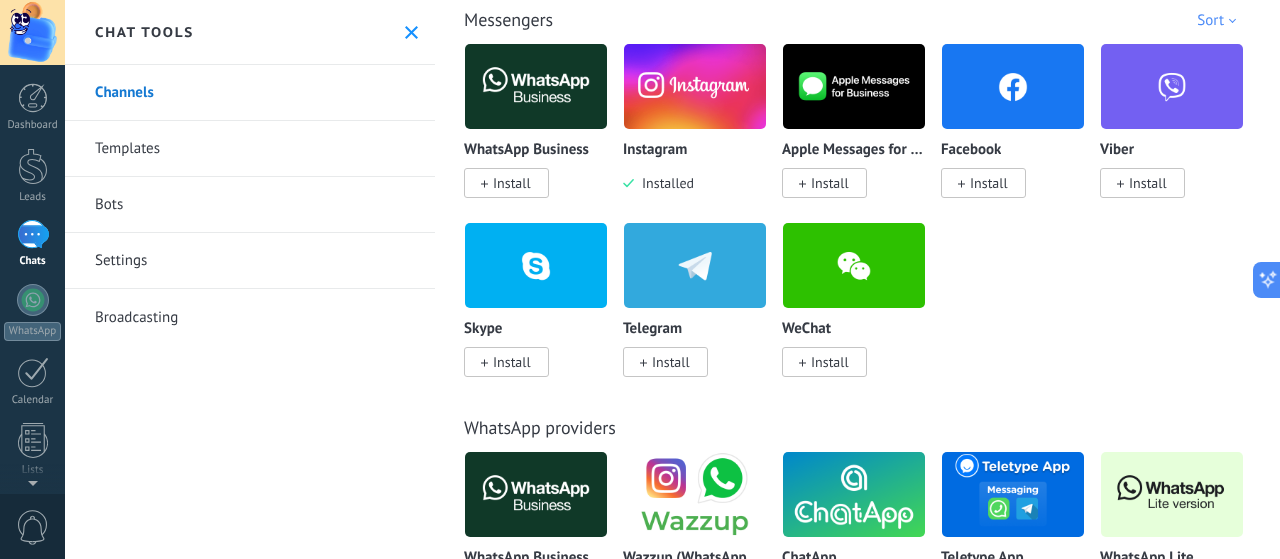 click on "Bots" at bounding box center (250, 205) 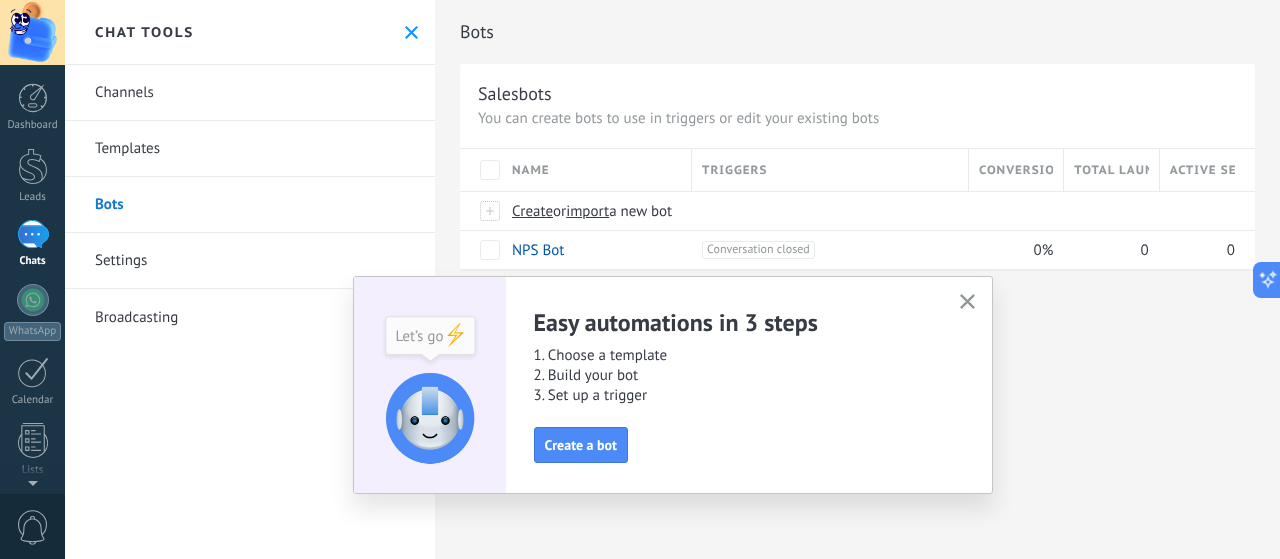 click 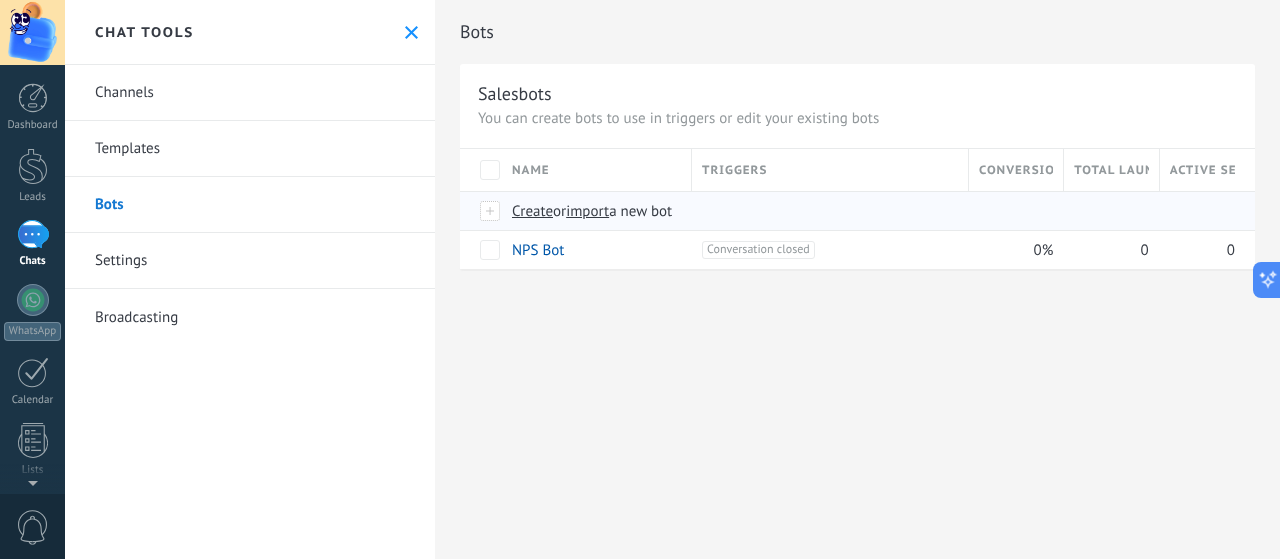 click on "Create" at bounding box center [532, 211] 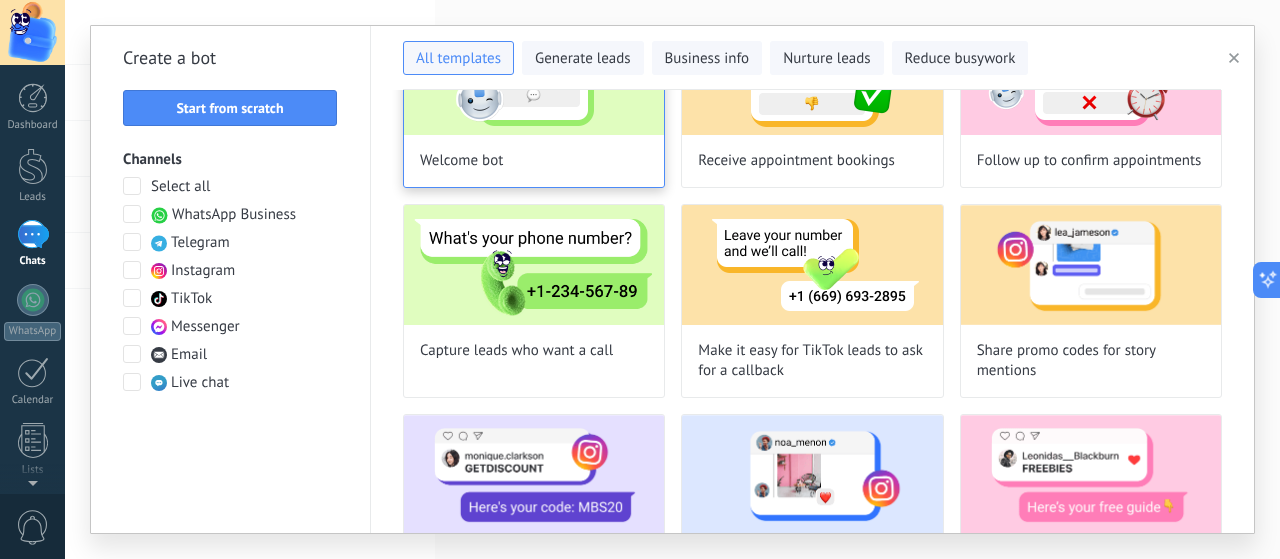 scroll, scrollTop: 0, scrollLeft: 0, axis: both 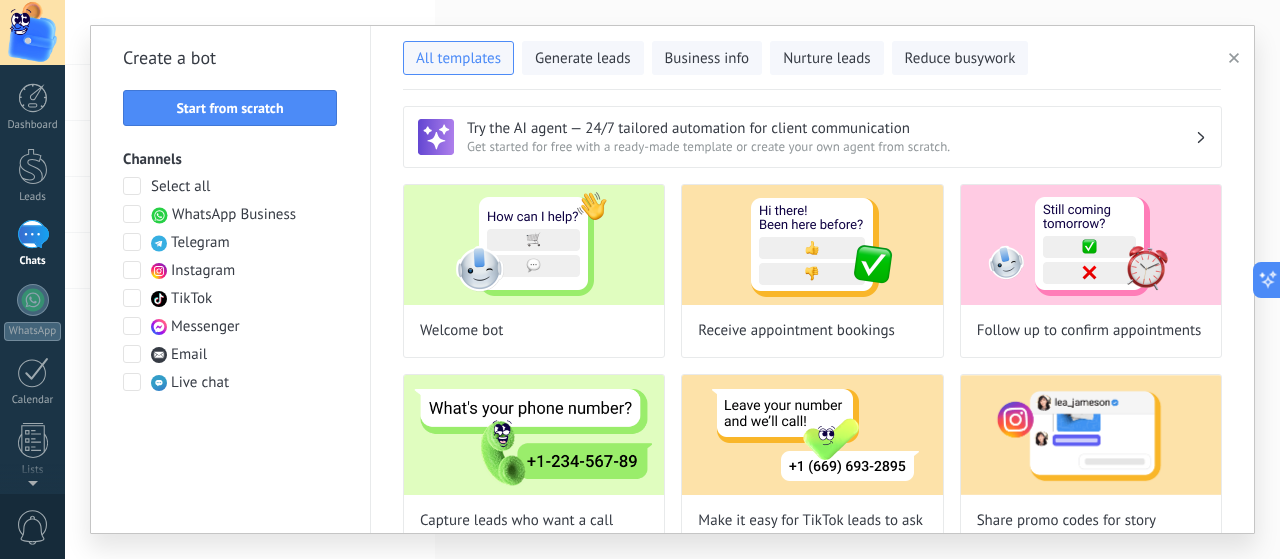 click 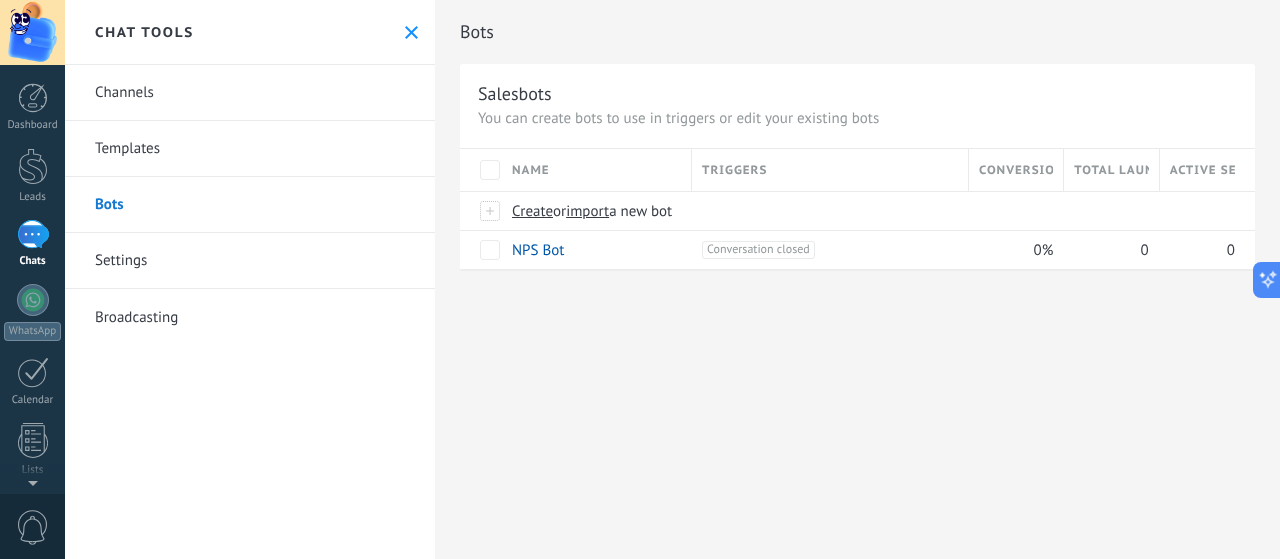 click on "Channels" at bounding box center [250, 93] 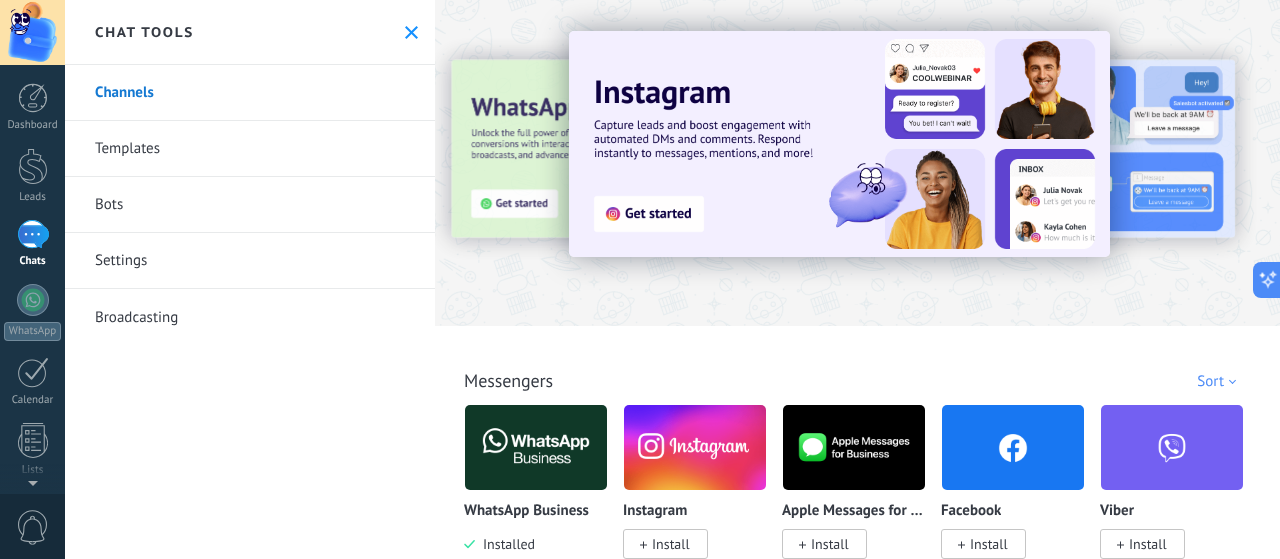 click on "Settings" at bounding box center [250, 261] 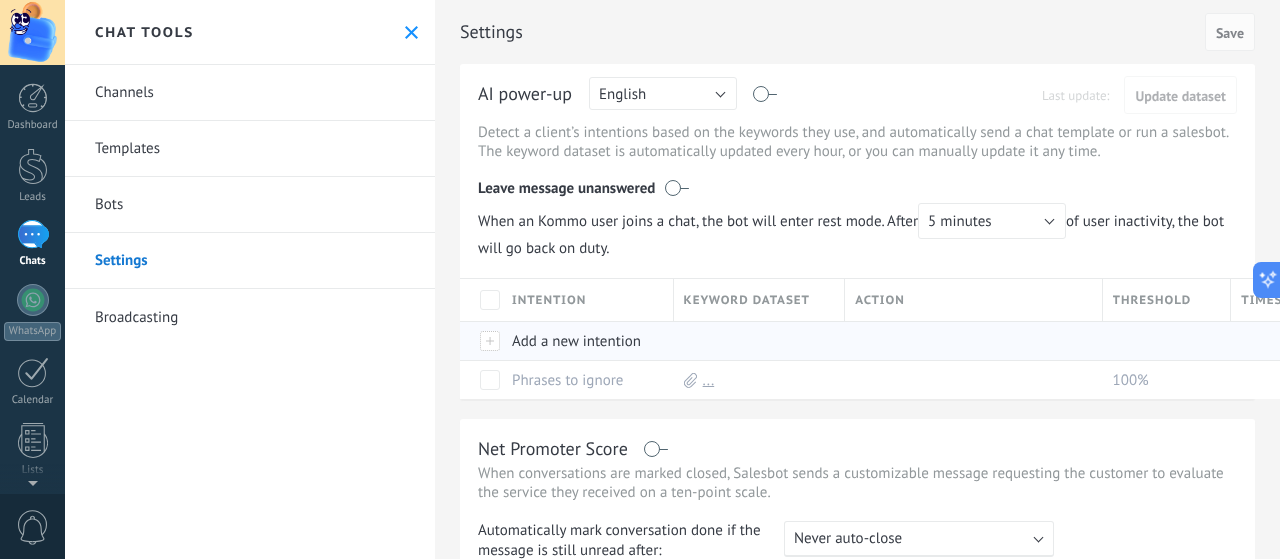 click on "Add a new intention" at bounding box center [583, 341] 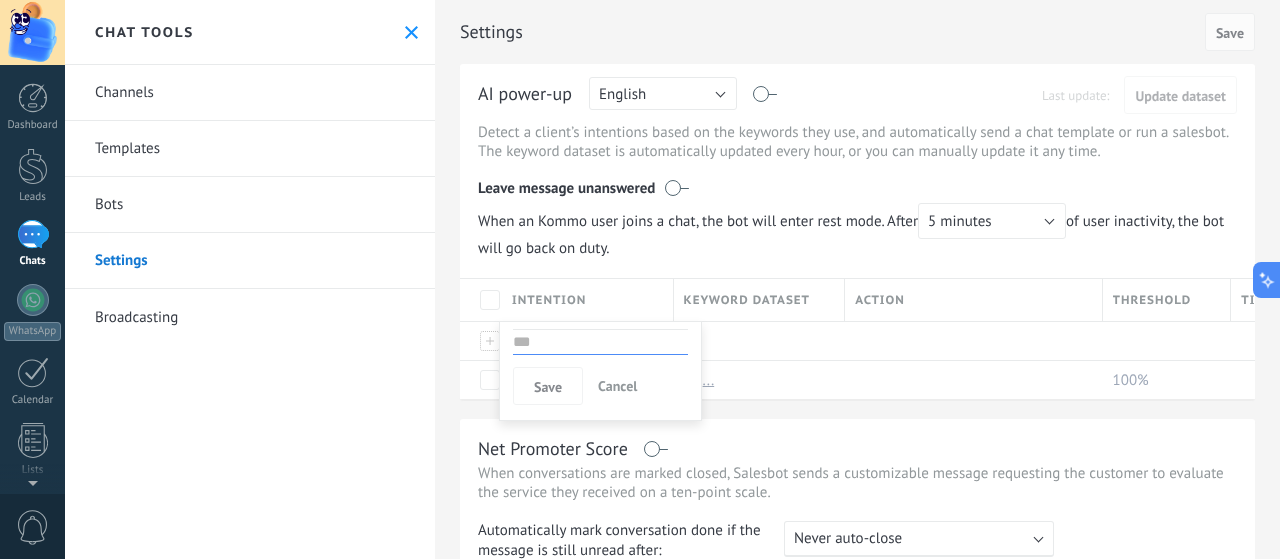 click on "Cancel" at bounding box center (617, 386) 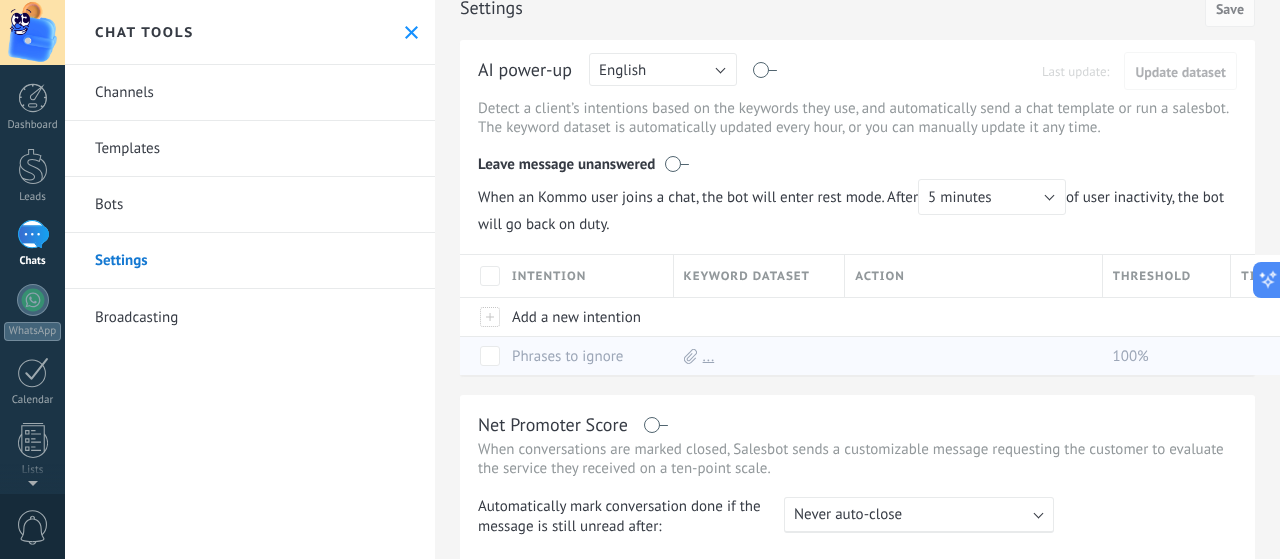 scroll, scrollTop: 0, scrollLeft: 0, axis: both 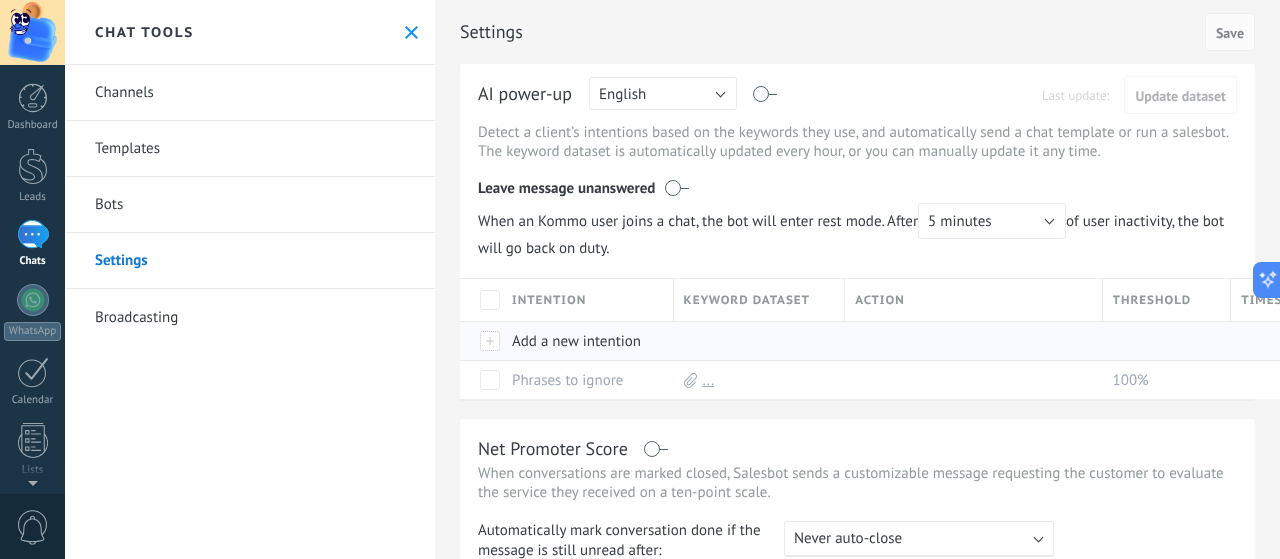 click on "Add a new intention" at bounding box center [583, 341] 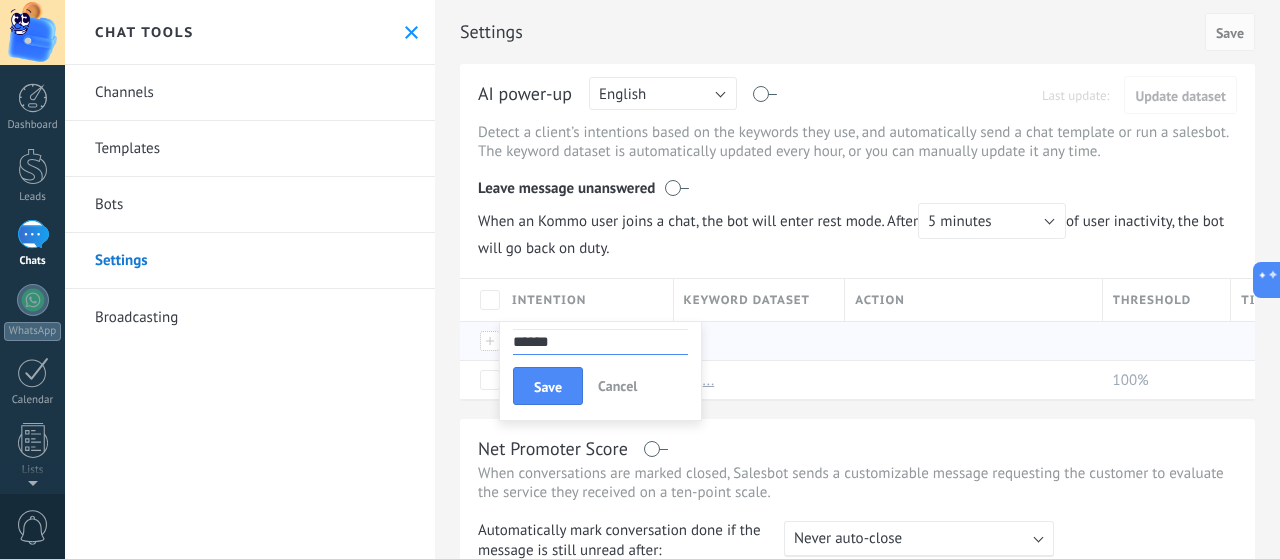 type on "*******" 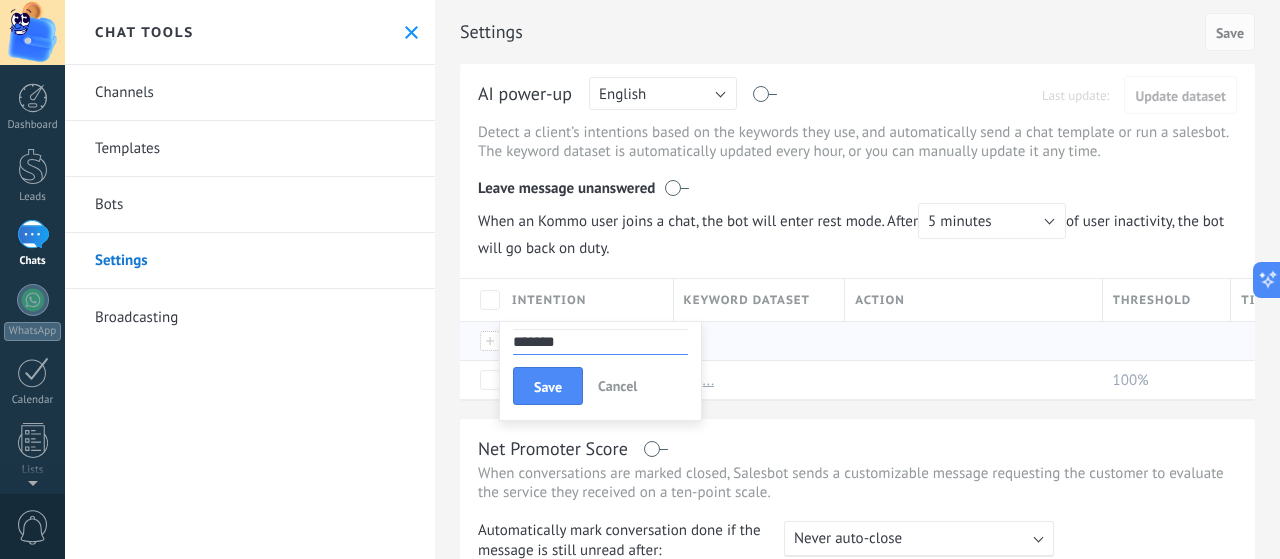 type 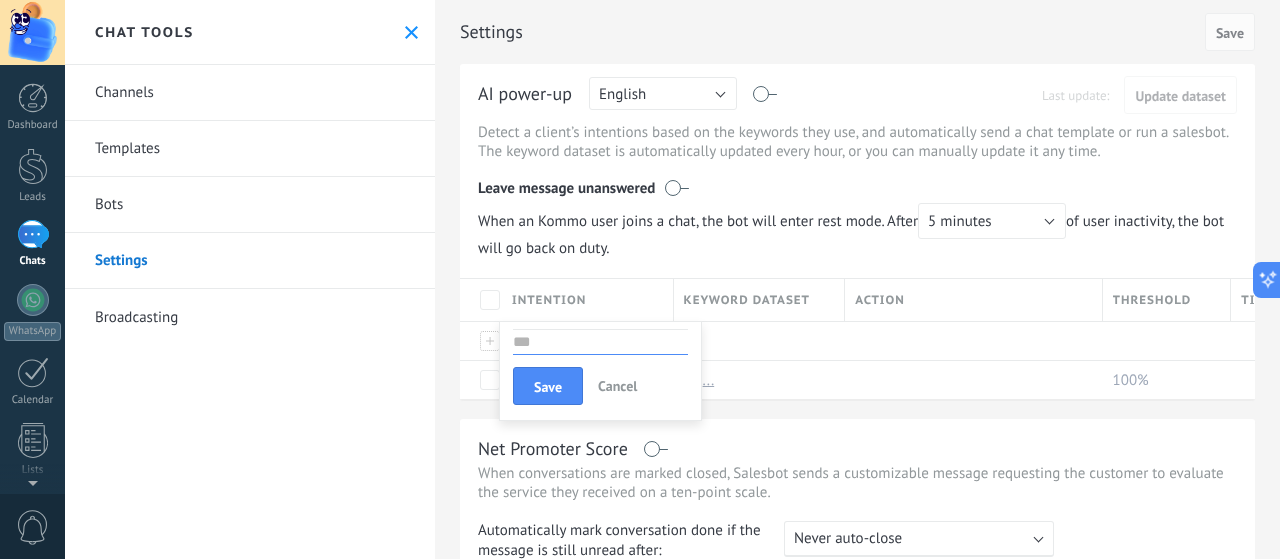 click on "Cancel" at bounding box center [617, 386] 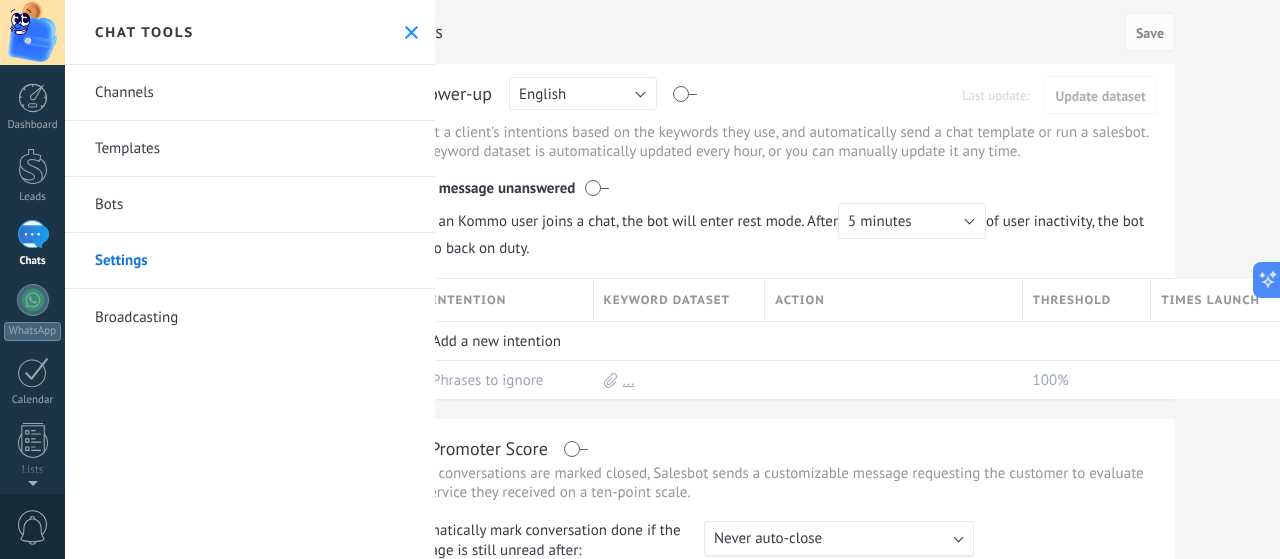 scroll, scrollTop: 0, scrollLeft: 0, axis: both 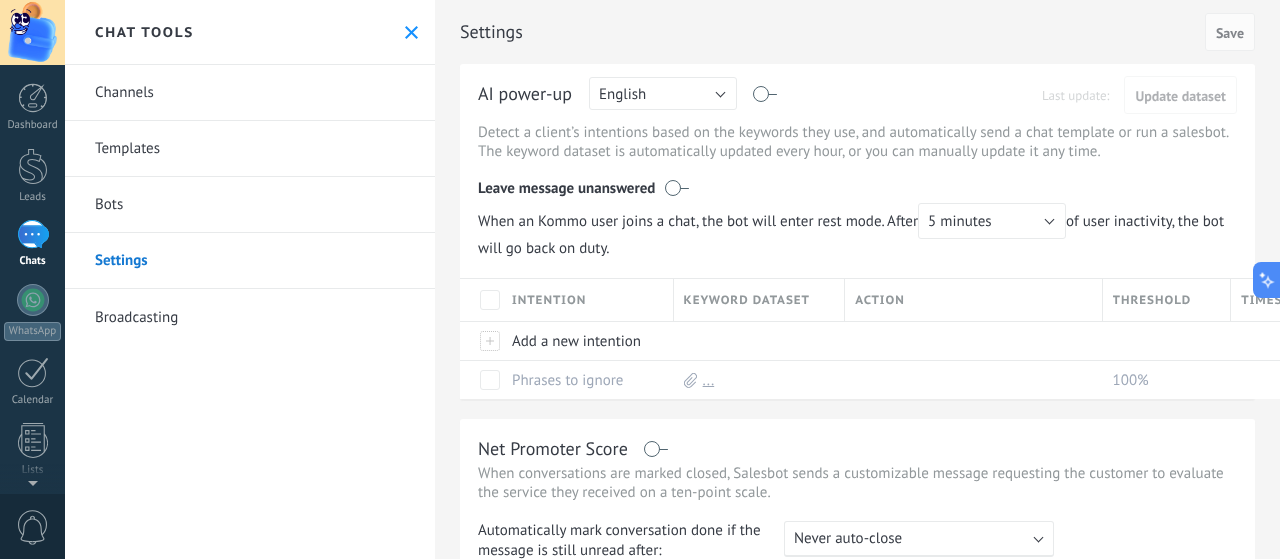 click on "Bots" at bounding box center [250, 205] 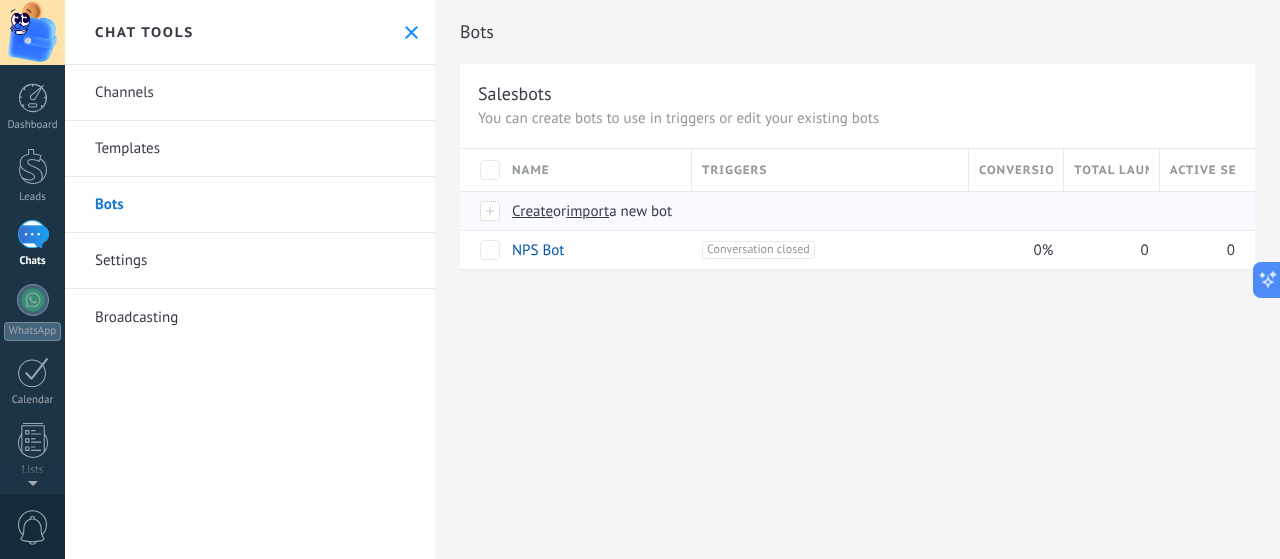 click on "Create" at bounding box center (532, 211) 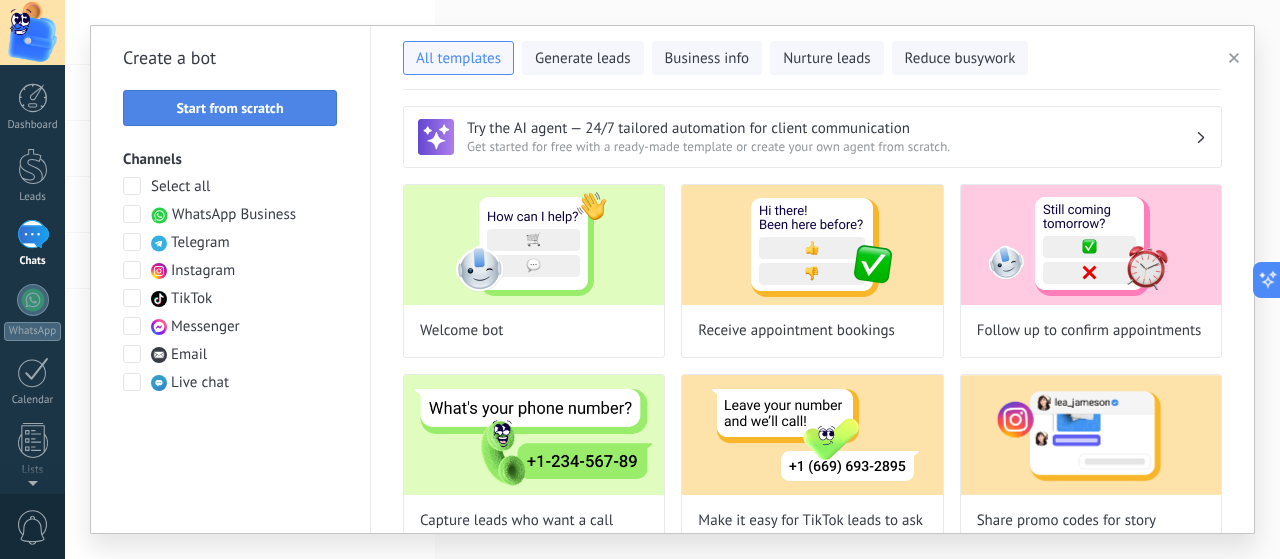 click on "Start from scratch" at bounding box center [230, 108] 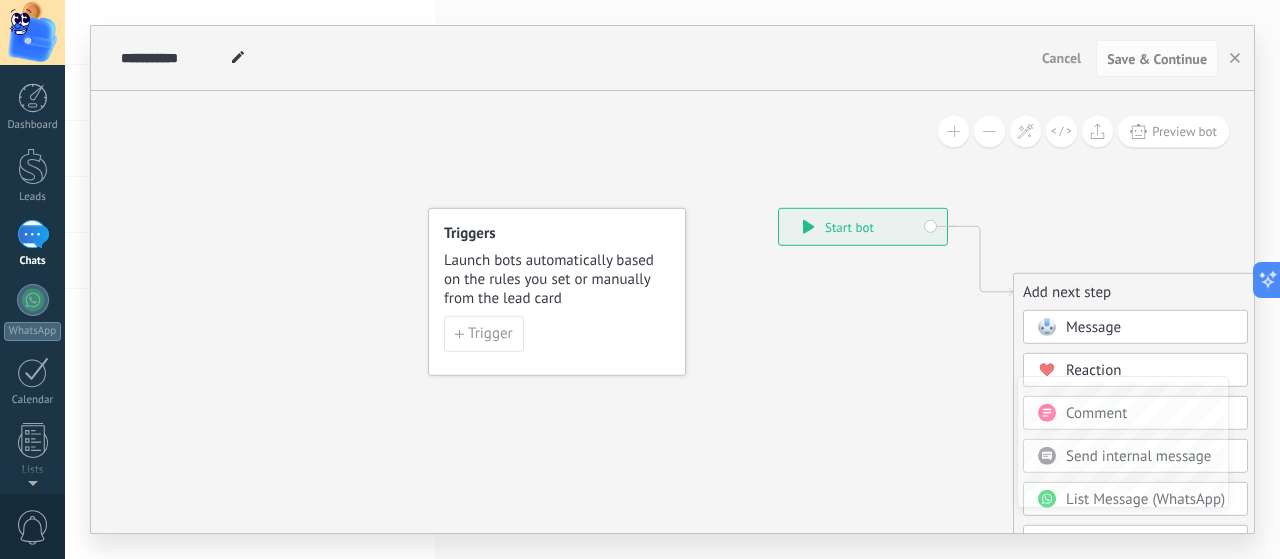 click on "Cancel" at bounding box center [1061, 58] 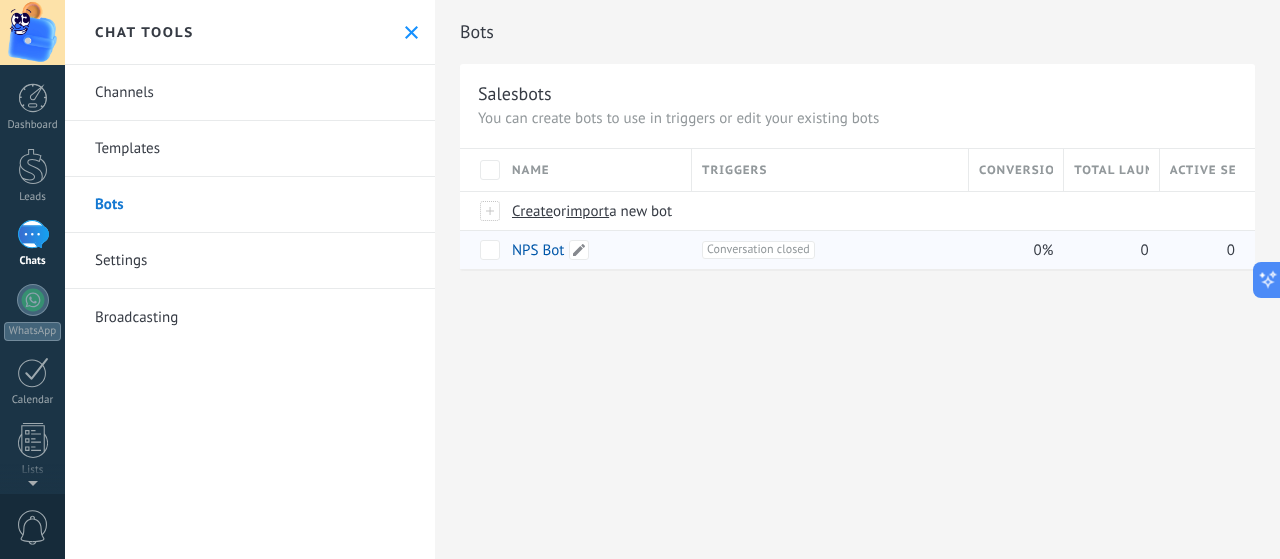 click on "NPS Bot" at bounding box center (538, 250) 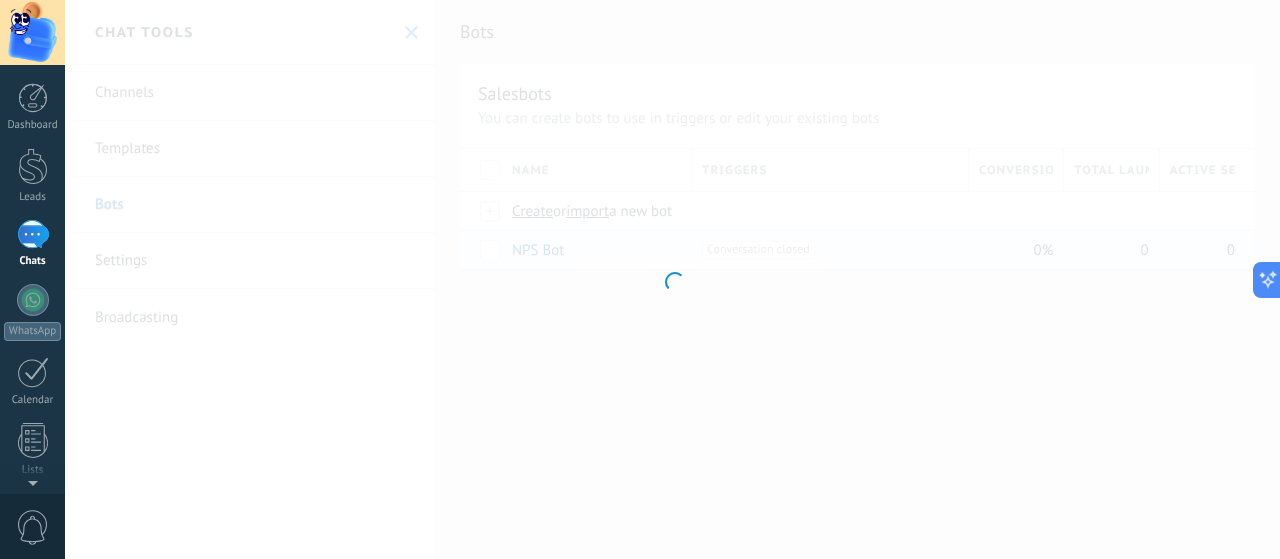 type on "*******" 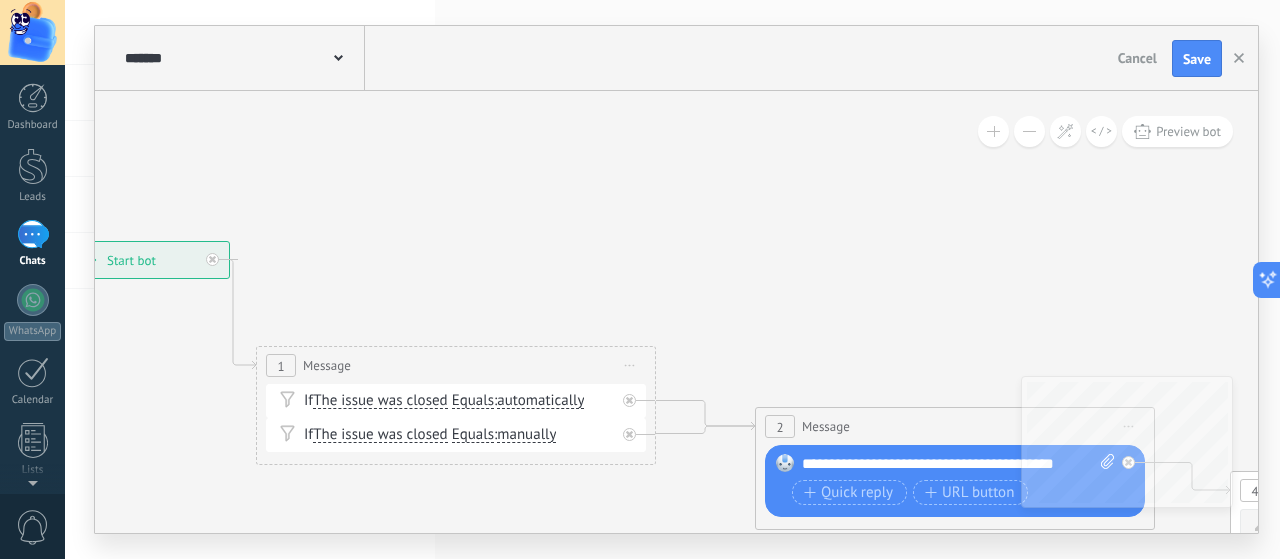 click on "Cancel" at bounding box center [1137, 58] 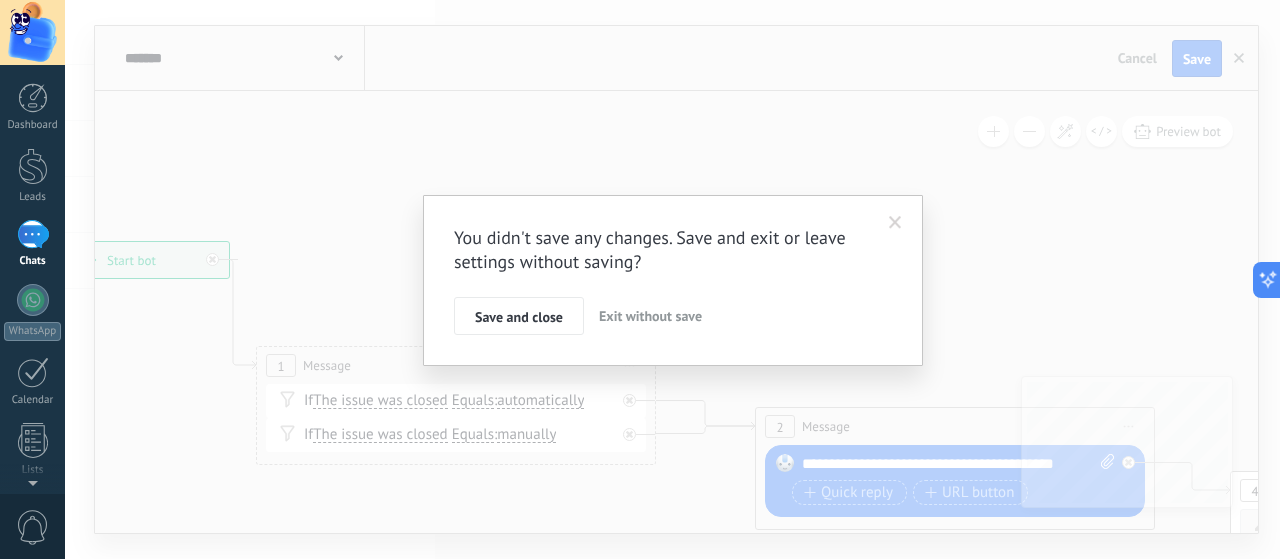click on "Exit without save" at bounding box center [650, 316] 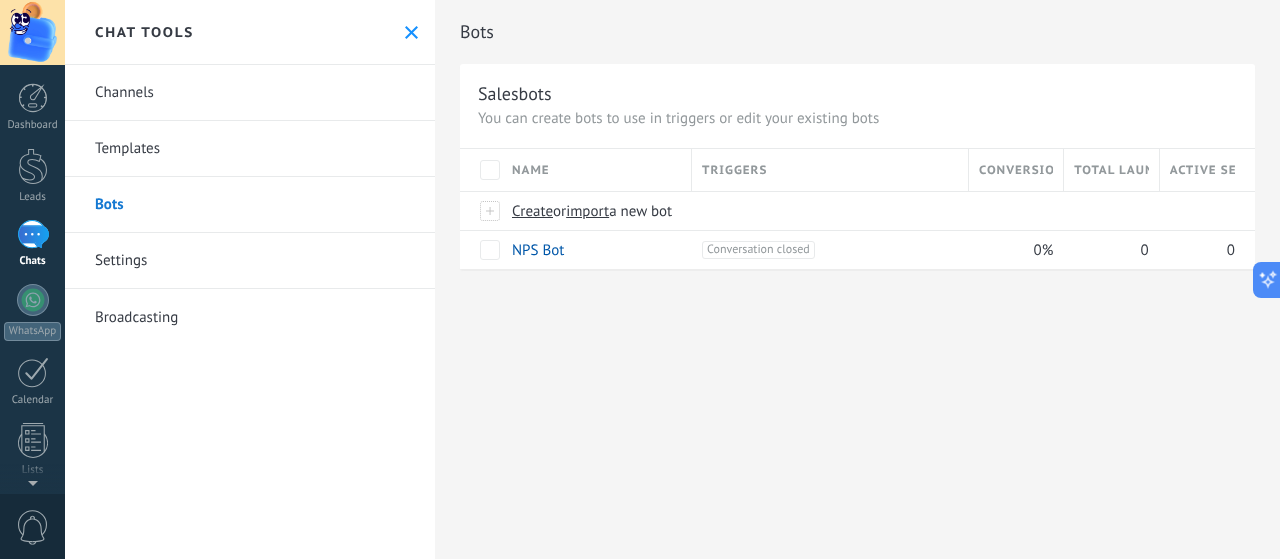 click on "Templates" at bounding box center (250, 149) 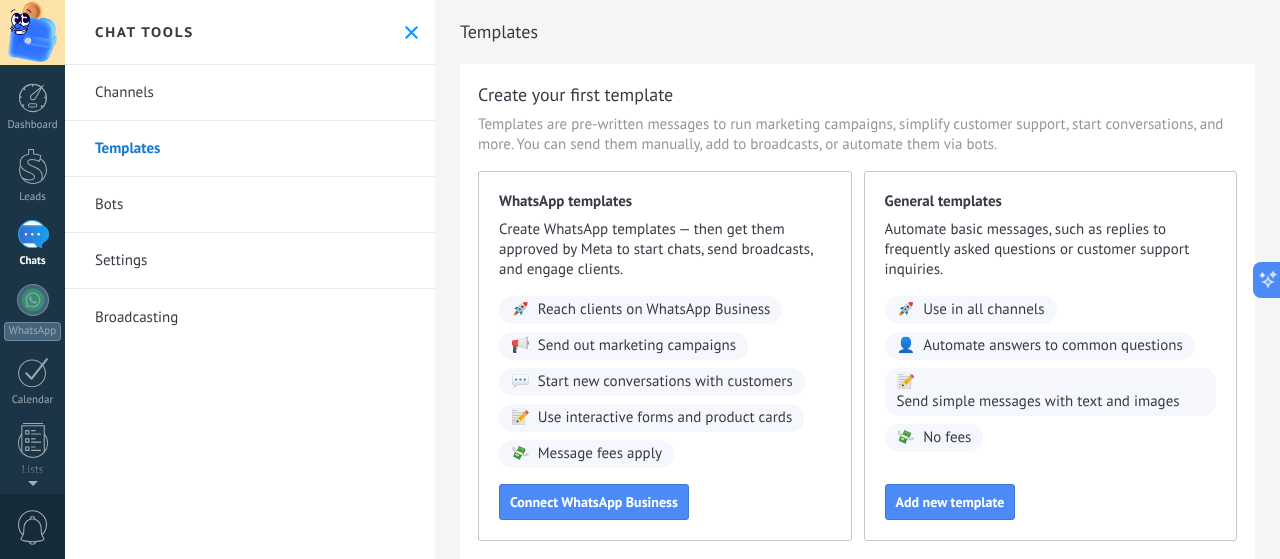 click on "Channels" at bounding box center [250, 93] 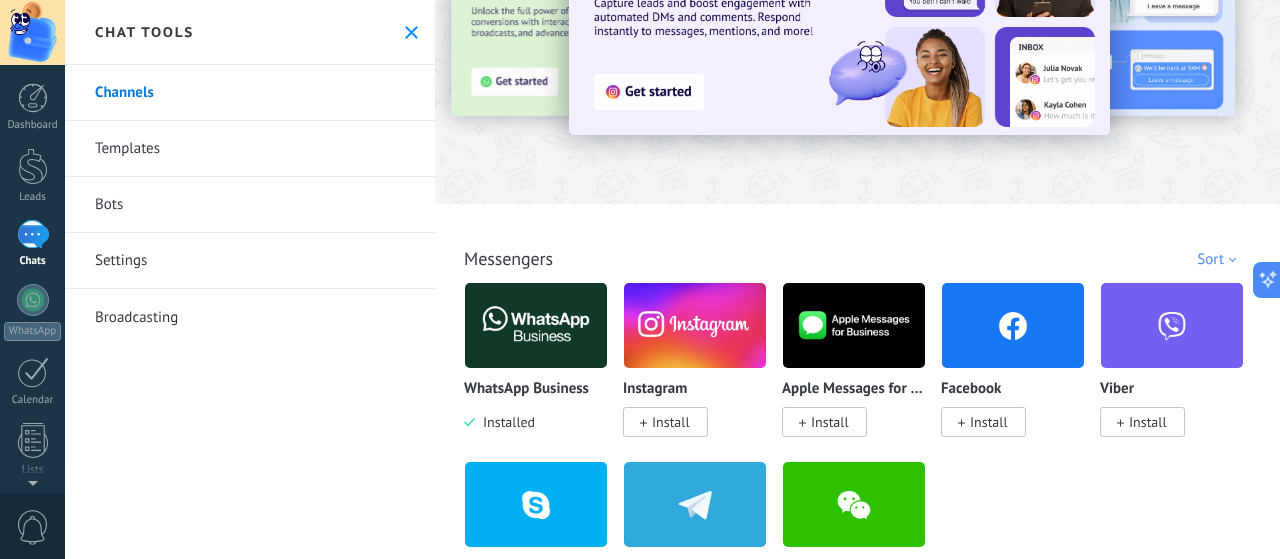 scroll, scrollTop: 122, scrollLeft: 0, axis: vertical 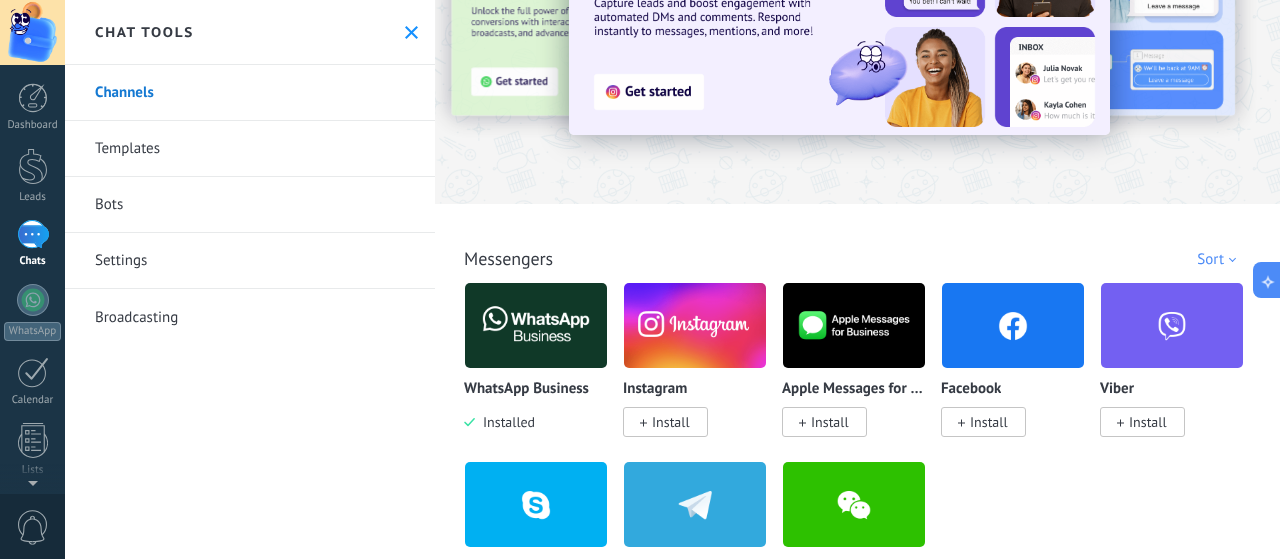click on "Instagram Install" at bounding box center (695, 406) 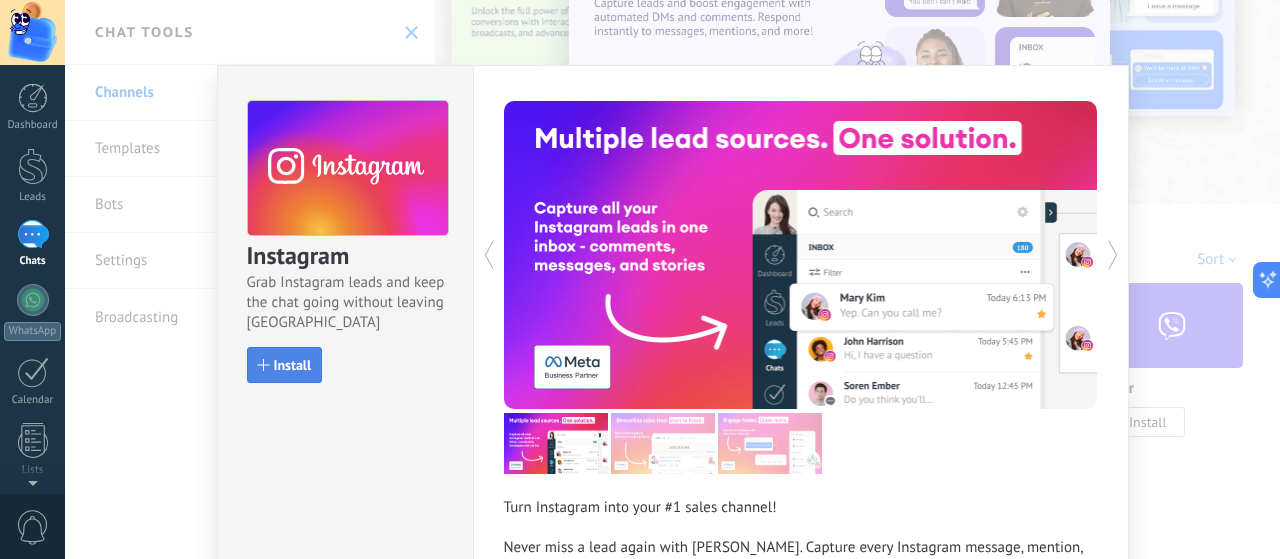 click on "Install" at bounding box center [285, 365] 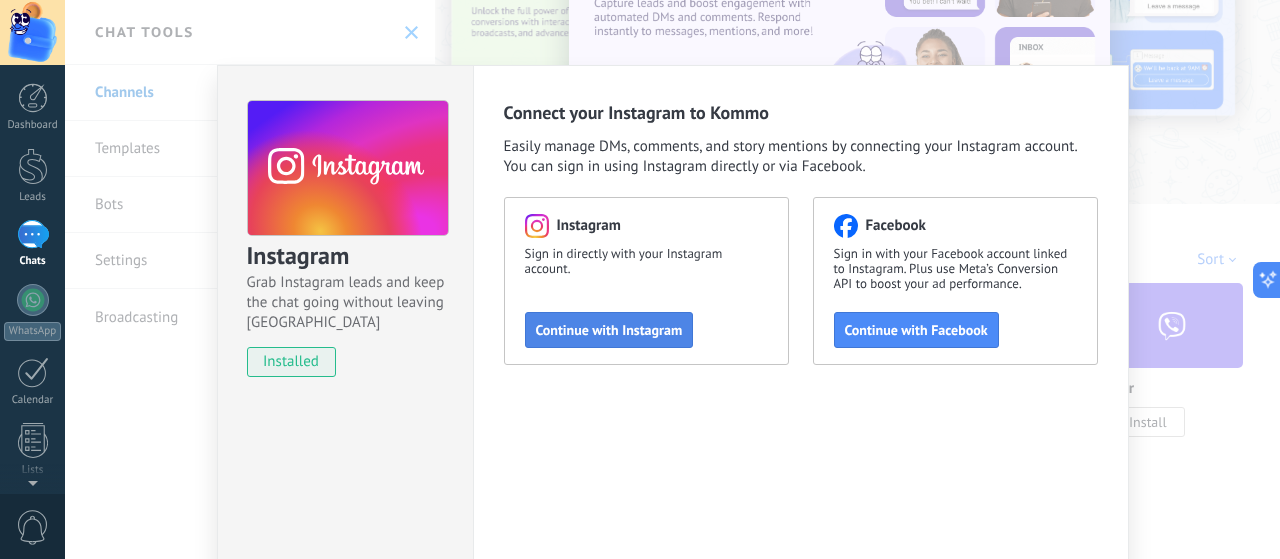 click on "Continue with Instagram" at bounding box center (609, 330) 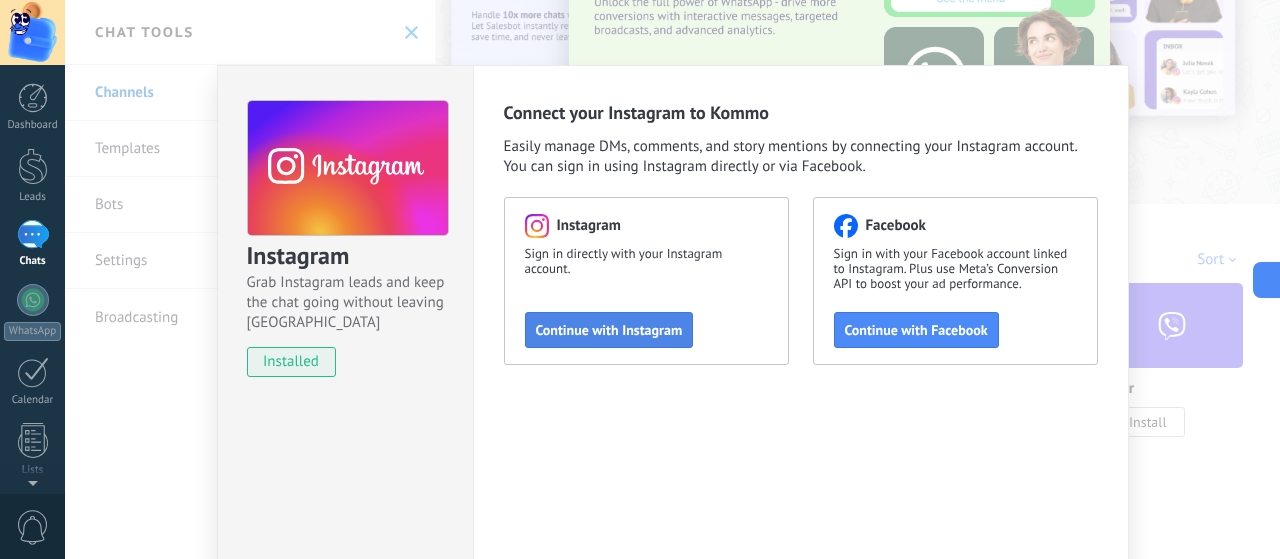 click on "Continue with Instagram" at bounding box center (609, 330) 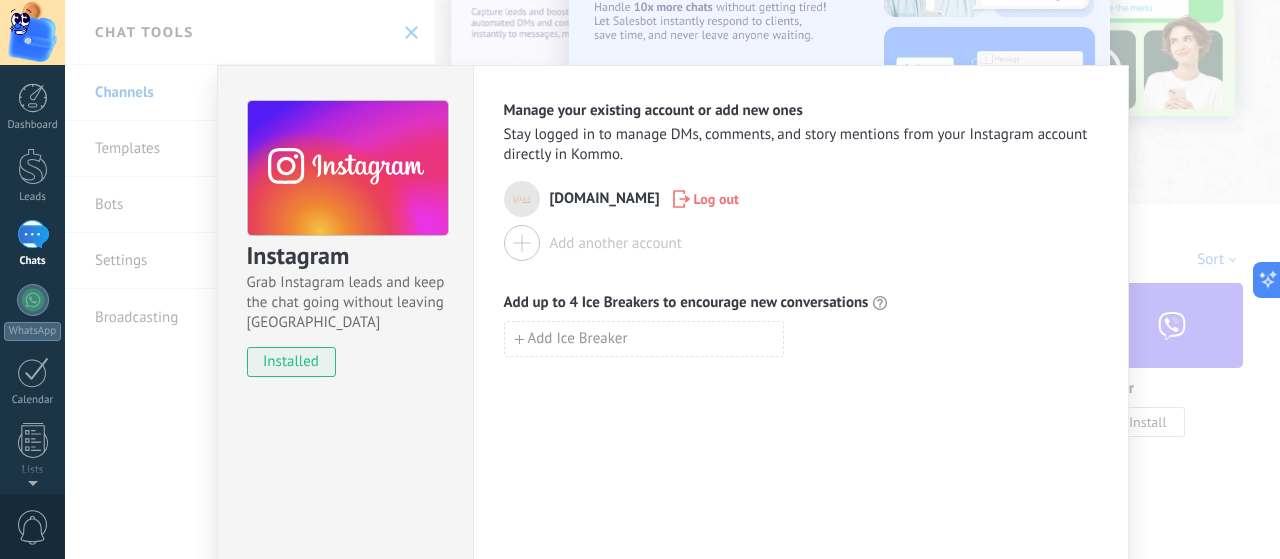 click on "Instagram Grab Instagram leads and keep the chat going without leaving [PERSON_NAME] installed Manage your existing account or add new ones Stay logged in to manage DMs, comments, and story mentions from your Instagram account directly in Kommo. [DOMAIN_NAME] Log out Add another account Add up to 4 Ice Breakers to encourage new conversations Add Ice Breaker" at bounding box center (672, 279) 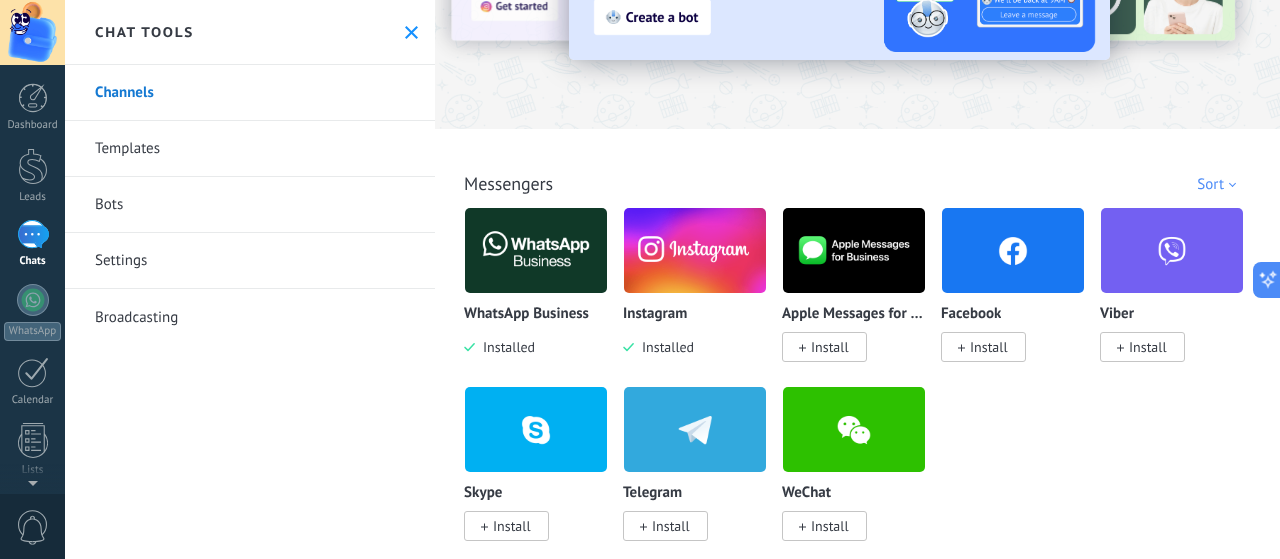 scroll, scrollTop: 0, scrollLeft: 0, axis: both 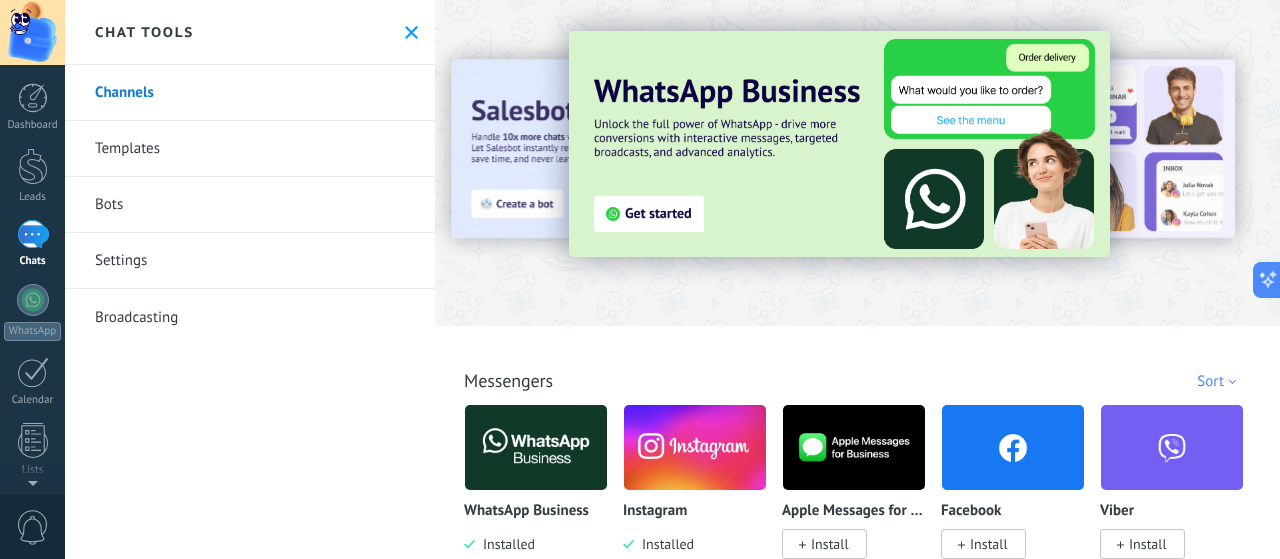drag, startPoint x: 677, startPoint y: 433, endPoint x: 644, endPoint y: 438, distance: 33.37664 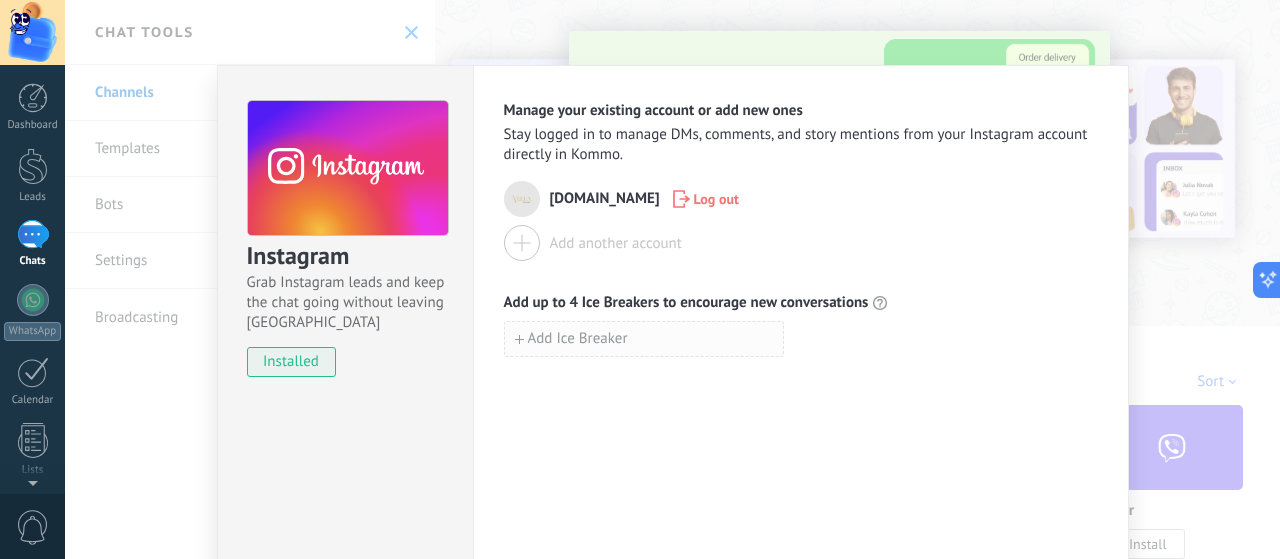 click on "Add Ice Breaker" at bounding box center (644, 339) 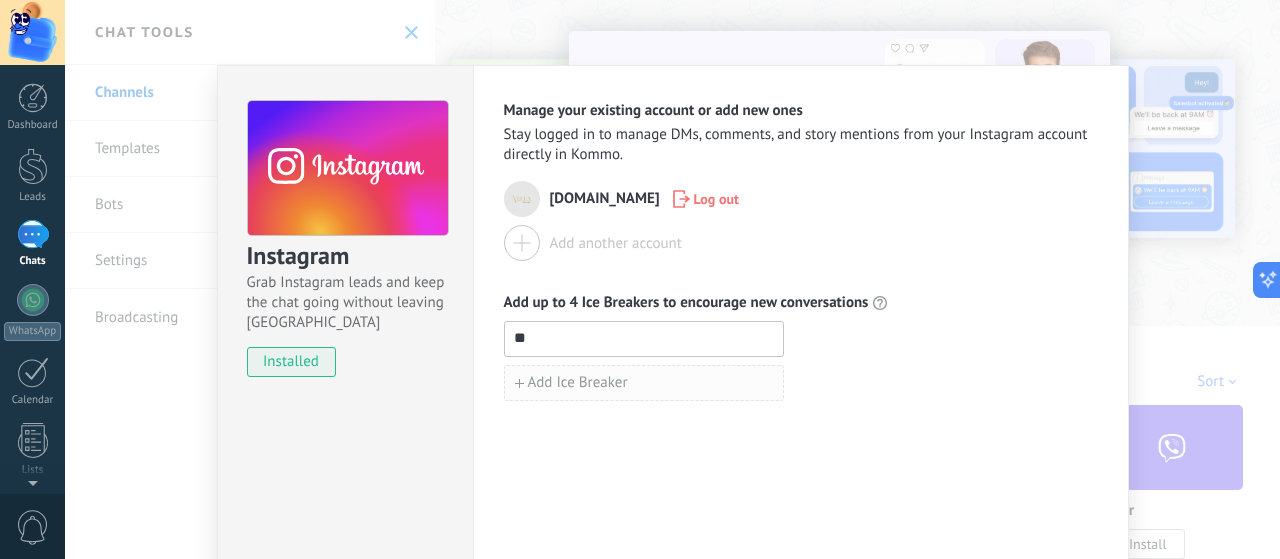type on "**" 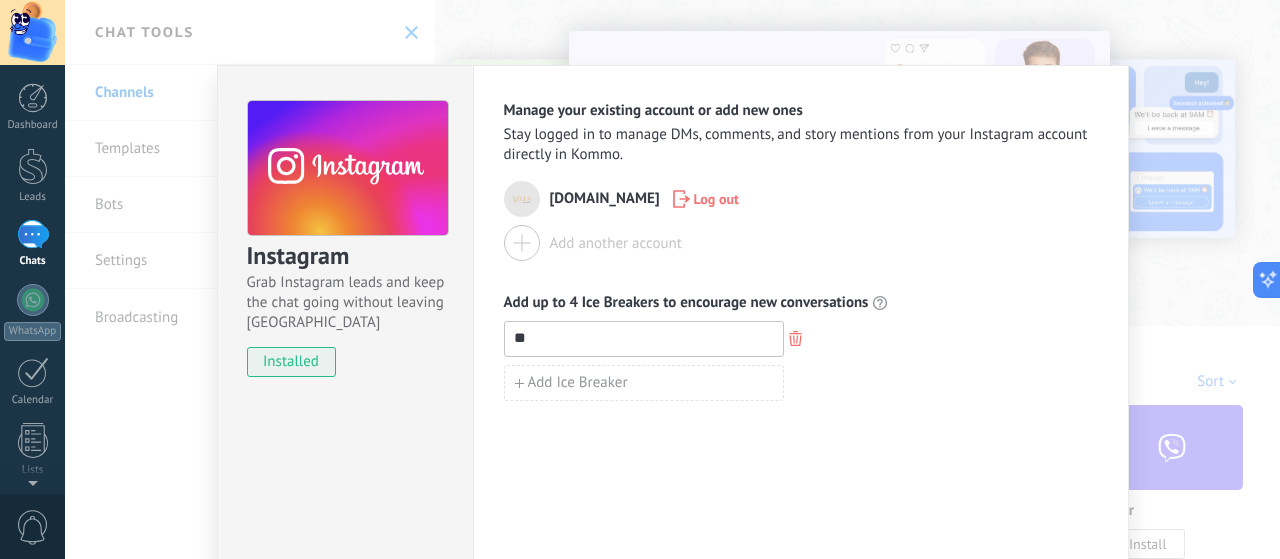 click on "Manage your existing account or add new ones Stay logged in to manage DMs, comments, and story mentions from your Instagram account directly in Kommo. [DOMAIN_NAME] Log out Add another account Add up to 4 Ice Breakers to encourage new conversations ** Add Ice Breaker" at bounding box center [801, 362] 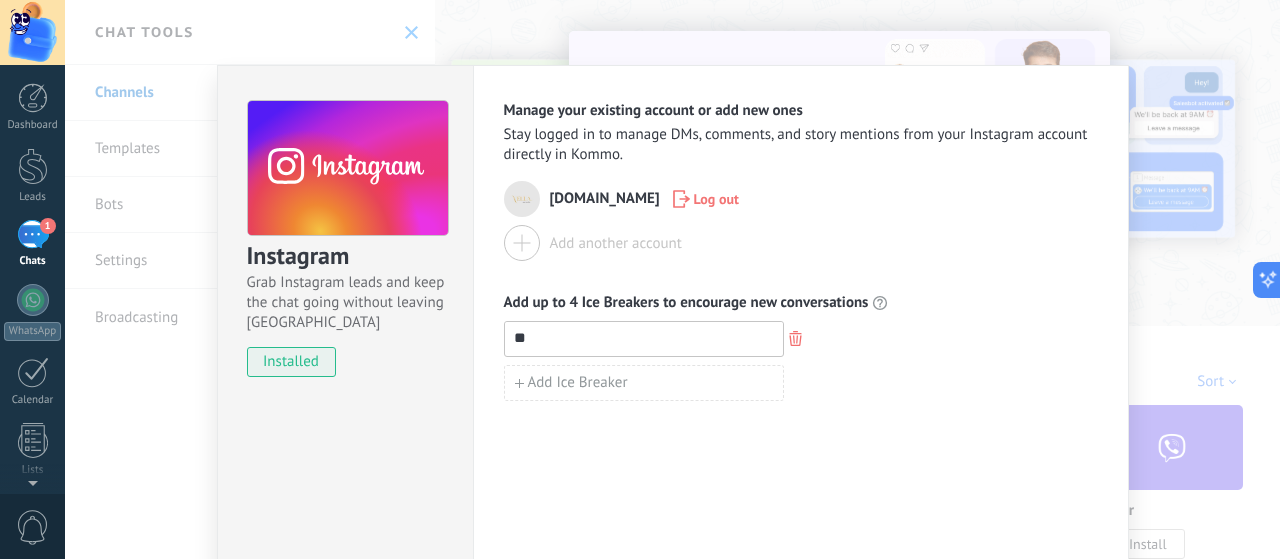 click on "Instagram Grab Instagram leads and keep the chat going without leaving [PERSON_NAME] installed Manage your existing account or add new ones Stay logged in to manage DMs, comments, and story mentions from your Instagram account directly in Kommo. [DOMAIN_NAME] Log out Add another account Add up to 4 Ice Breakers to encourage new conversations ** Add Ice Breaker" at bounding box center (672, 279) 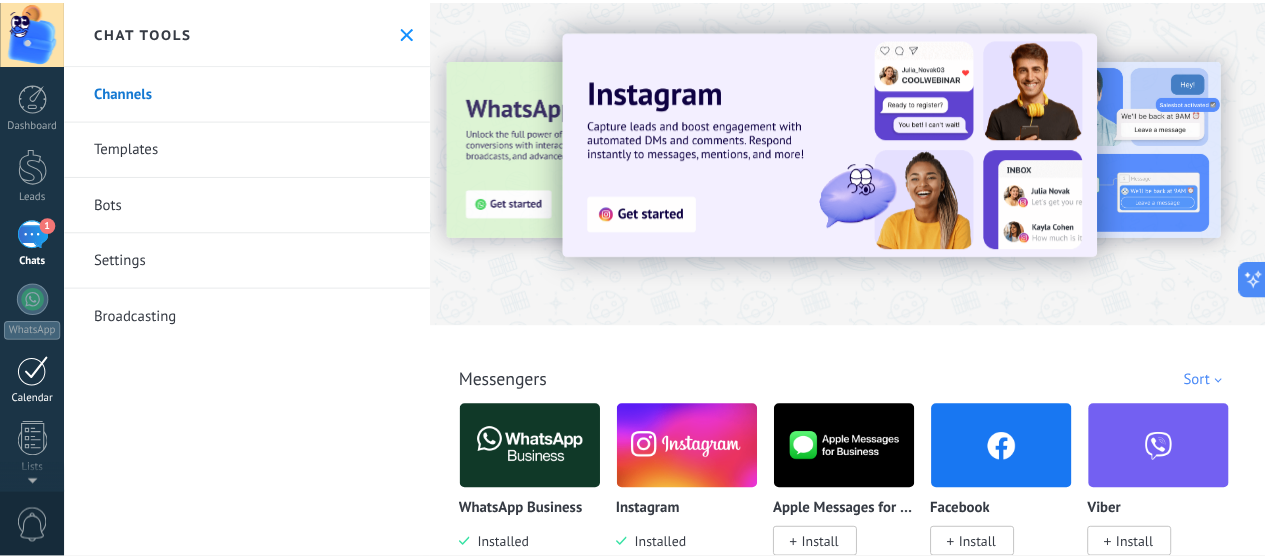scroll, scrollTop: 271, scrollLeft: 0, axis: vertical 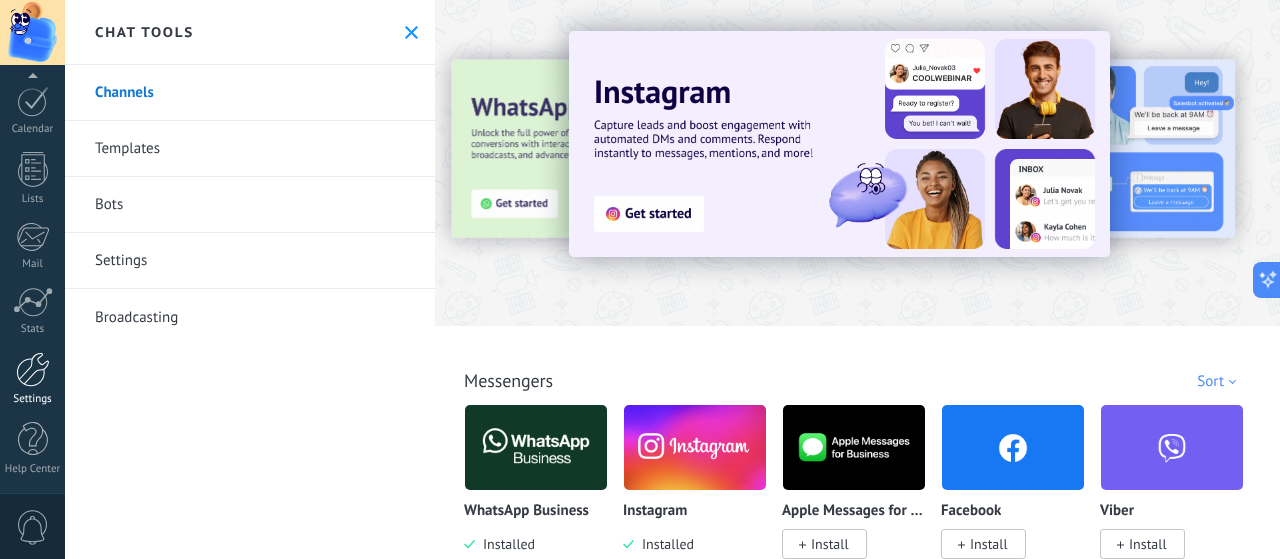 click on "Settings" at bounding box center [32, 379] 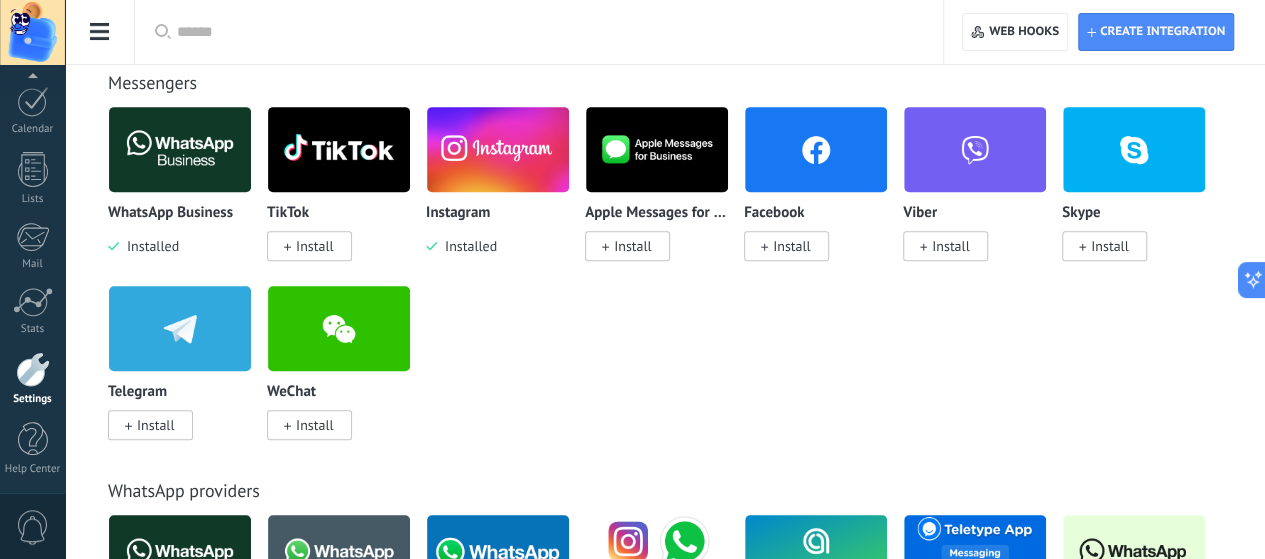 scroll, scrollTop: 408, scrollLeft: 0, axis: vertical 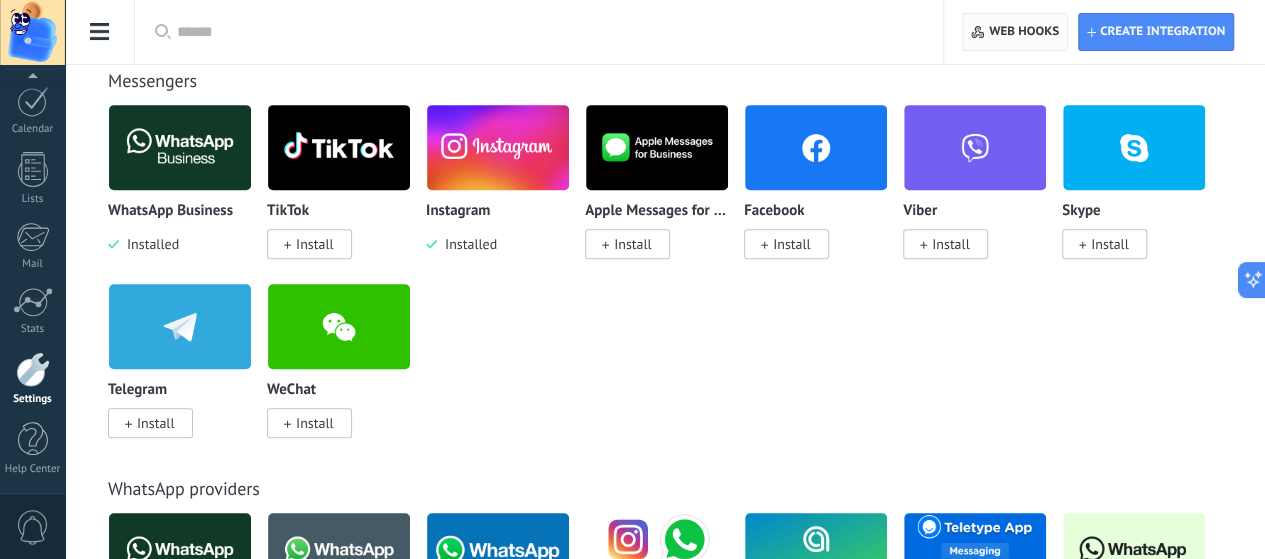 click on "Web hooks  0" at bounding box center (1014, 32) 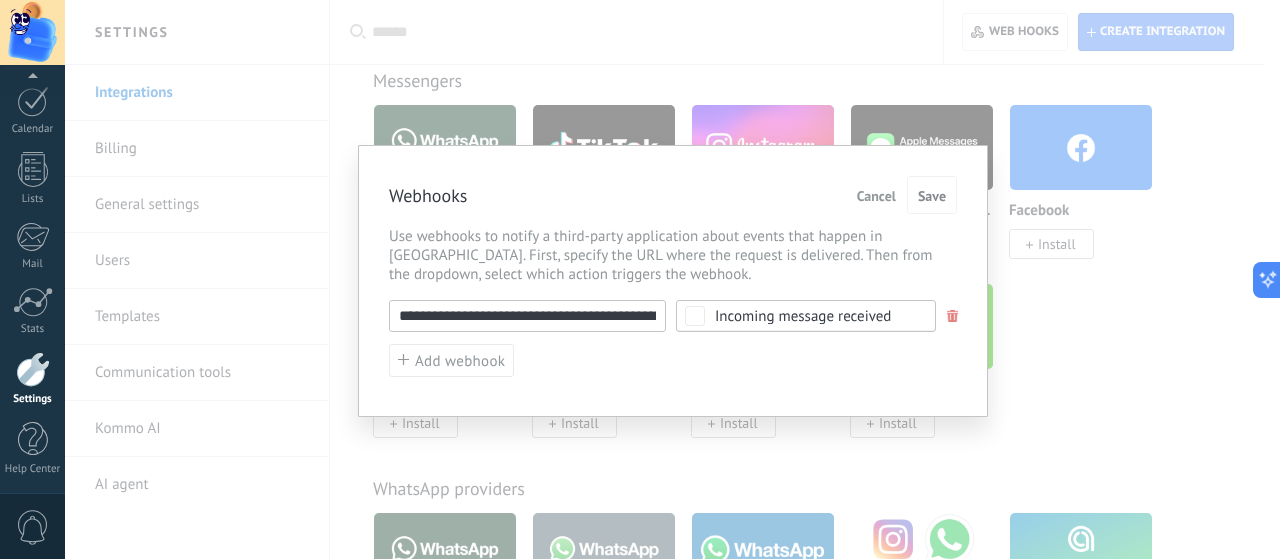 click on "**********" at bounding box center [672, 279] 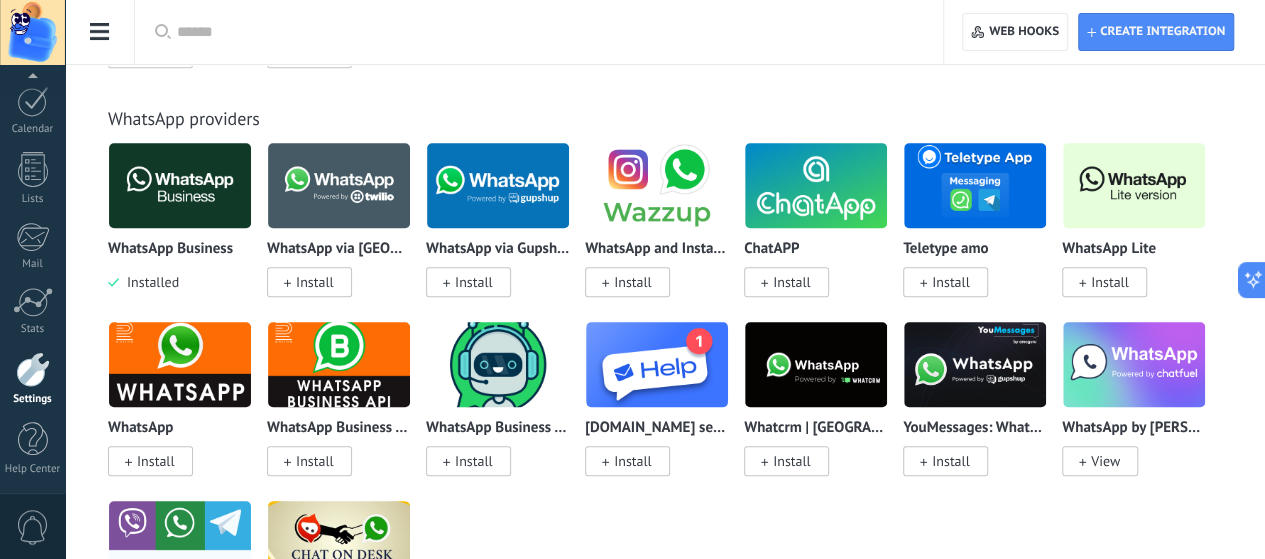 scroll, scrollTop: 833, scrollLeft: 0, axis: vertical 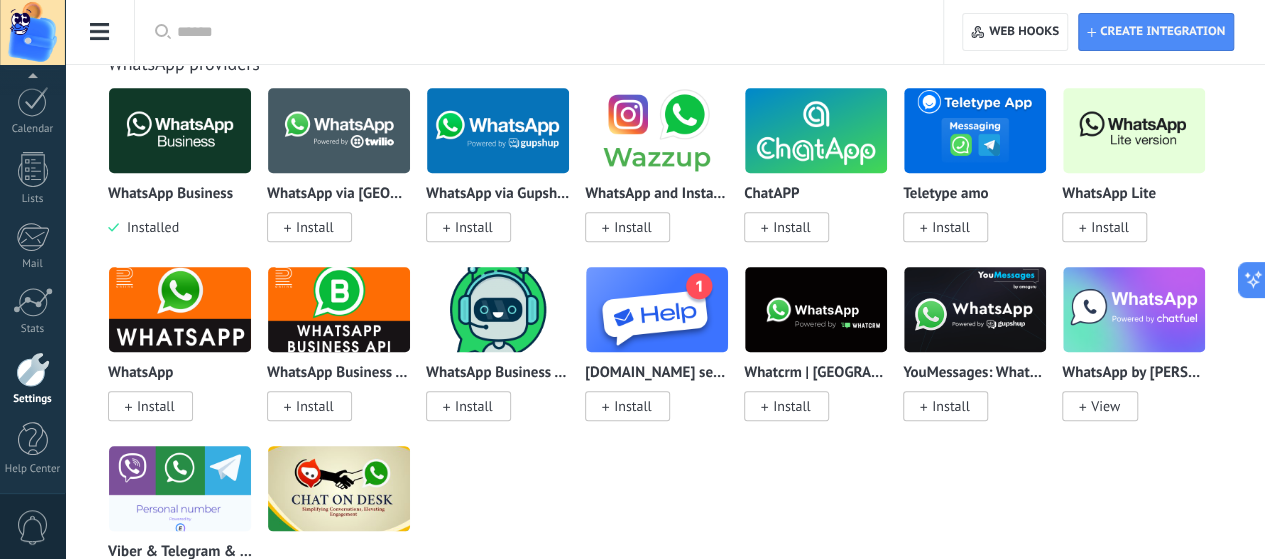 click at bounding box center [33, 369] 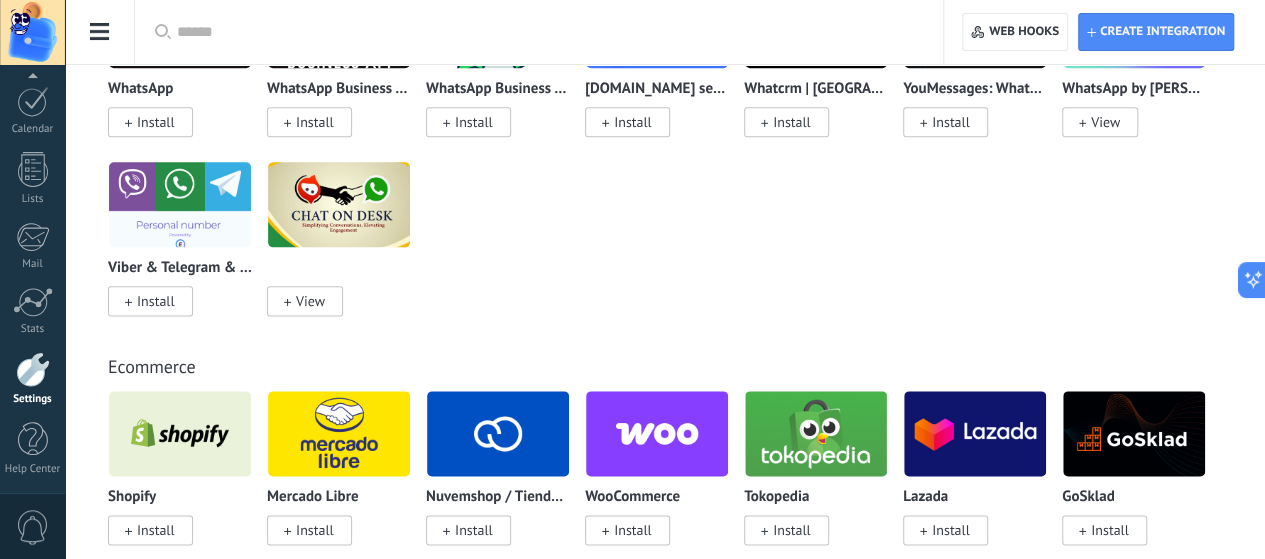 scroll, scrollTop: 1125, scrollLeft: 0, axis: vertical 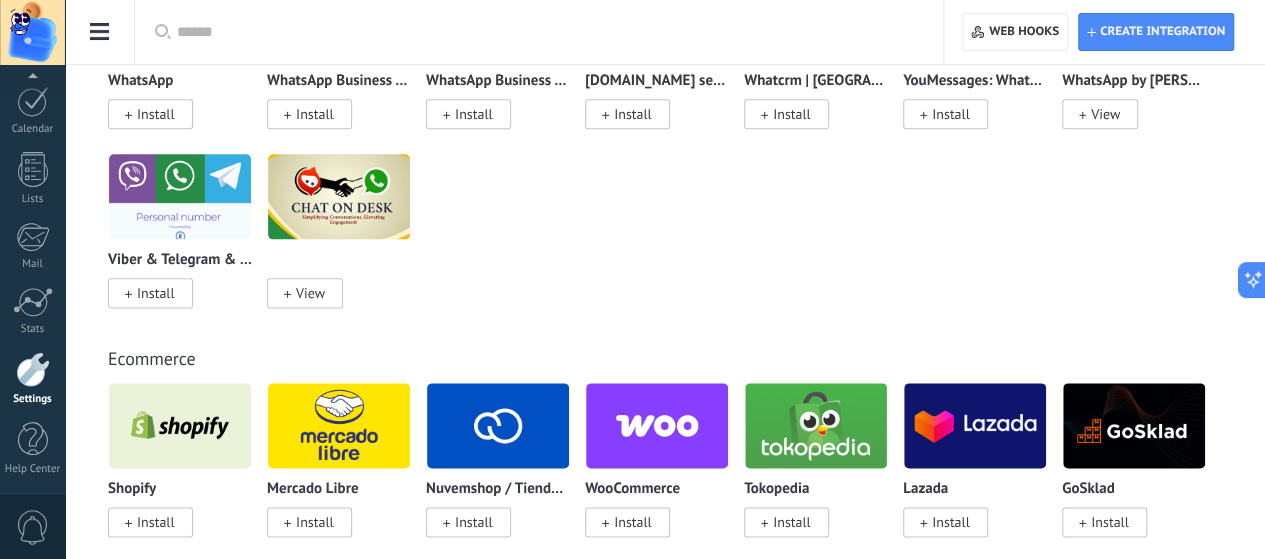 click at bounding box center [33, 369] 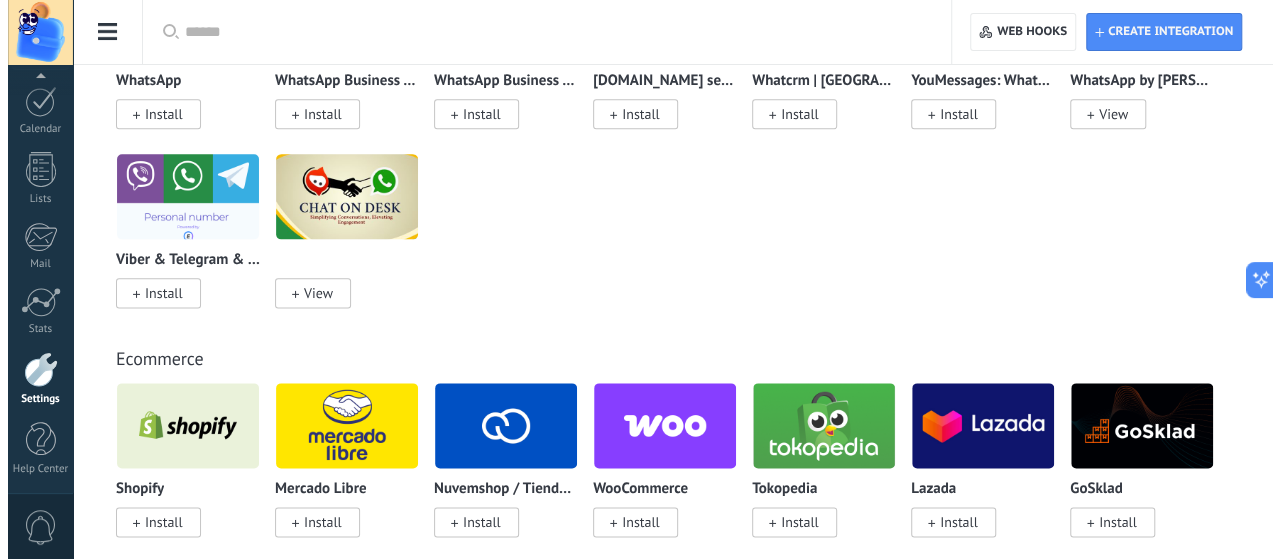 scroll, scrollTop: 0, scrollLeft: 0, axis: both 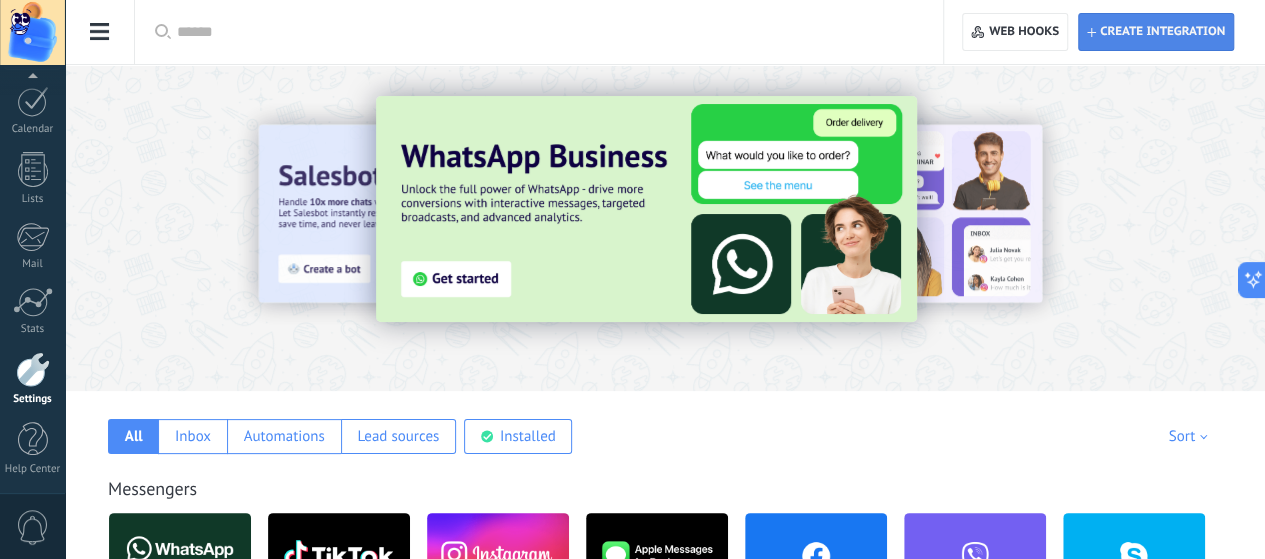 click on "Create integration" at bounding box center [1156, 32] 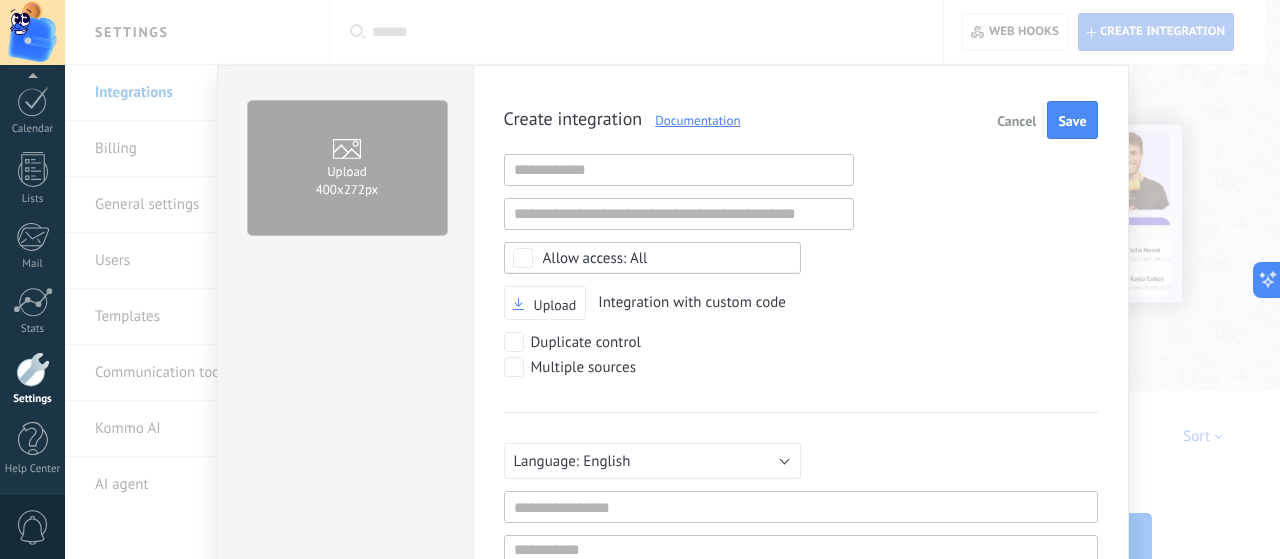 scroll, scrollTop: 19, scrollLeft: 0, axis: vertical 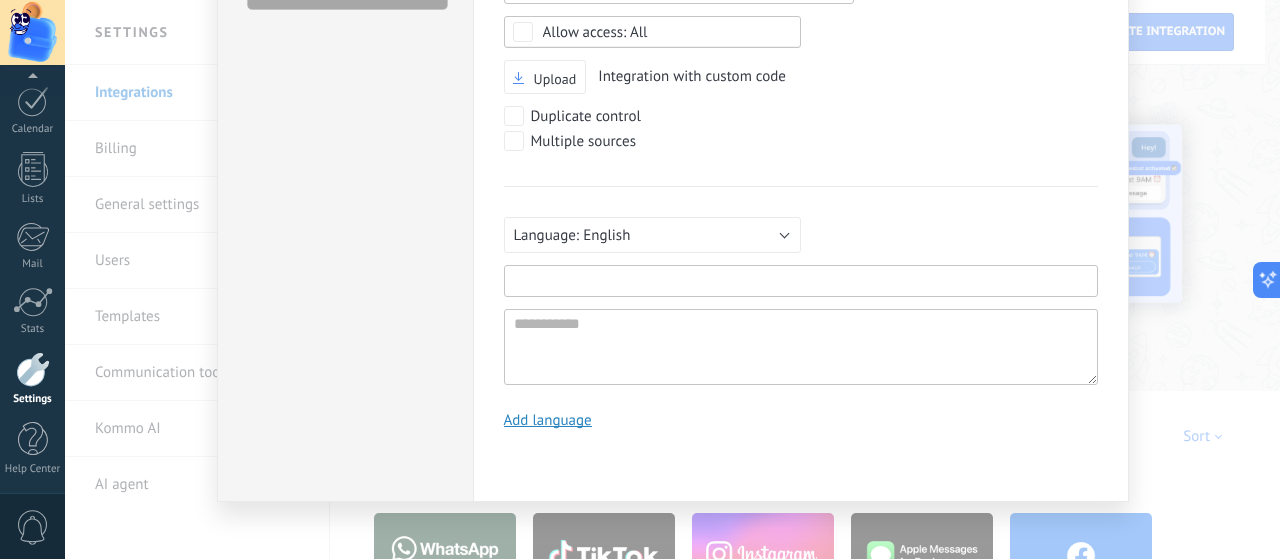 click at bounding box center (801, 281) 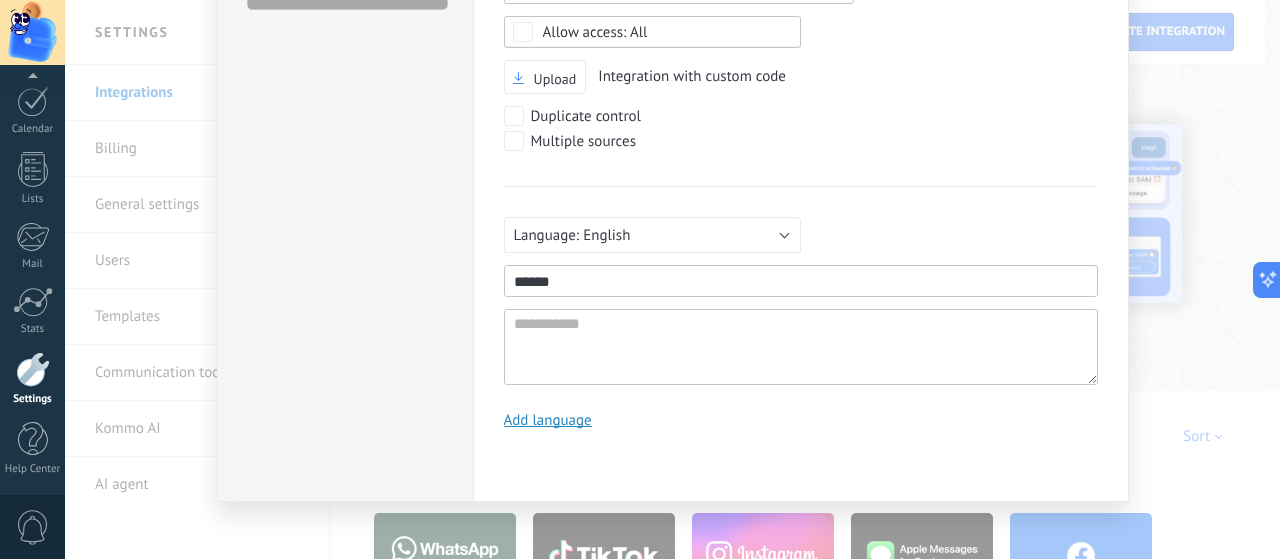 scroll, scrollTop: 0, scrollLeft: 0, axis: both 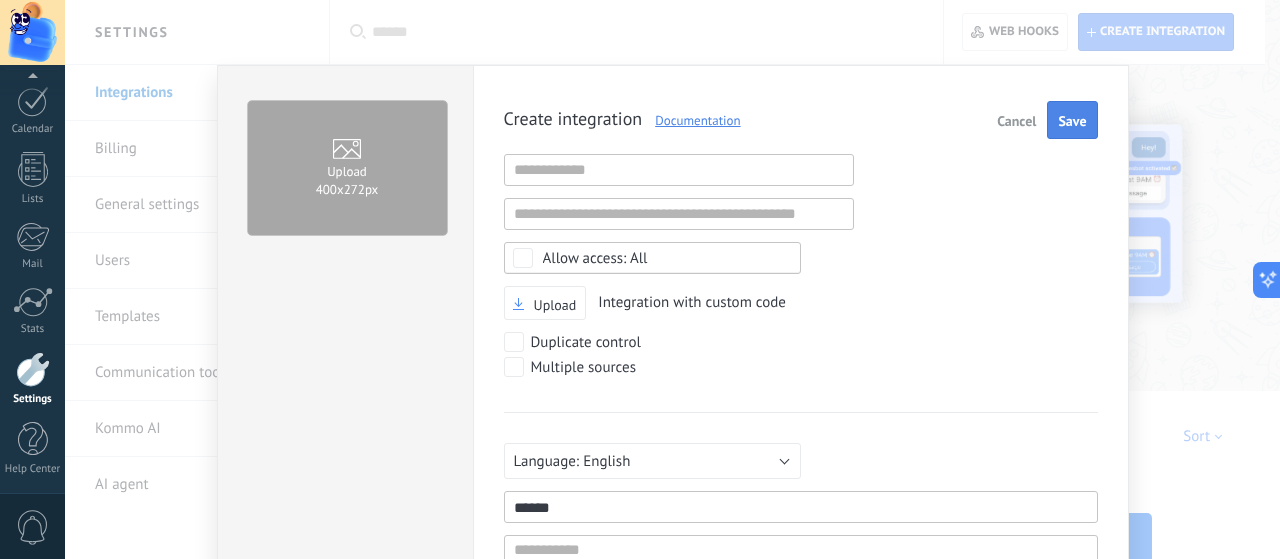 type on "******" 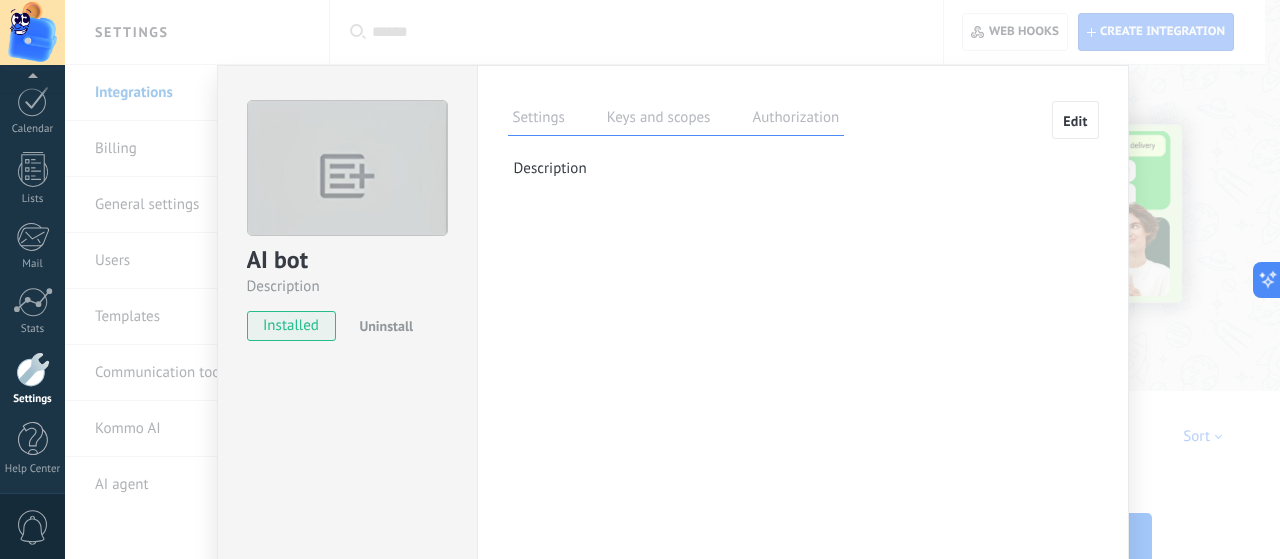 click on "Keys and scopes" at bounding box center (659, 120) 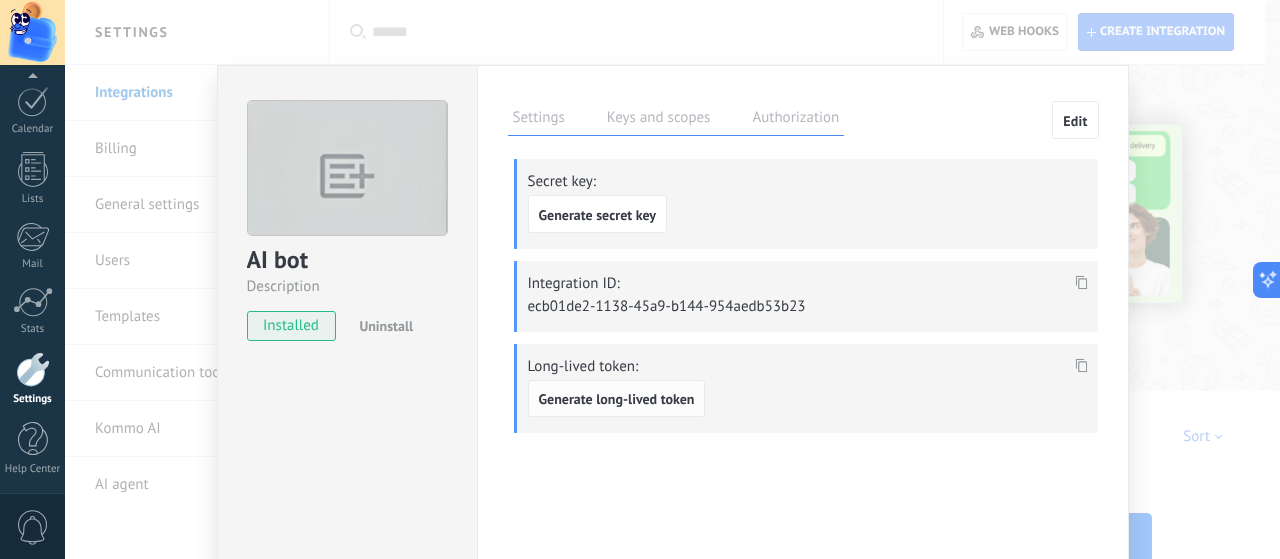 click on "Generate long-lived token" at bounding box center (617, 399) 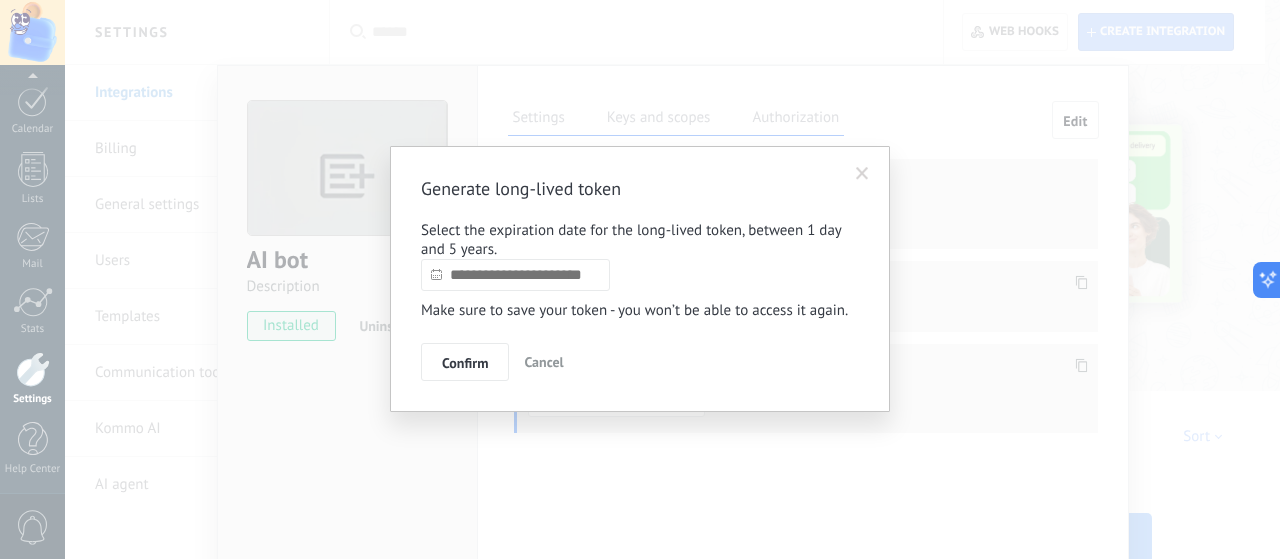 click at bounding box center (515, 275) 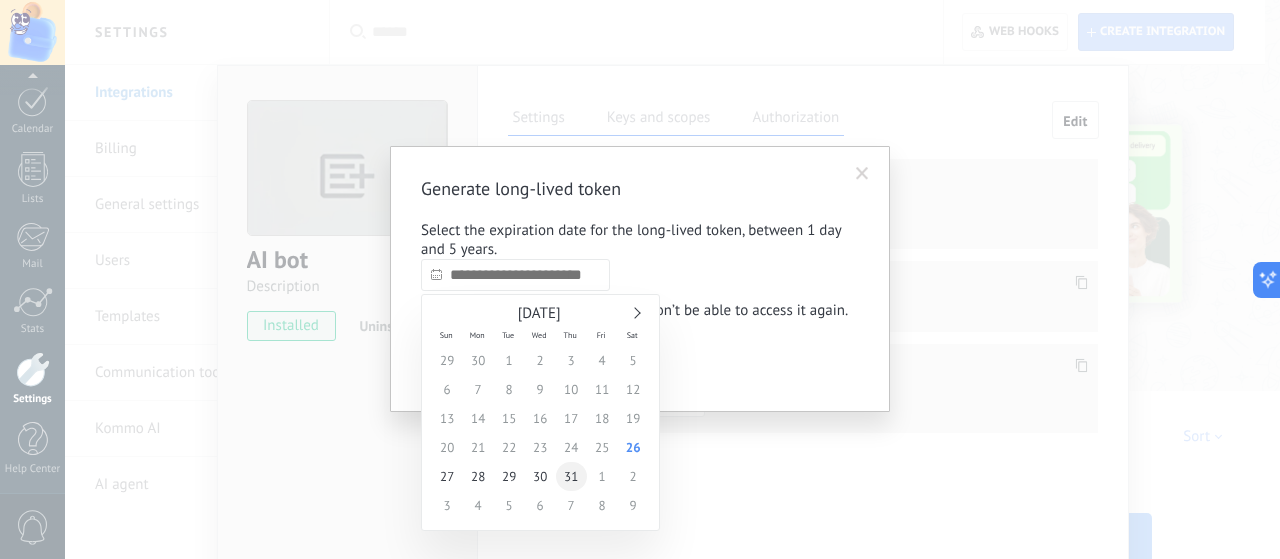 type on "**********" 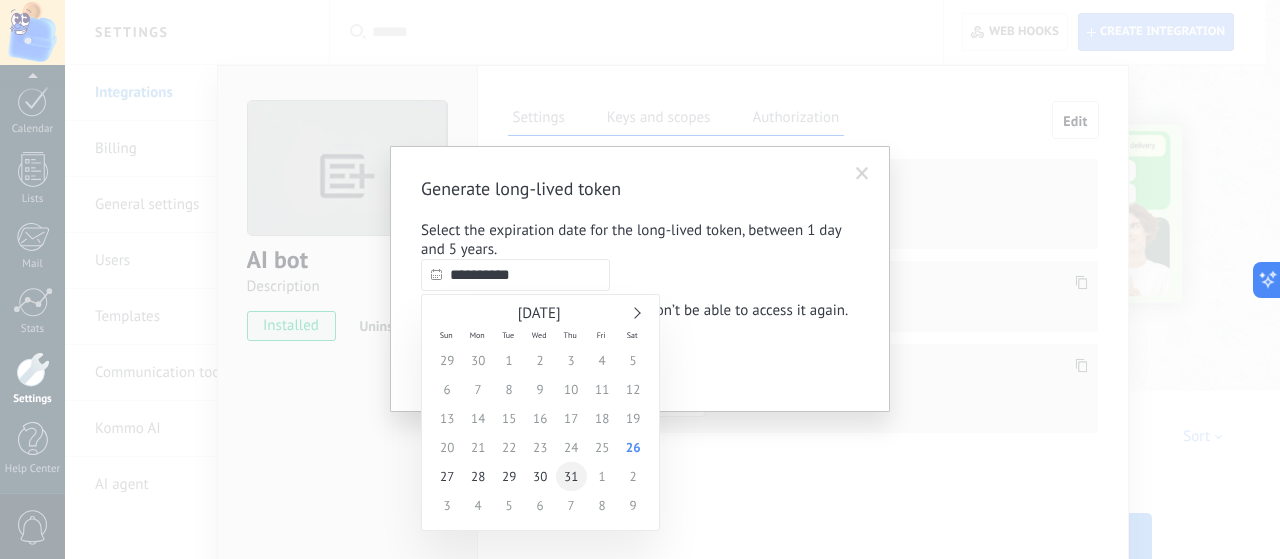 click on "31" at bounding box center (571, 476) 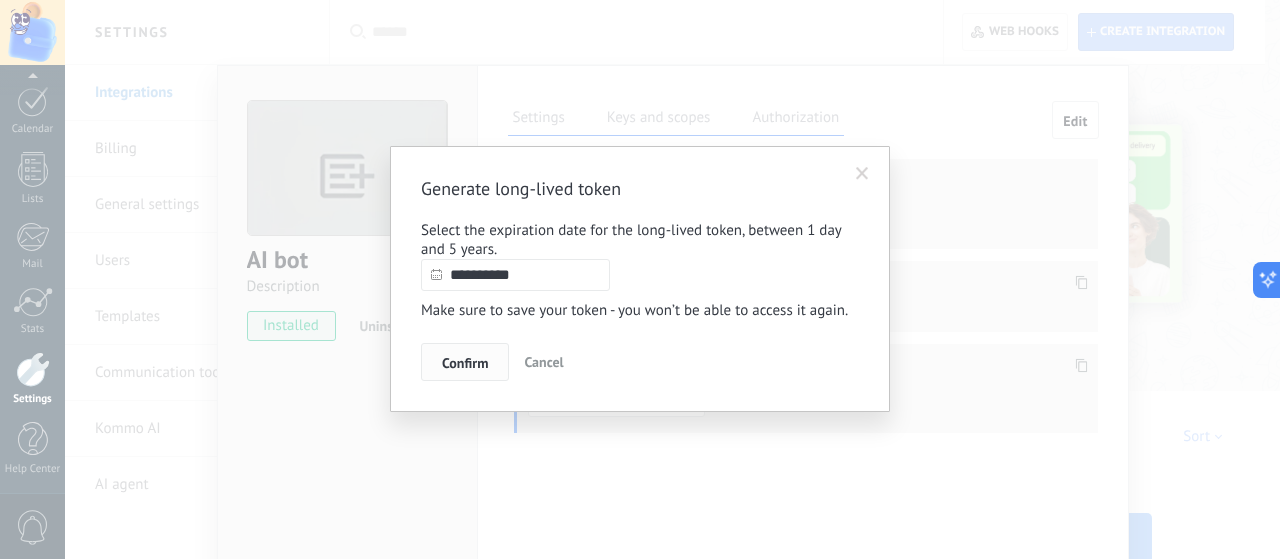 click on "Confirm" at bounding box center (465, 363) 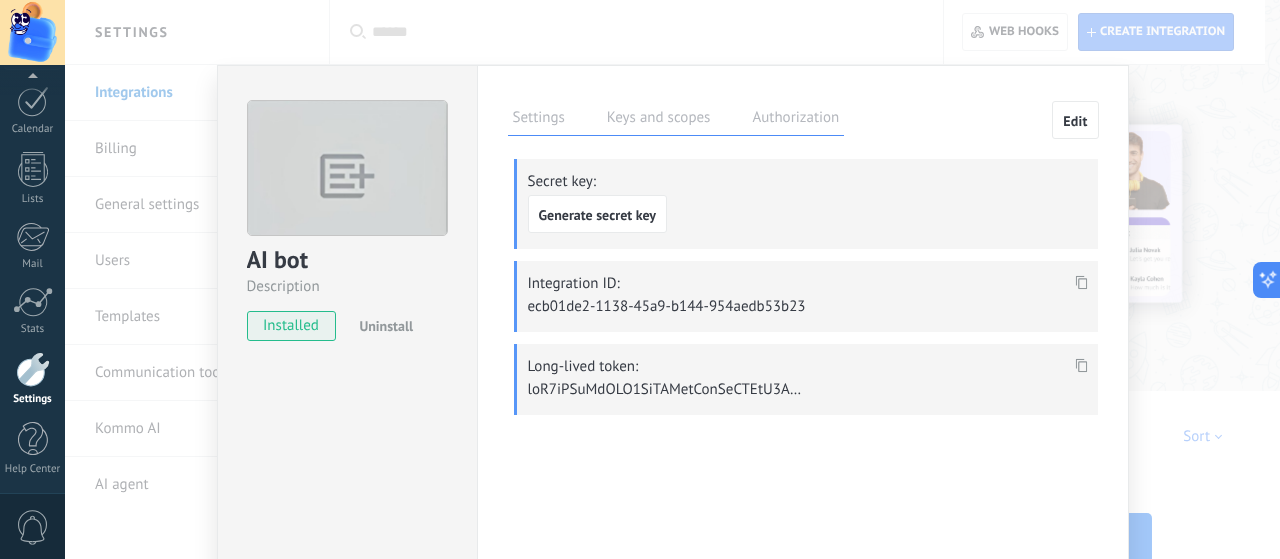 click 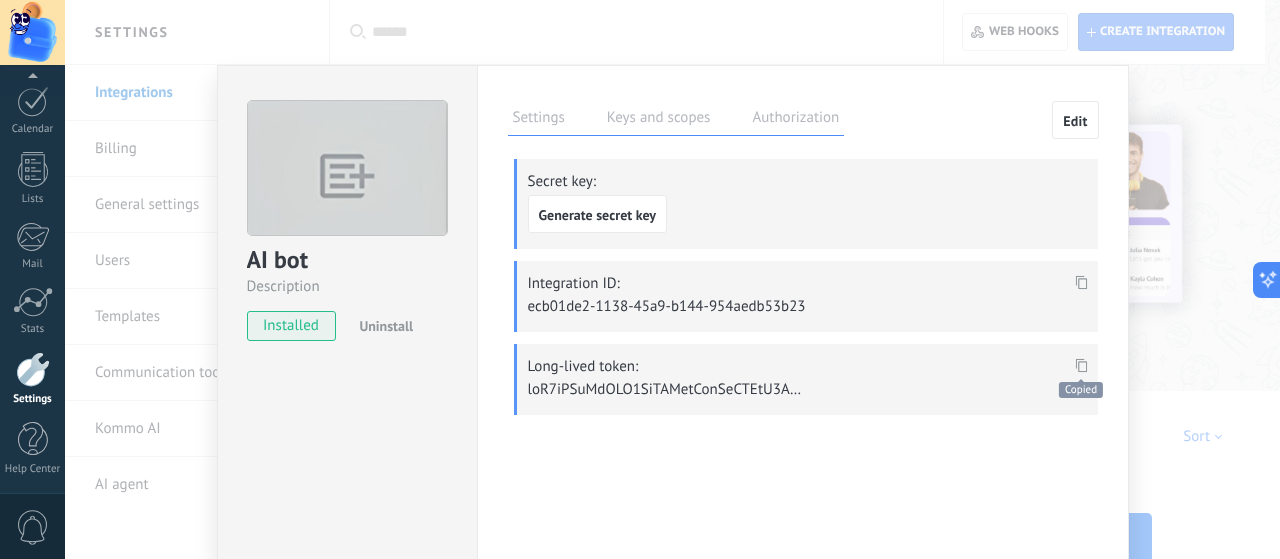 scroll, scrollTop: 1219, scrollLeft: 0, axis: vertical 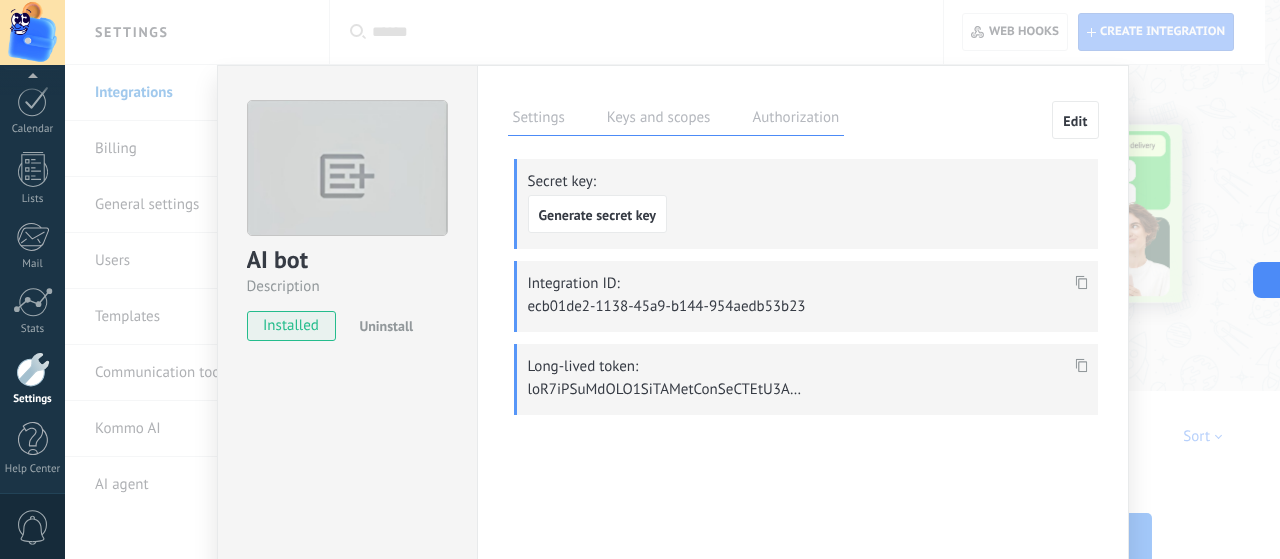 click 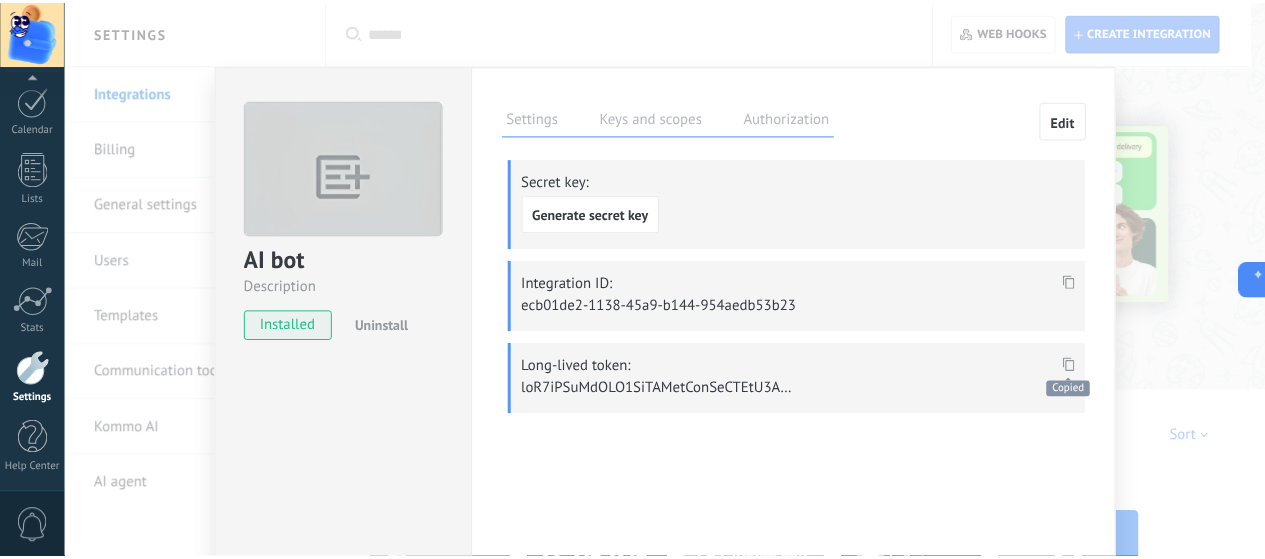 scroll, scrollTop: 1219, scrollLeft: 0, axis: vertical 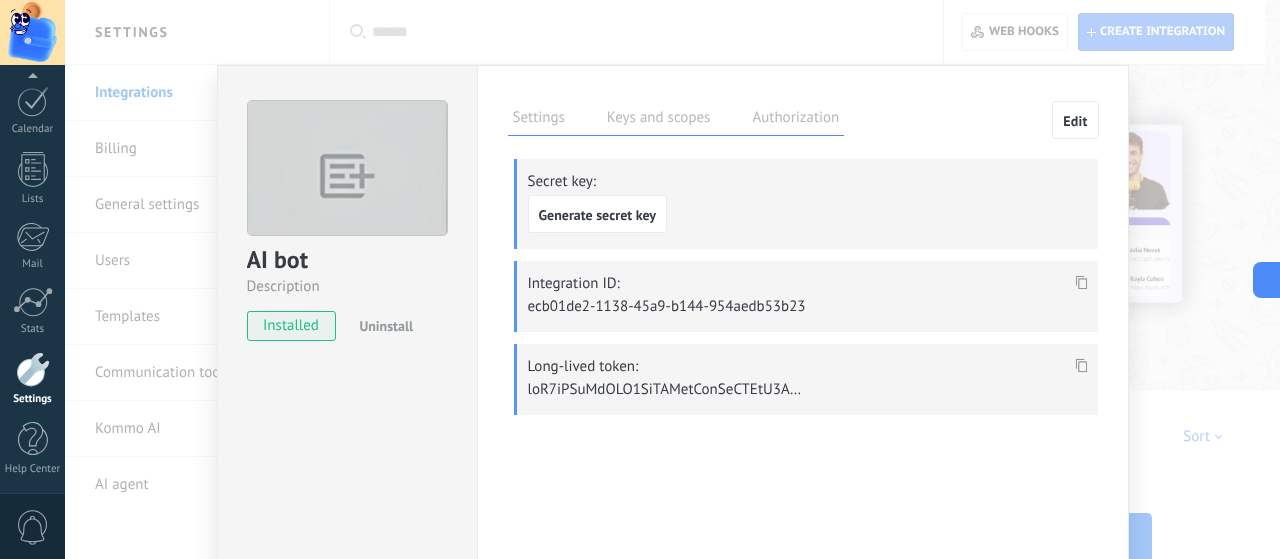 click on "AI bot Description installed Uninstall Settings Keys and scopes Authorization Edit Secret key: Generate secret key Integration ID: ecb01de2-1138-45a9-b144-954aedb53b23 Long-lived token: This tab logs the users who have granted integration access to this account. If you want to to remove a user's ability to send requests to the account on behalf of this integration, you can revoke access. If access is revoked from all users, the integration will stop working. This app is installed, but no one has given it access yet. Description" at bounding box center (672, 279) 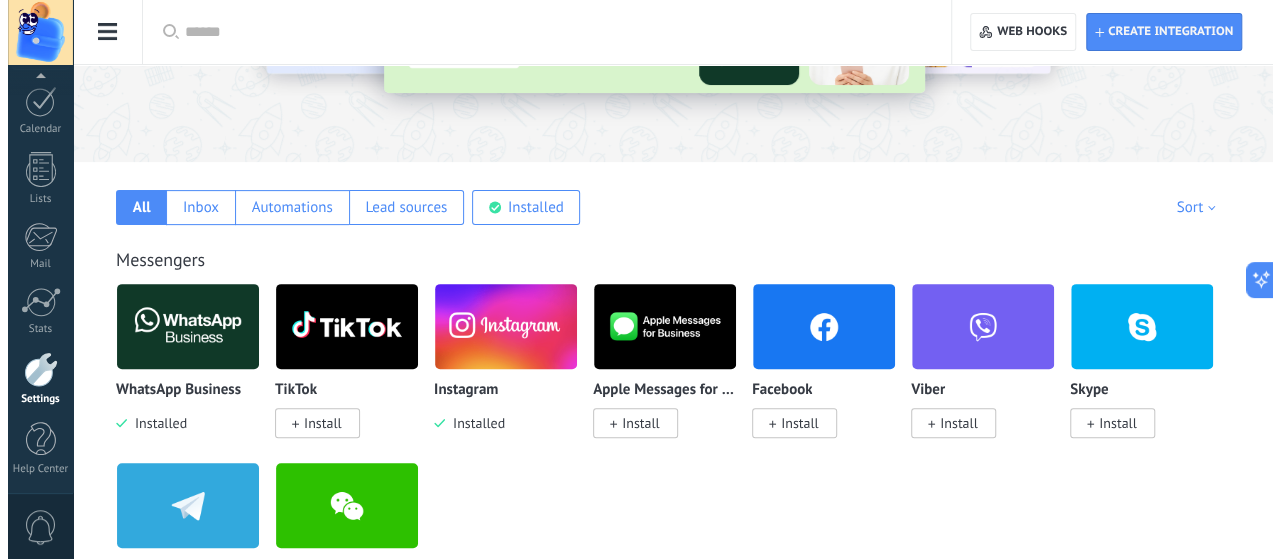 scroll, scrollTop: 230, scrollLeft: 0, axis: vertical 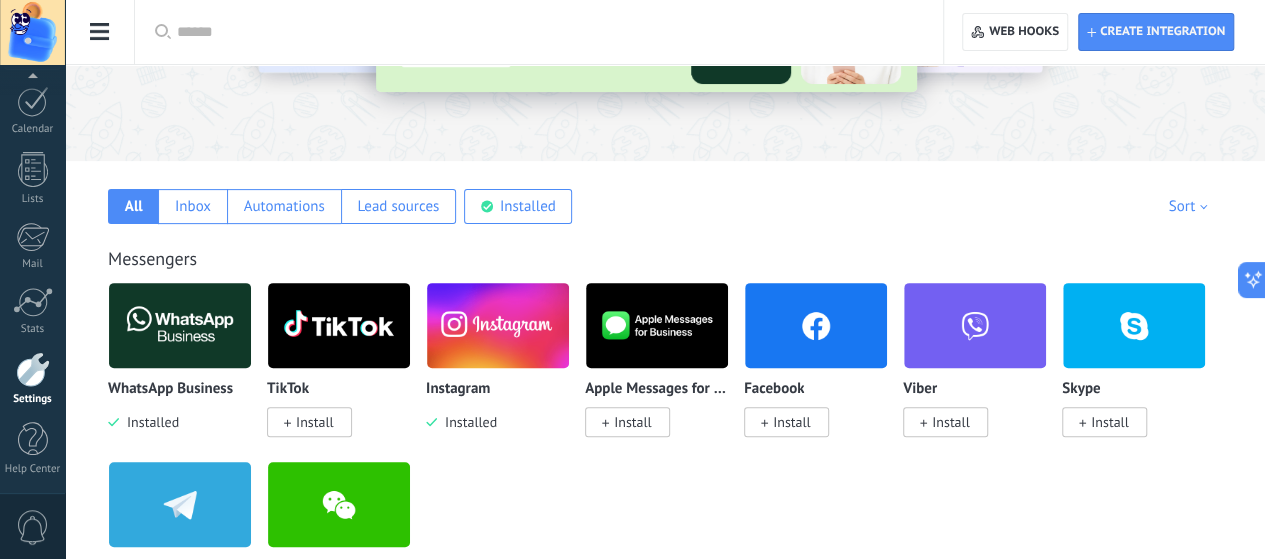 click at bounding box center (498, 325) 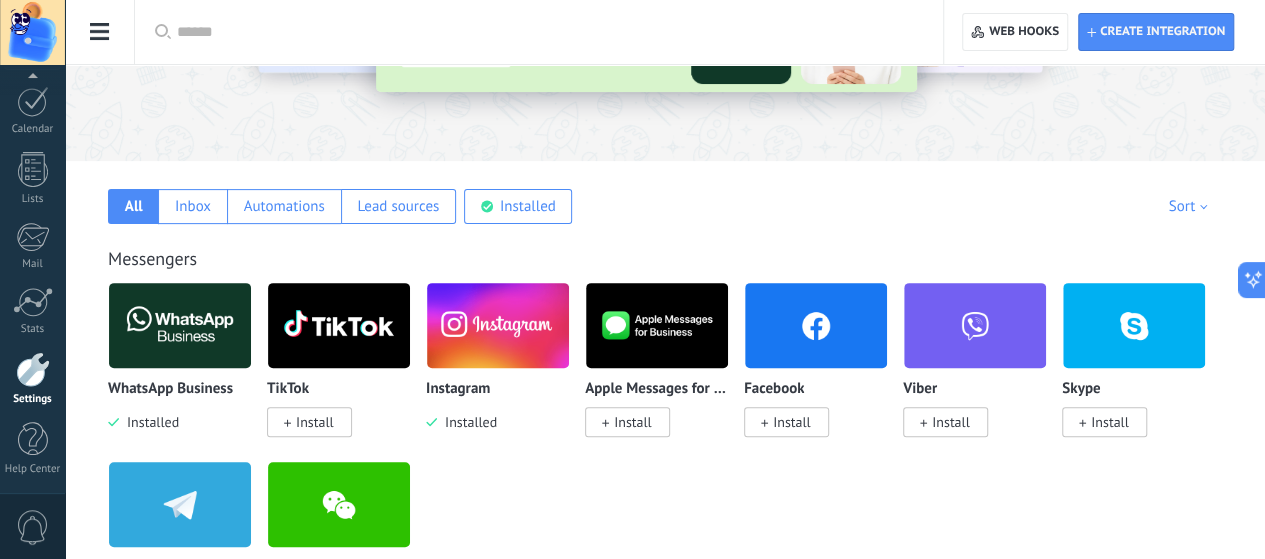 click at bounding box center (498, 325) 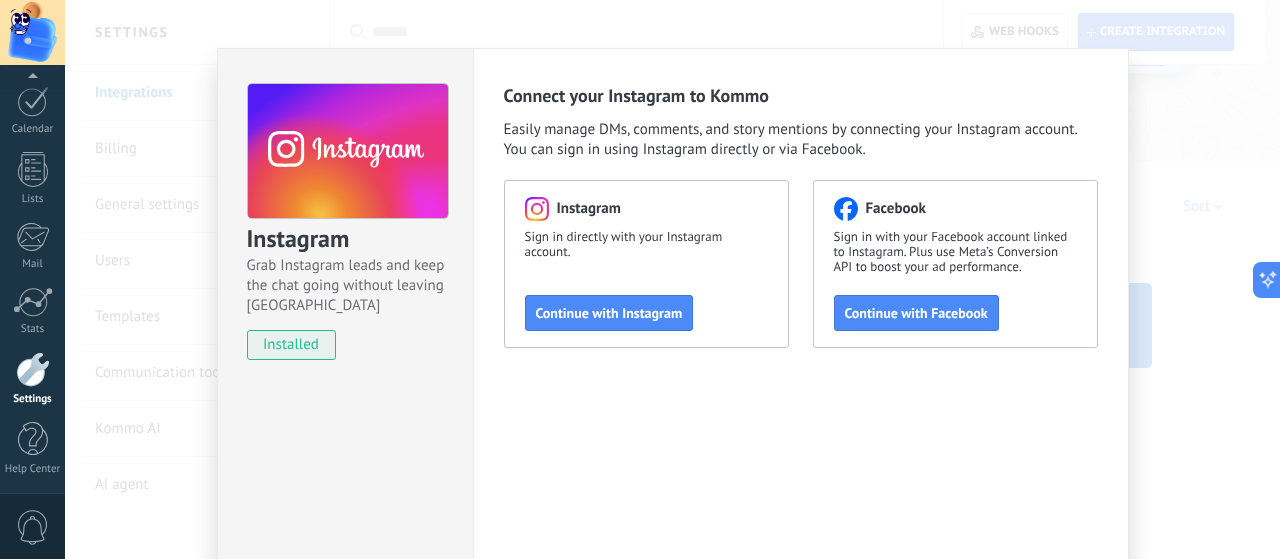 scroll, scrollTop: 16, scrollLeft: 0, axis: vertical 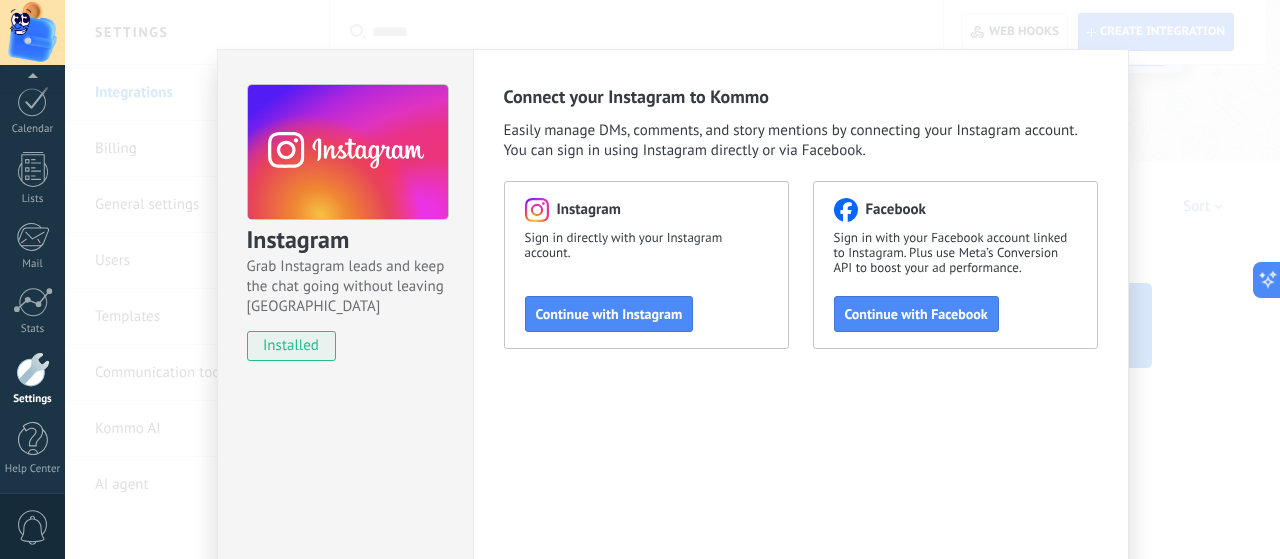 click on "Instagram Grab Instagram leads and keep the chat going without leaving [PERSON_NAME] installed Connect your Instagram to Kommo Easily manage DMs, comments, and story mentions by connecting your Instagram account. You can sign in using Instagram directly or via Facebook. Instagram Sign in directly with your Instagram account. Continue with Instagram Facebook Sign in with your Facebook account linked to Instagram. Plus use Meta’s Conversion API to boost your ad performance. Continue with Facebook" at bounding box center (672, 279) 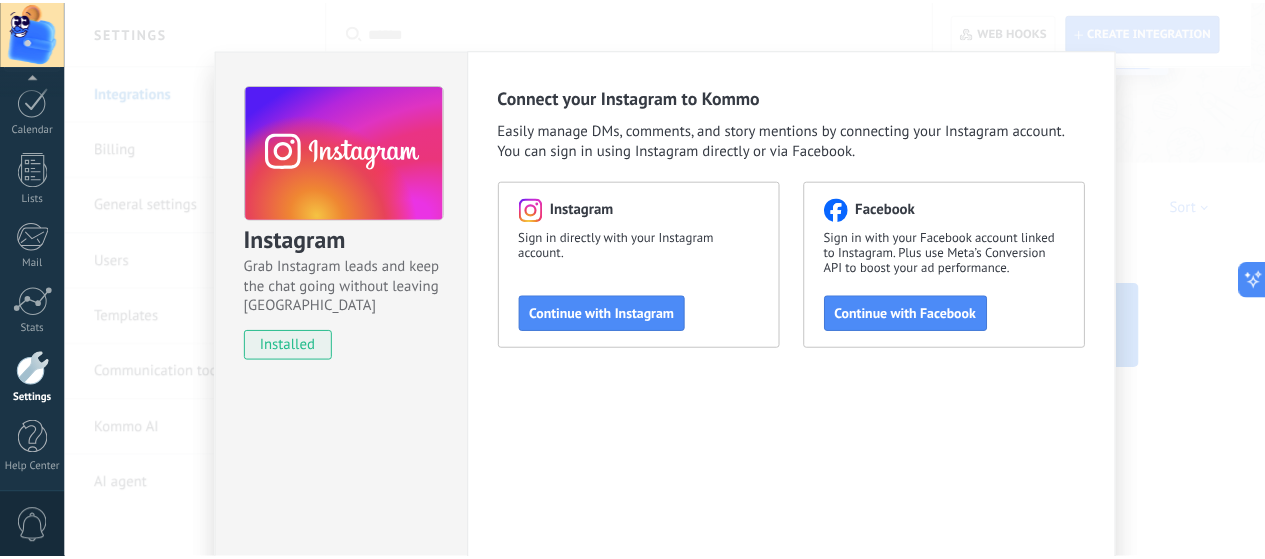 scroll, scrollTop: 0, scrollLeft: 0, axis: both 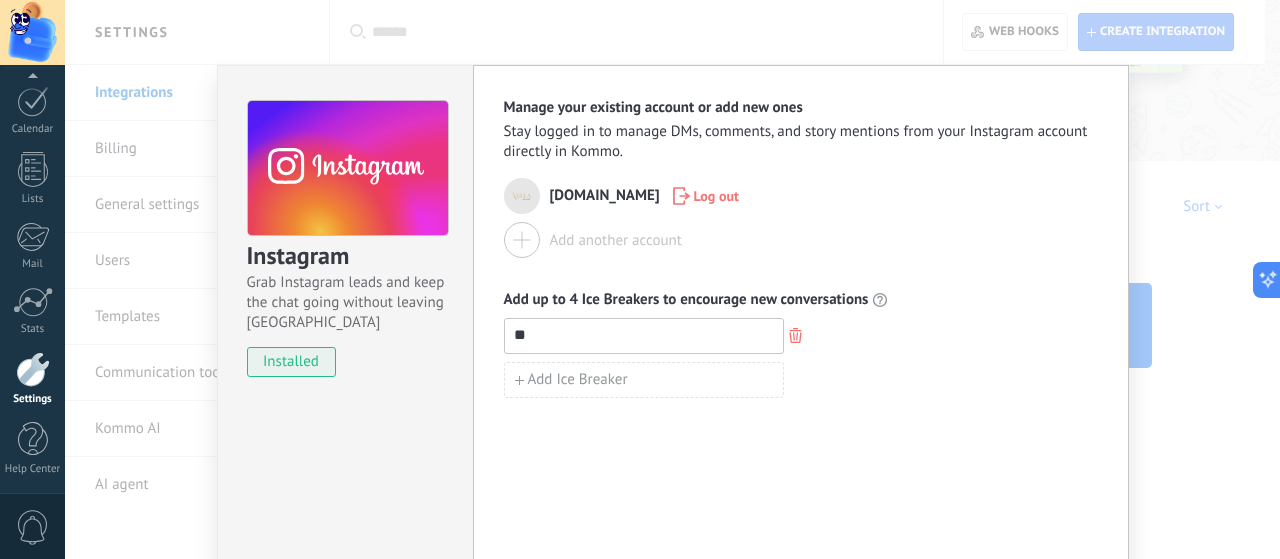click on "Instagram Grab Instagram leads and keep the chat going without leaving [PERSON_NAME] installed Manage your existing account or add new ones Stay logged in to manage DMs, comments, and story mentions from your Instagram account directly in Kommo. [DOMAIN_NAME] Log out Add another account Add up to 4 Ice Breakers to encourage new conversations ** Add Ice Breaker" at bounding box center (672, 279) 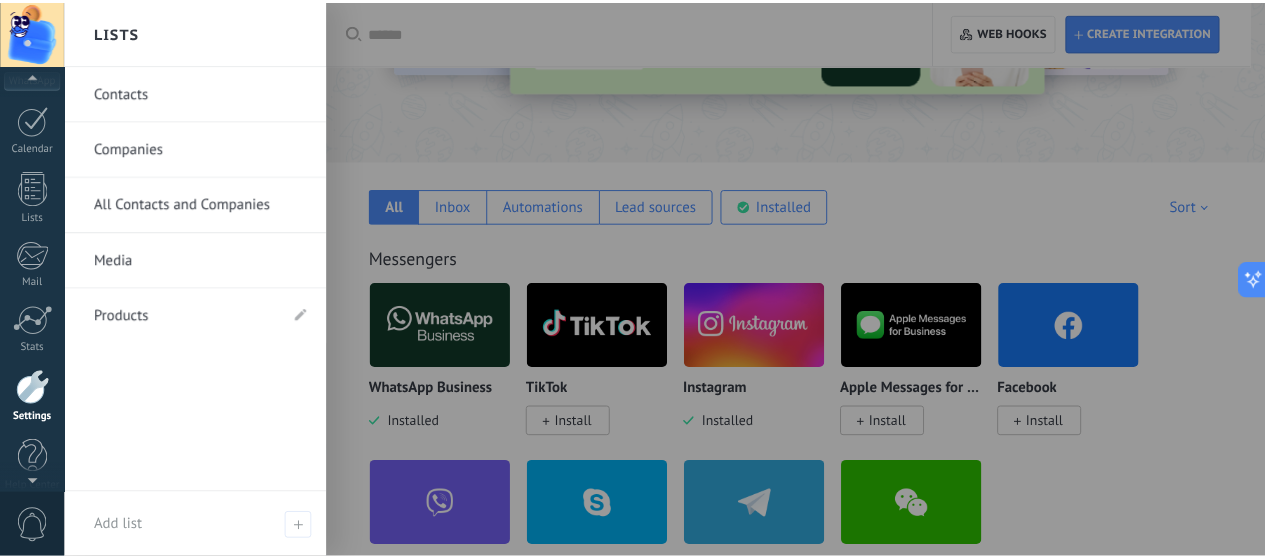 scroll, scrollTop: 0, scrollLeft: 0, axis: both 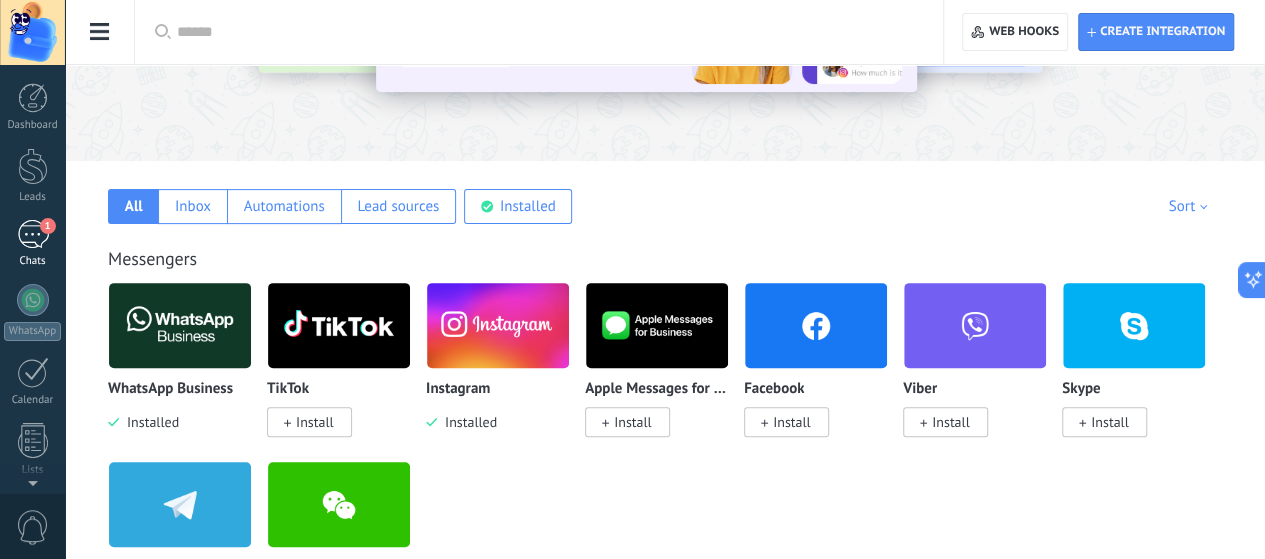 click on "1" at bounding box center (33, 234) 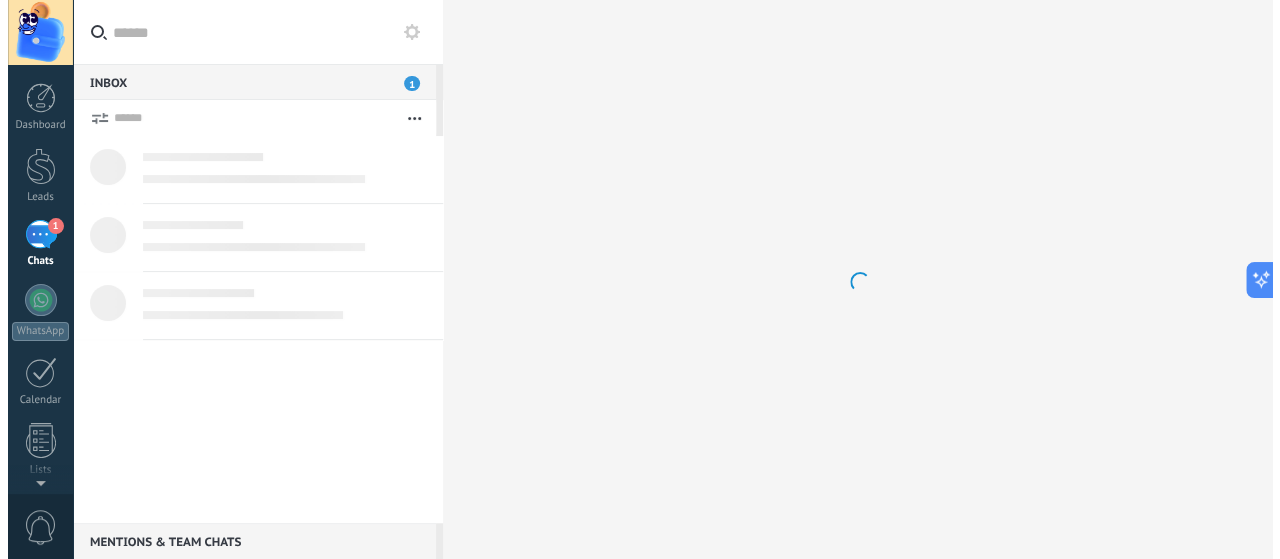 scroll, scrollTop: 0, scrollLeft: 0, axis: both 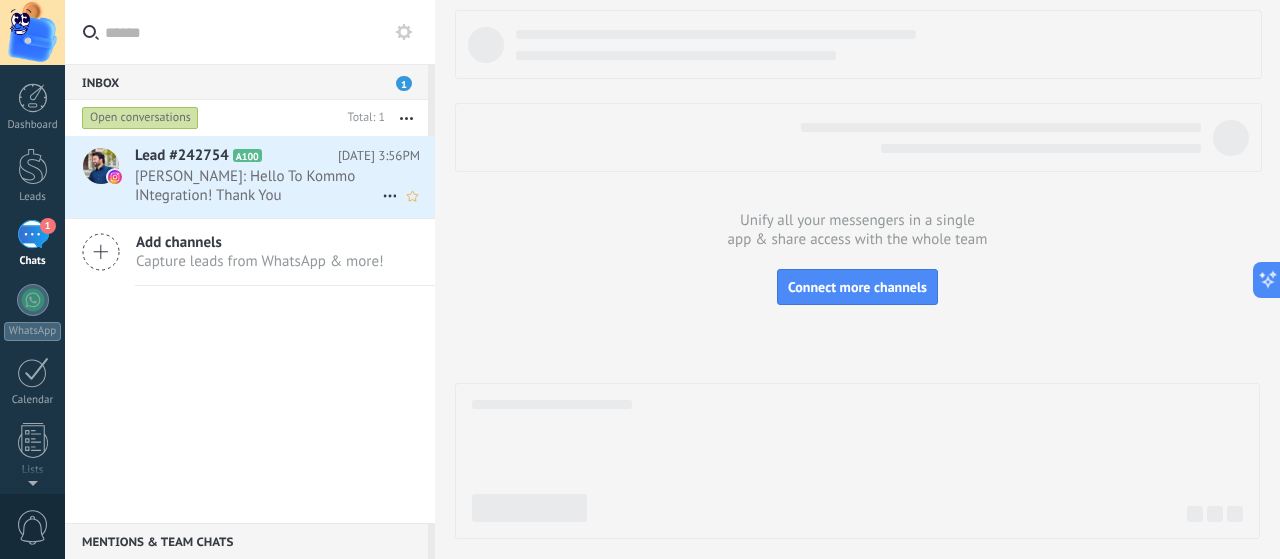 click on "[PERSON_NAME]: Hello To Kommo INtegration! Thank You" at bounding box center [258, 186] 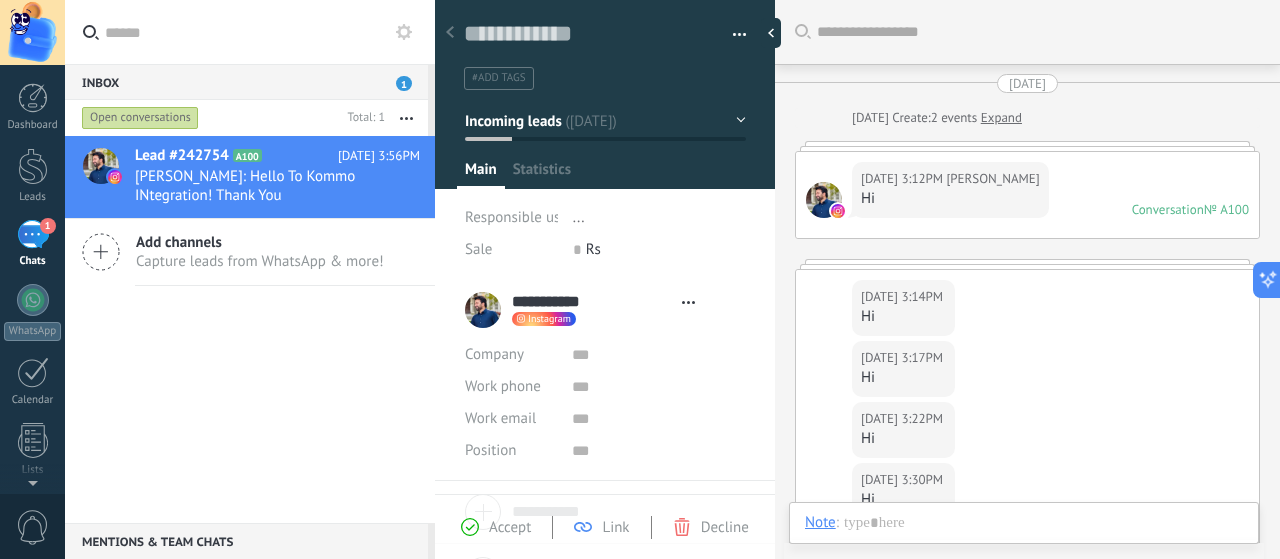 scroll, scrollTop: 546, scrollLeft: 0, axis: vertical 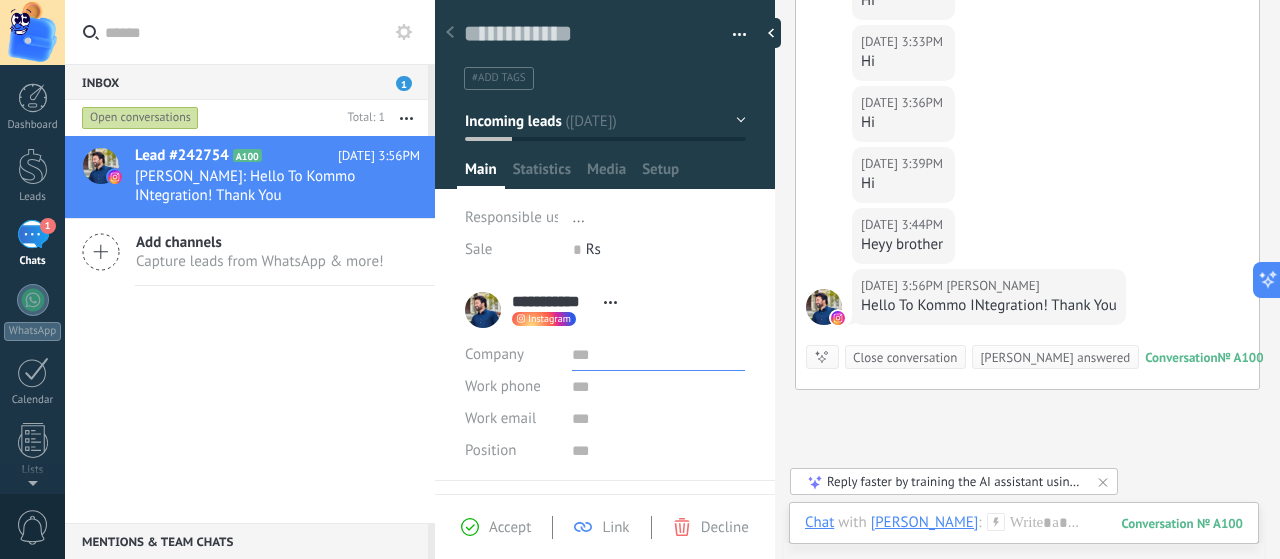 click at bounding box center (658, 355) 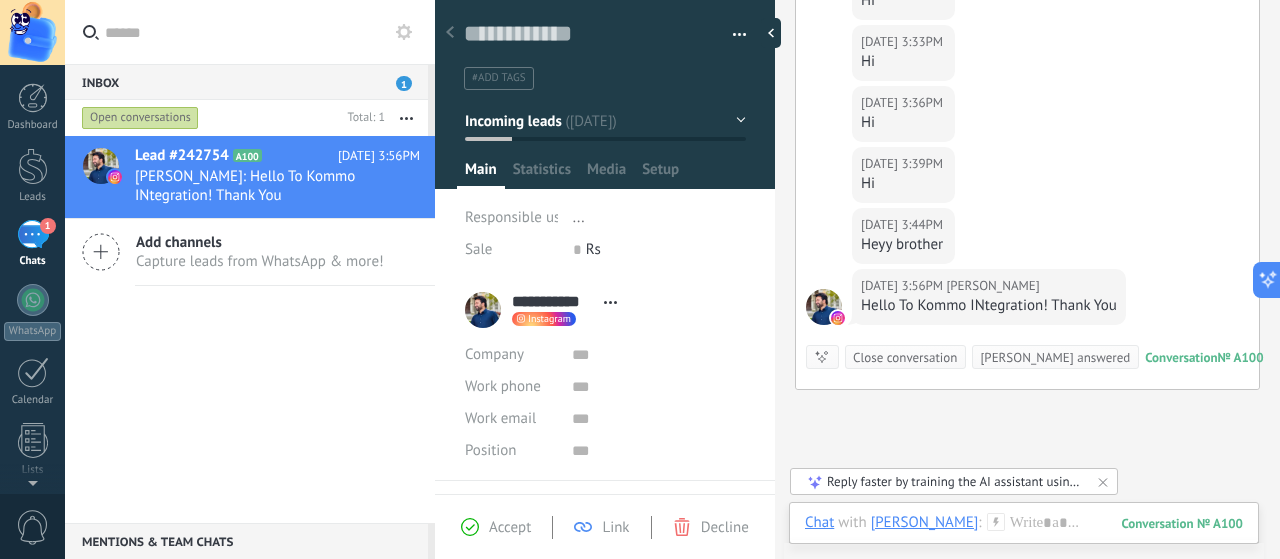 click on "Lead #242754
A100
[DATE] 3:56PM
[PERSON_NAME]: Hello To Kommo INtegration! Thank You
Add channels
Capture leads from WhatsApp & more!" at bounding box center [250, 329] 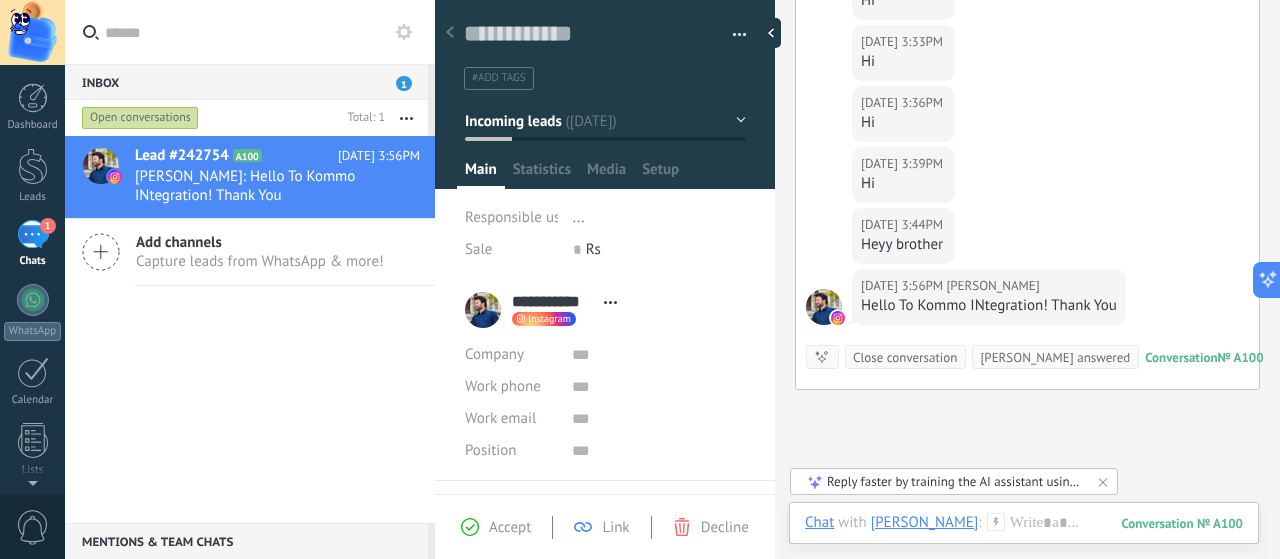 scroll, scrollTop: 110, scrollLeft: 0, axis: vertical 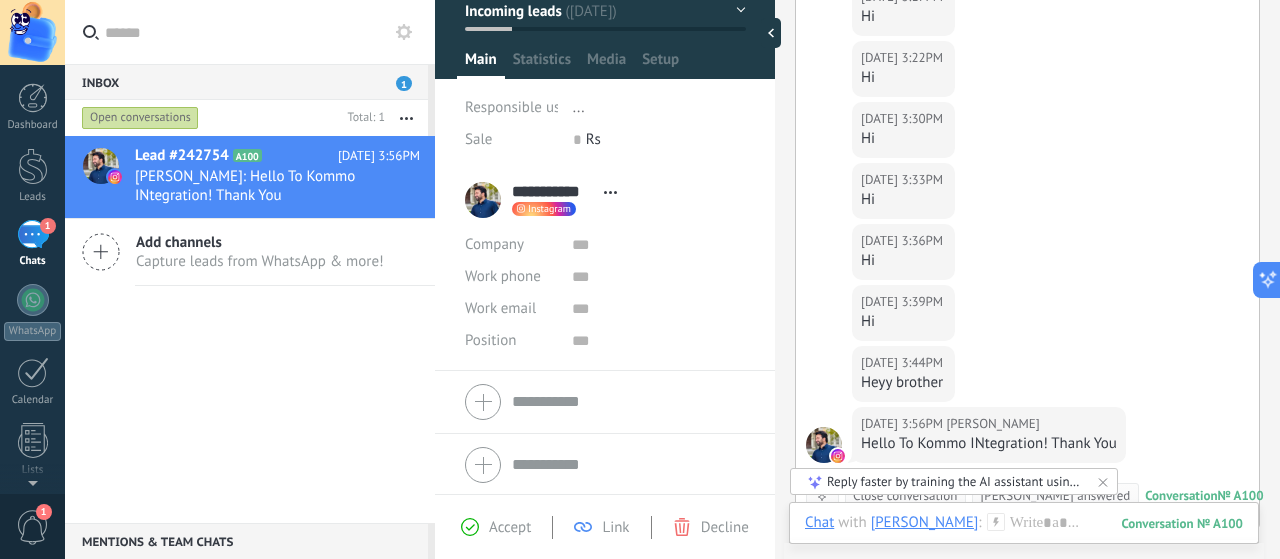 click 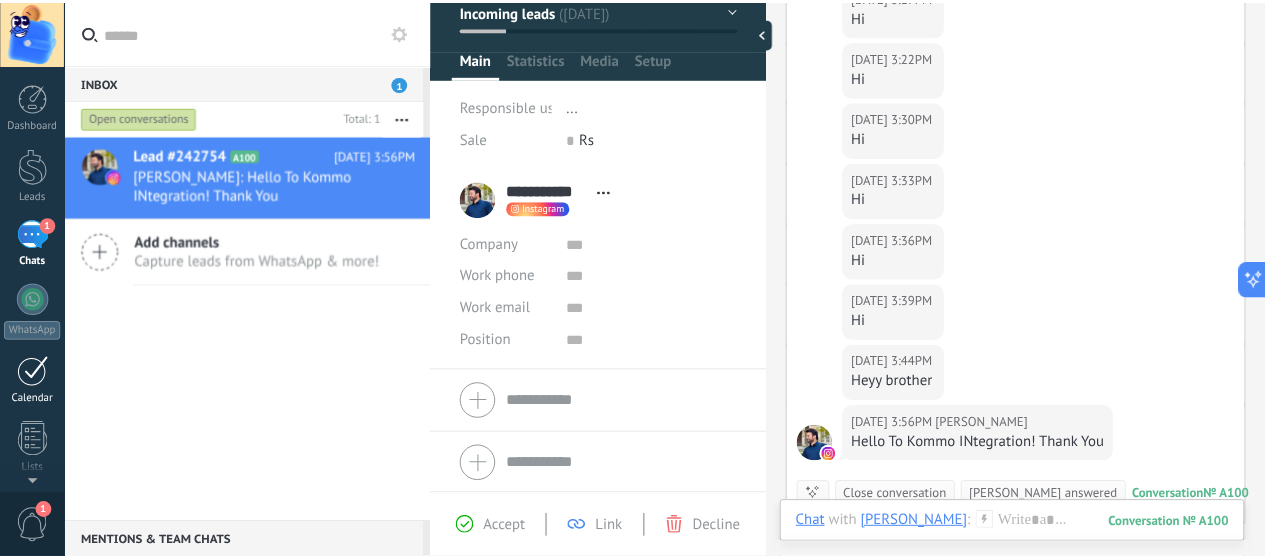 scroll, scrollTop: 271, scrollLeft: 0, axis: vertical 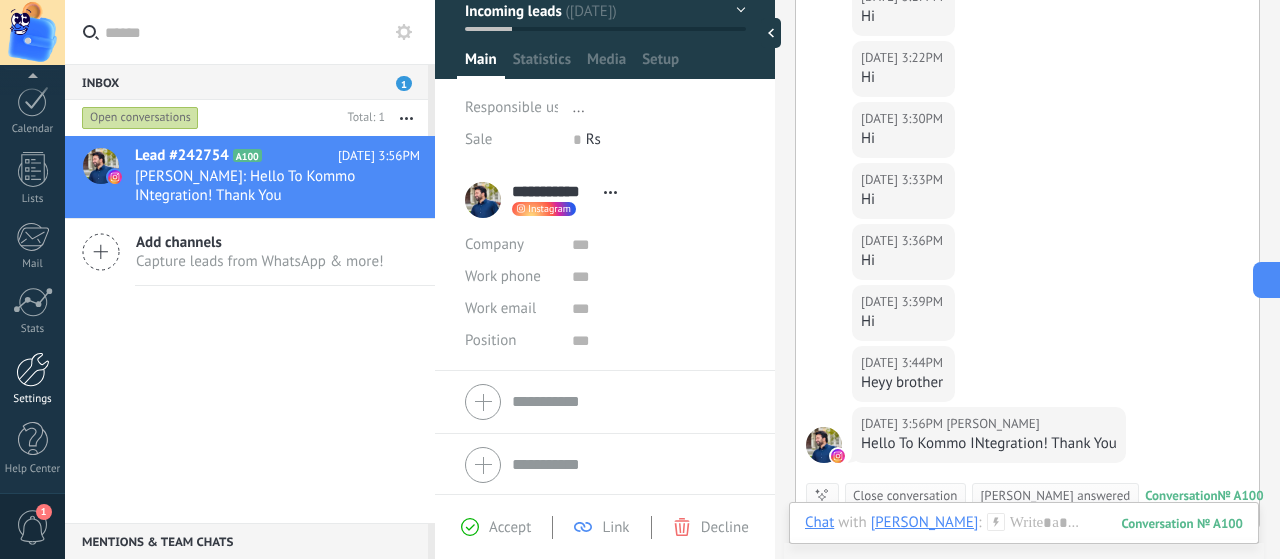 click at bounding box center [33, 369] 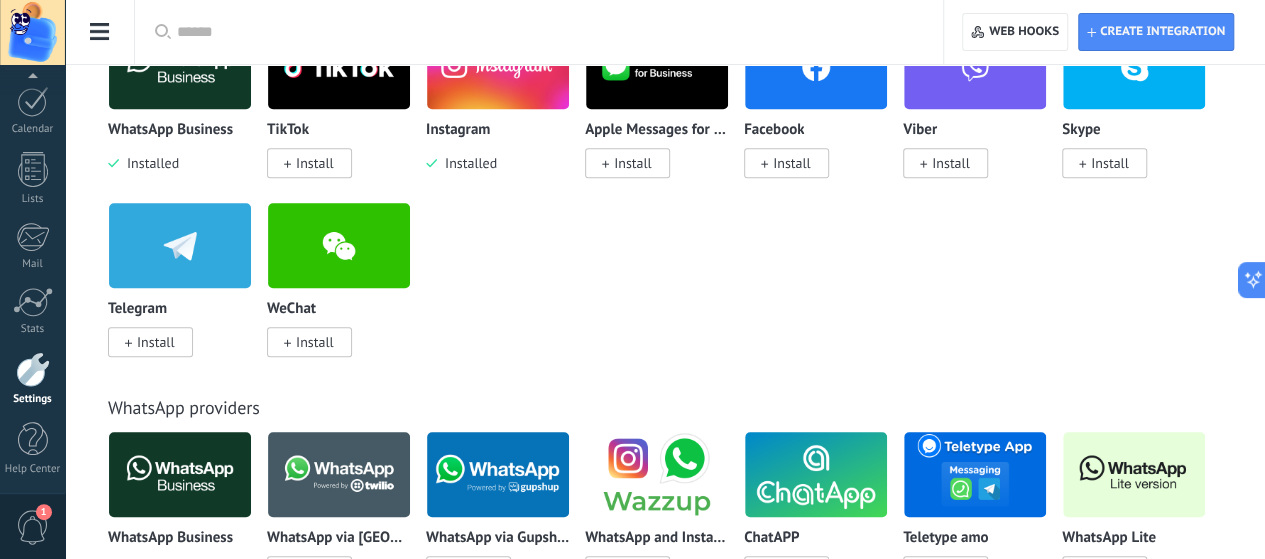 scroll, scrollTop: 0, scrollLeft: 0, axis: both 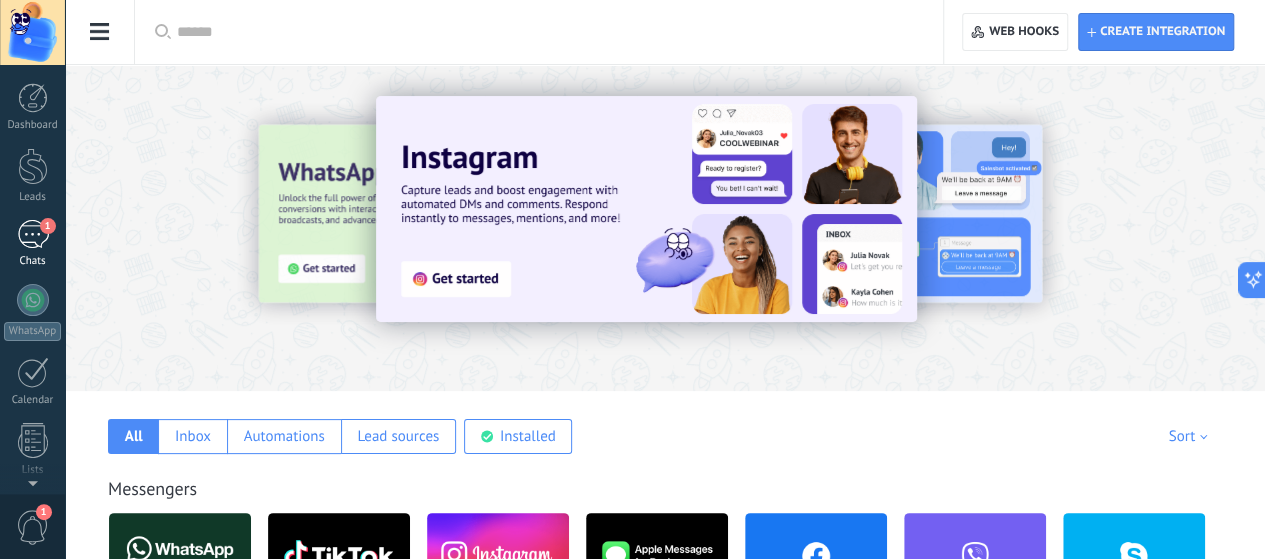 click on "1" at bounding box center (33, 234) 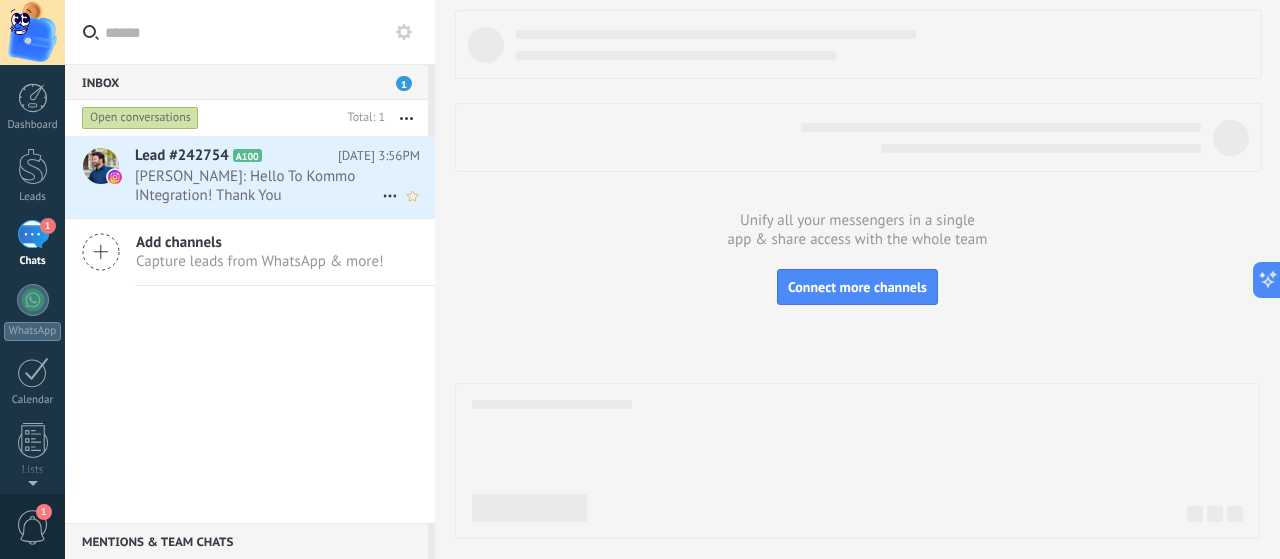 click on "[DATE] 3:56PM" at bounding box center [379, 156] 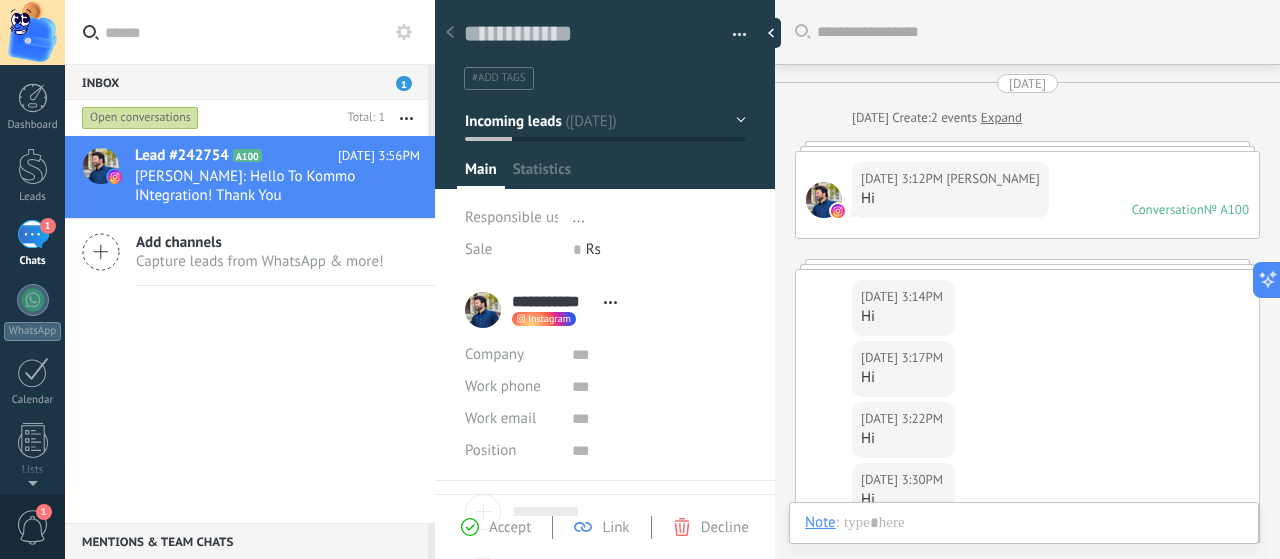 scroll, scrollTop: 546, scrollLeft: 0, axis: vertical 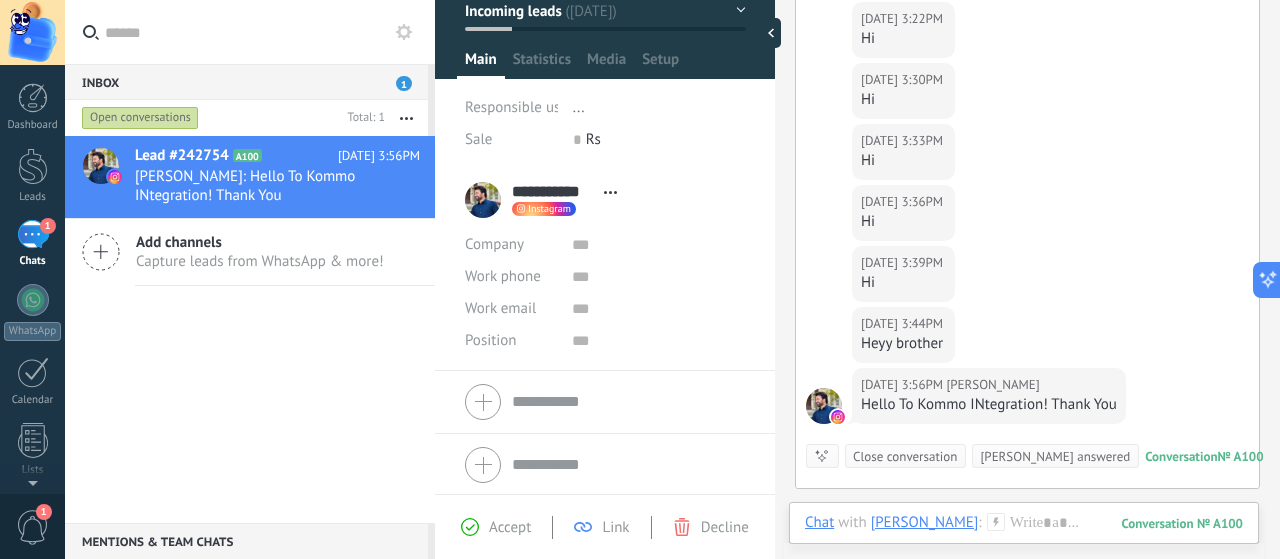 click on "Accept" at bounding box center (510, 527) 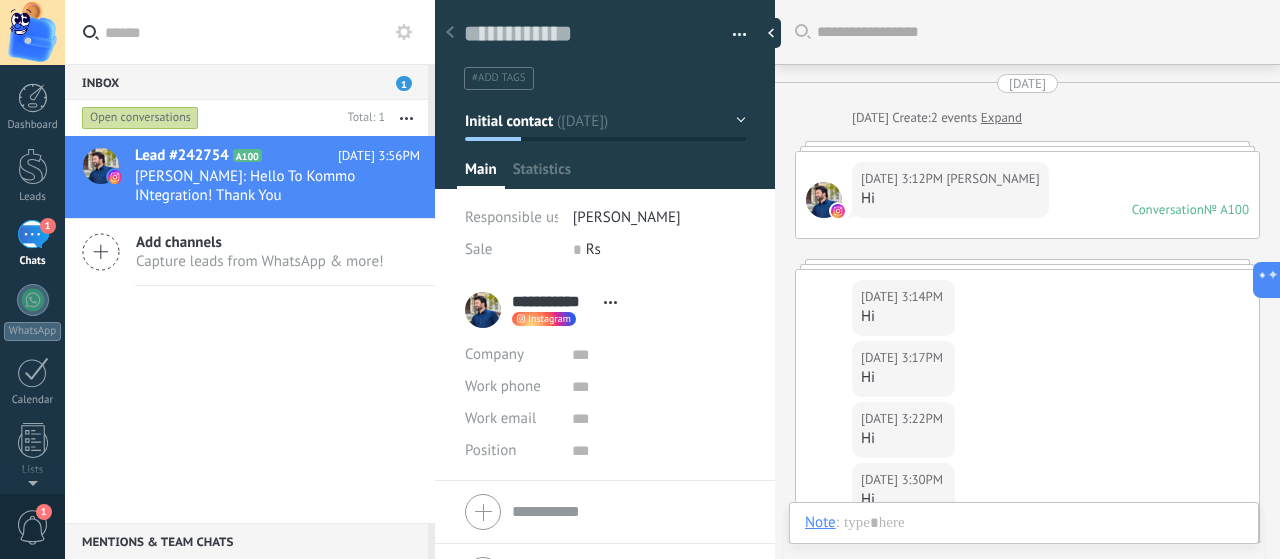 scroll, scrollTop: 546, scrollLeft: 0, axis: vertical 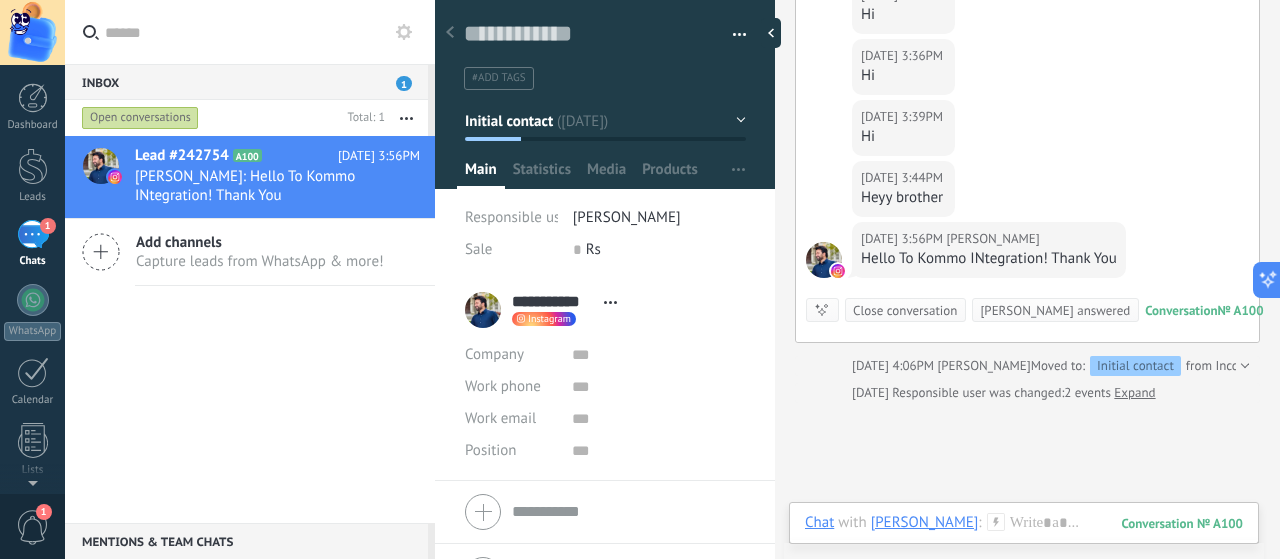 click on "1" at bounding box center [33, 234] 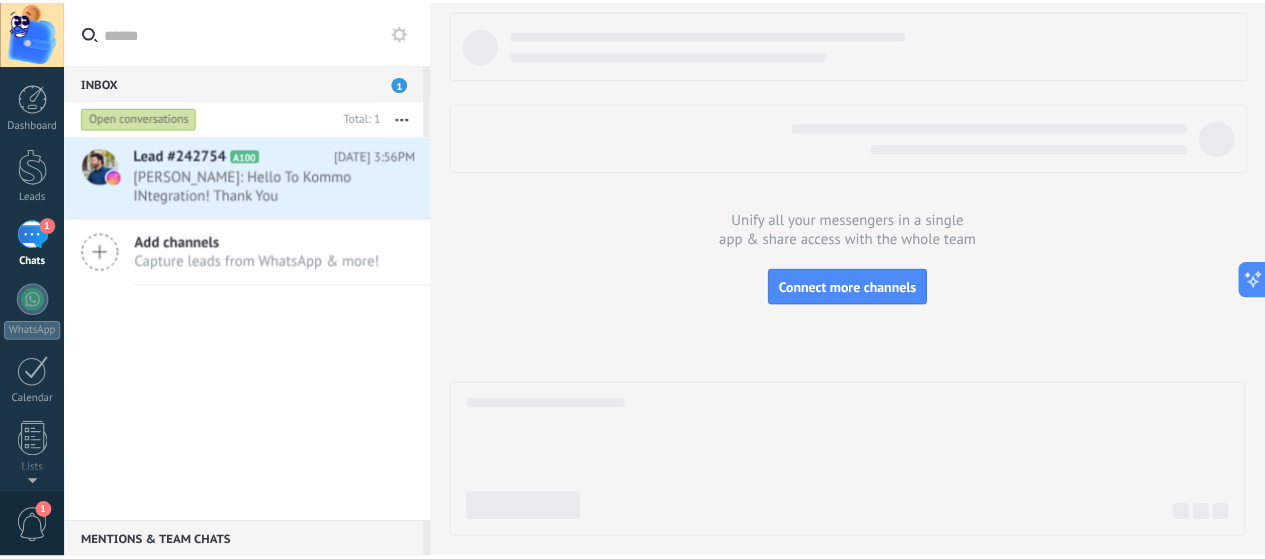 scroll, scrollTop: 271, scrollLeft: 0, axis: vertical 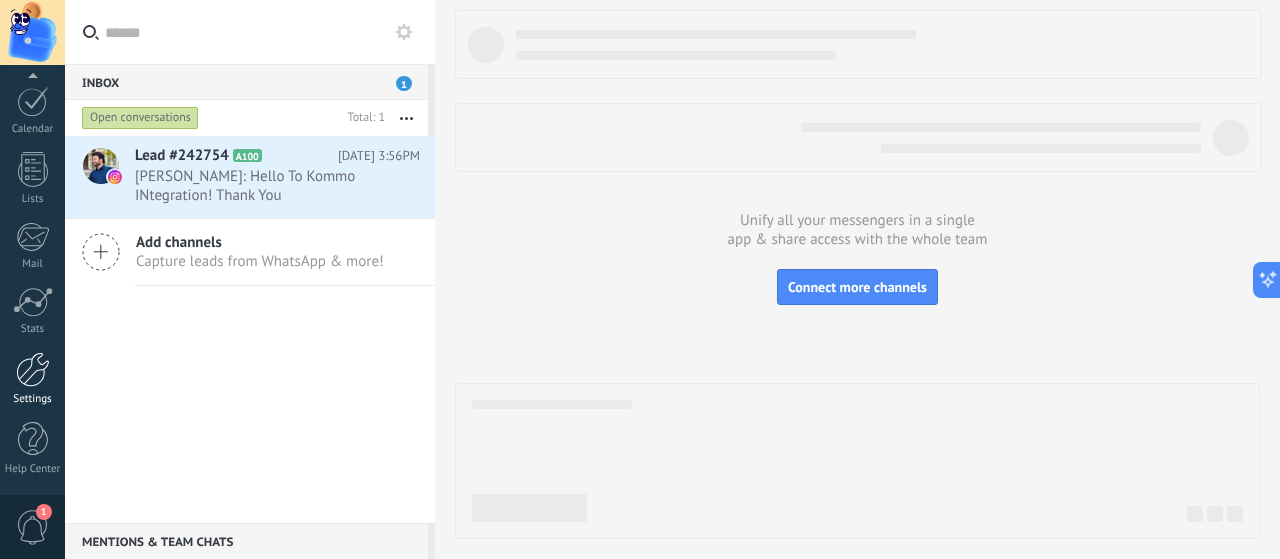 click at bounding box center (33, 369) 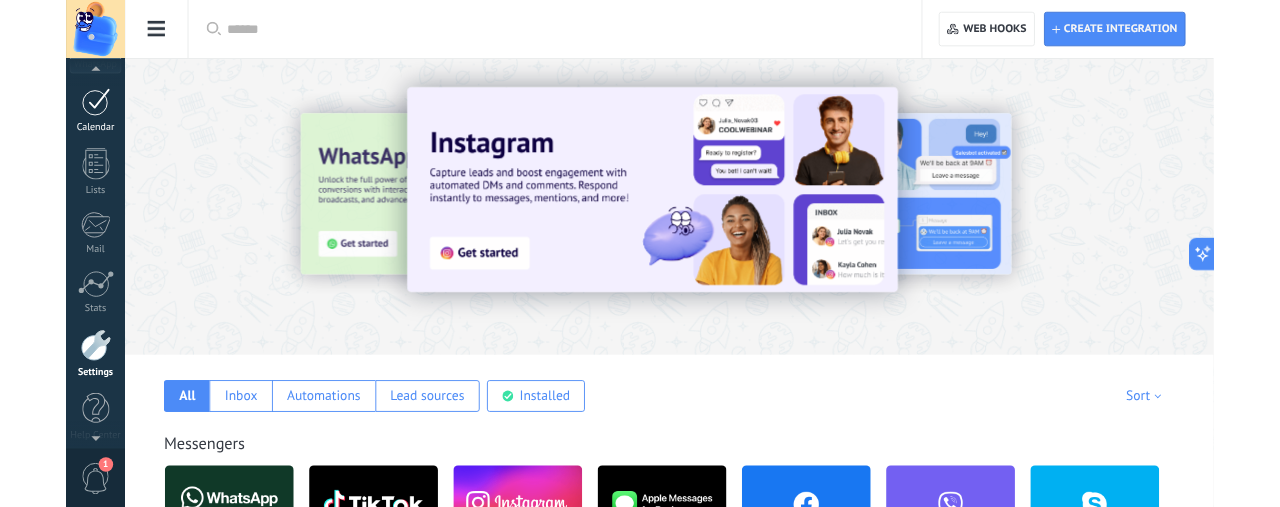 scroll, scrollTop: 0, scrollLeft: 0, axis: both 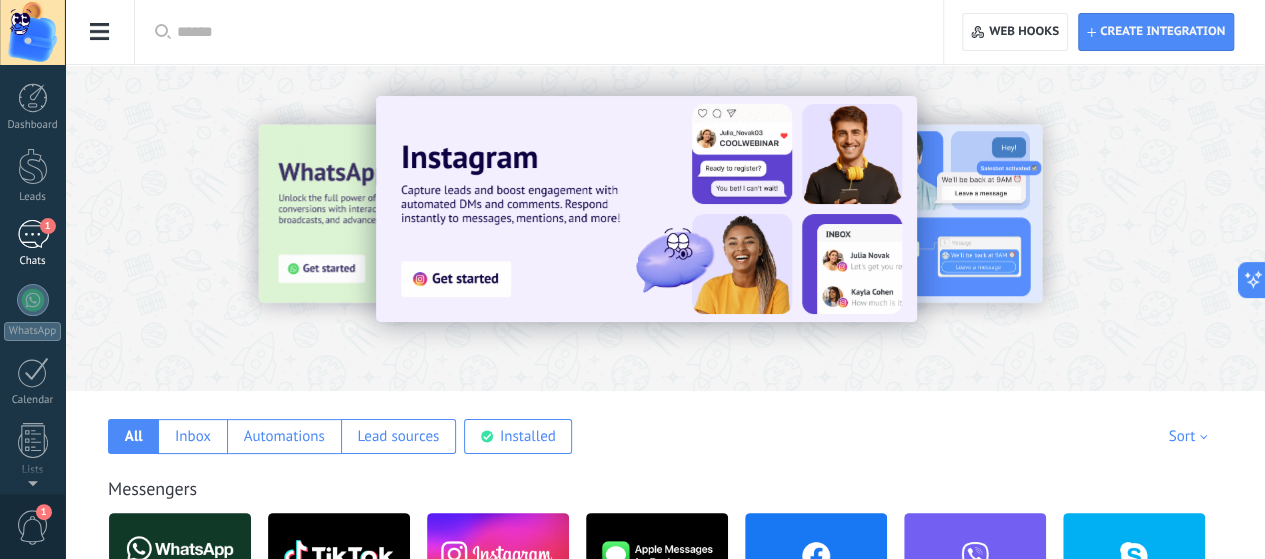 click on "1" at bounding box center (33, 234) 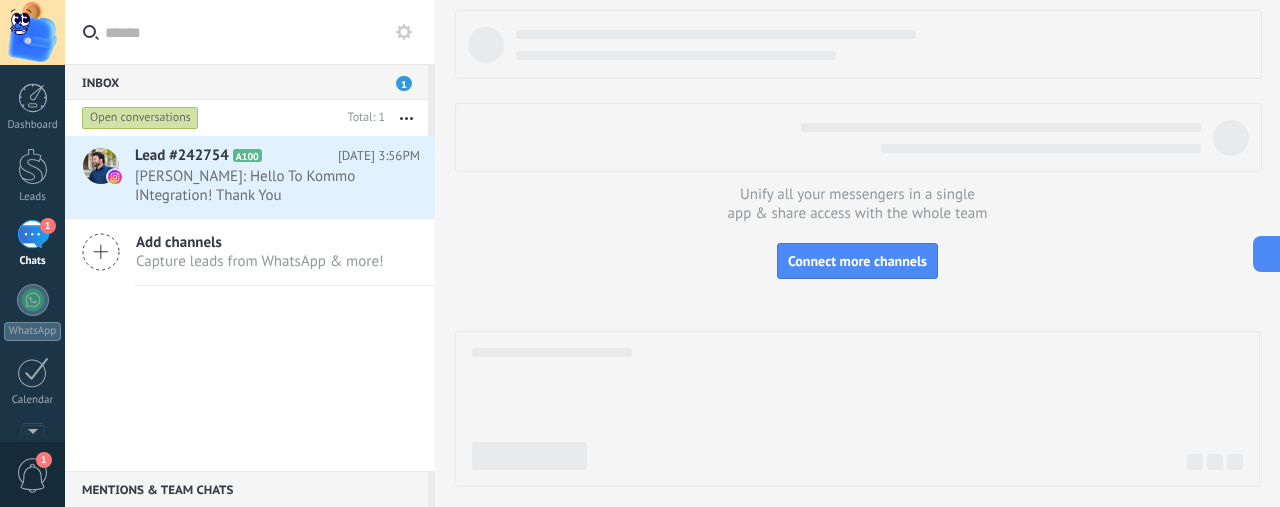 scroll, scrollTop: 19, scrollLeft: 0, axis: vertical 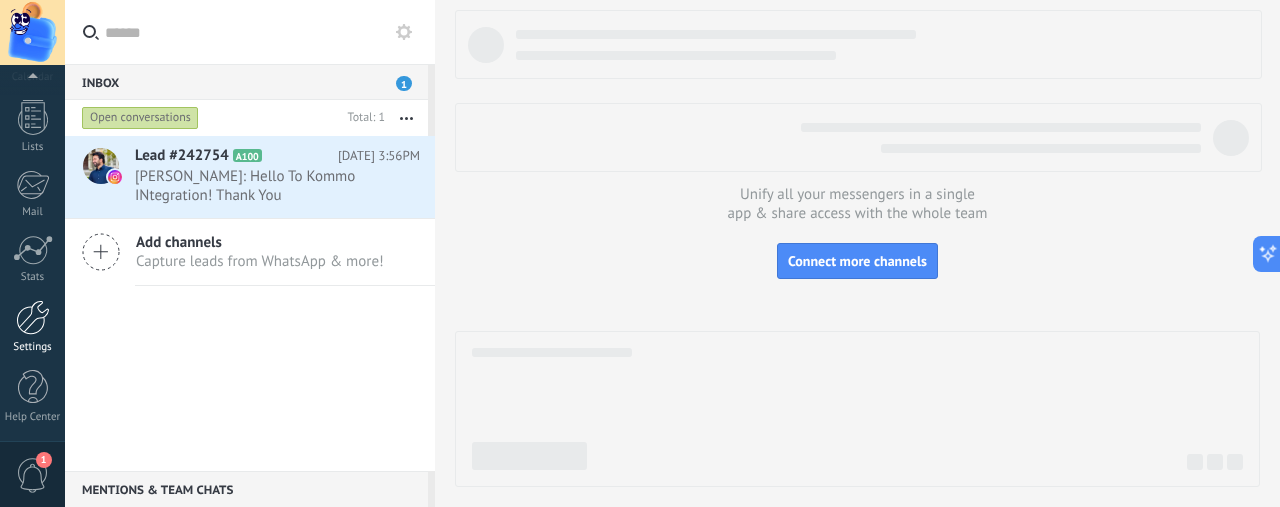 click on "Settings" at bounding box center (32, 327) 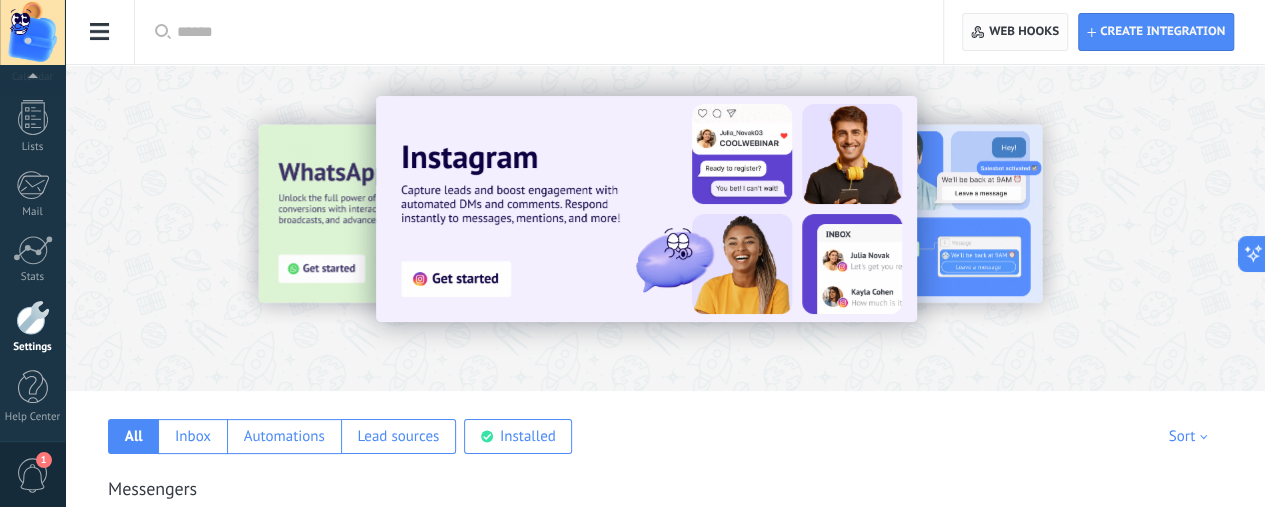 click on "Web hooks  0" at bounding box center [1024, 32] 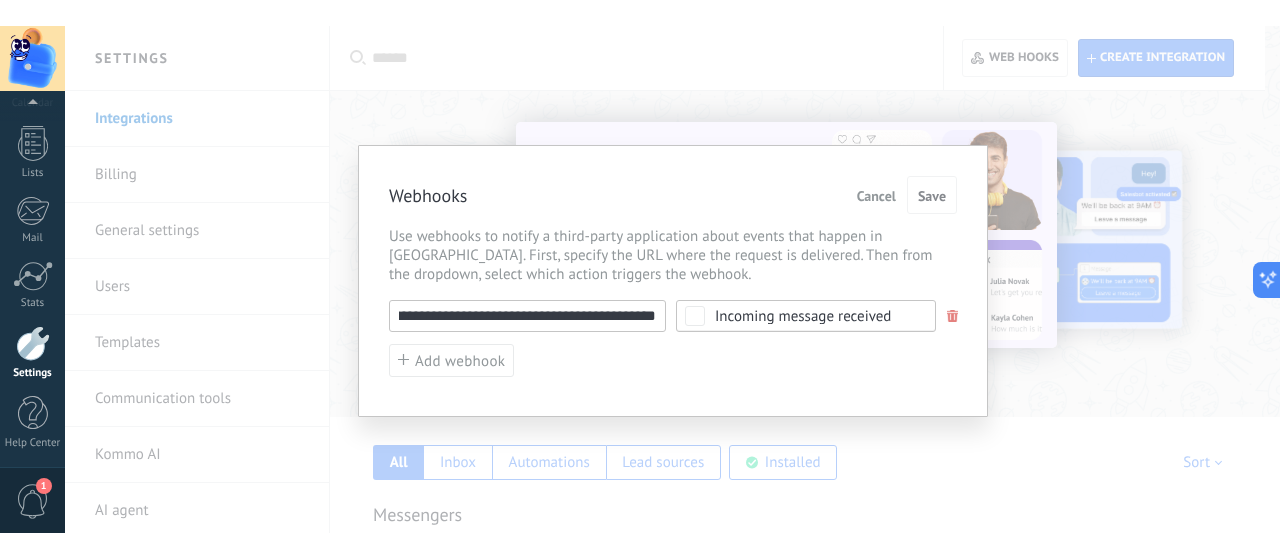 scroll, scrollTop: 0, scrollLeft: 0, axis: both 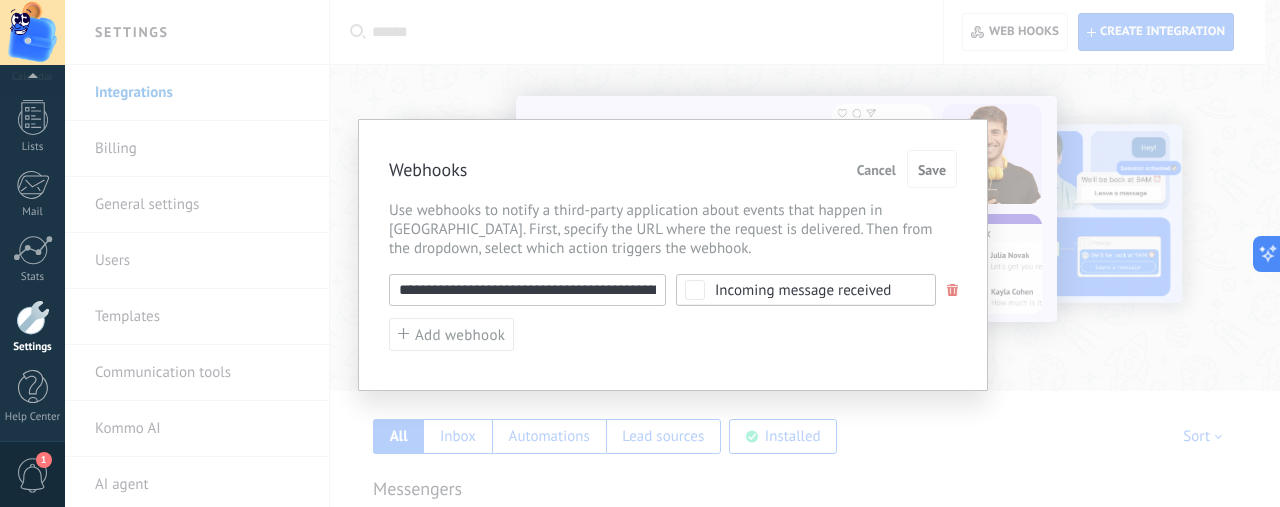click on "**********" at bounding box center (672, 253) 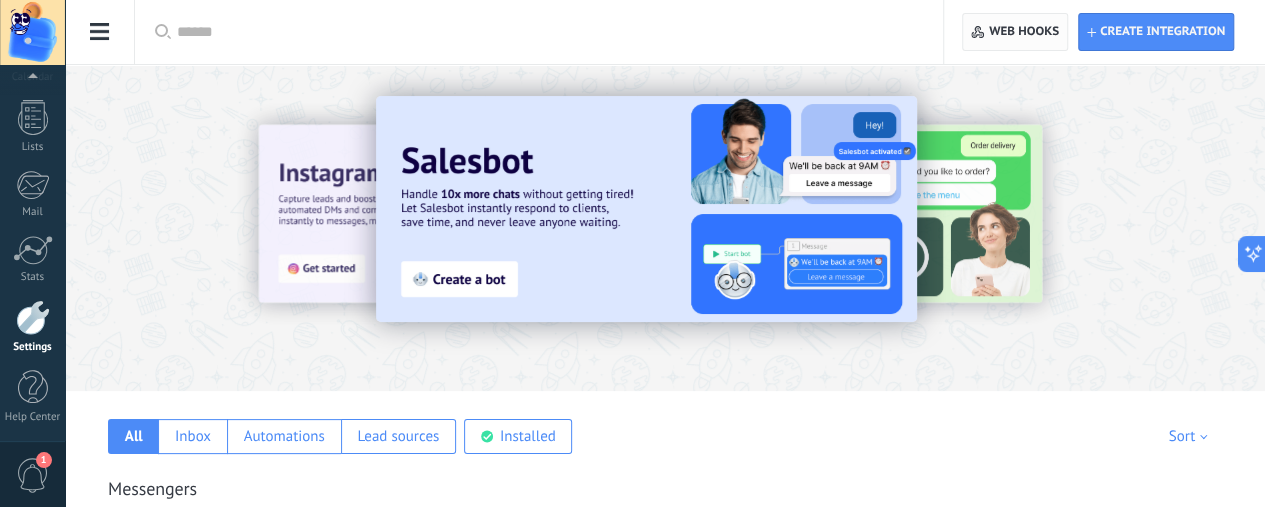 click on "Web hooks  0" at bounding box center (1014, 32) 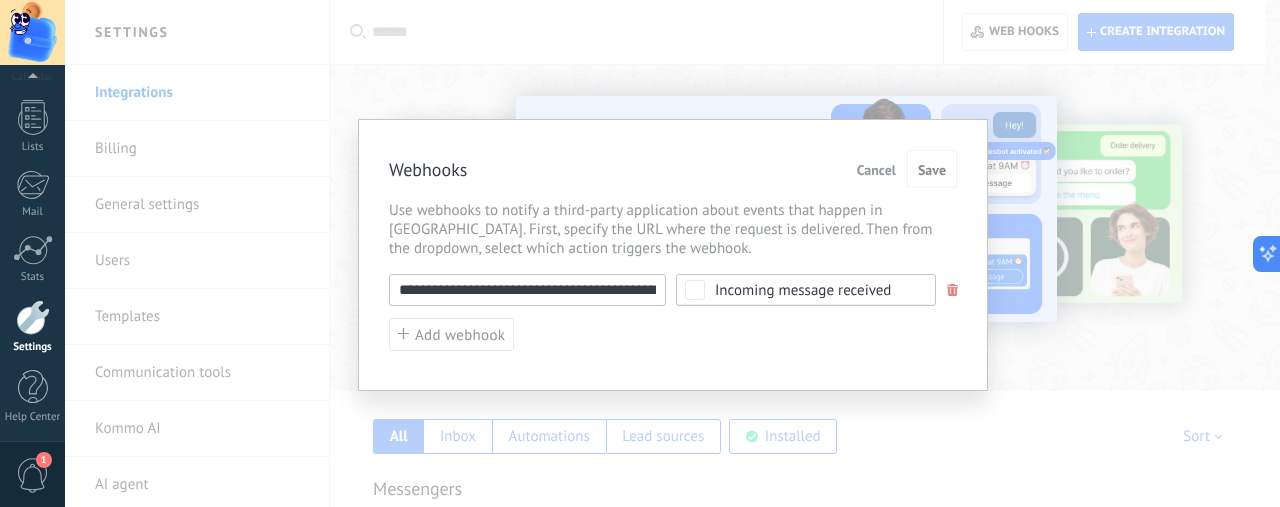 click on "**********" at bounding box center (527, 290) 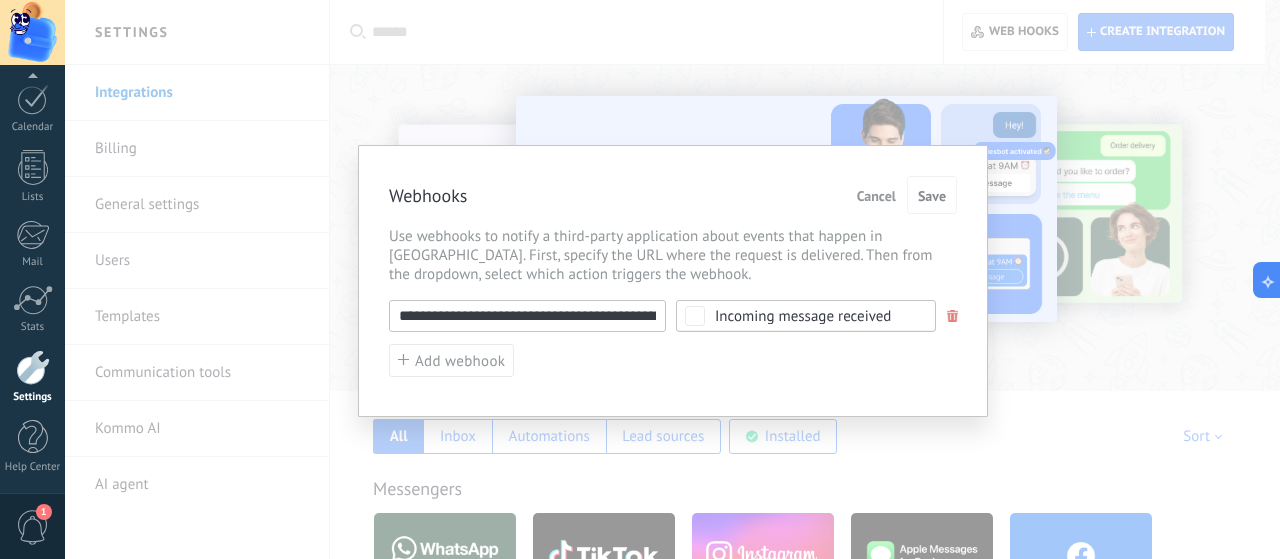 scroll, scrollTop: 271, scrollLeft: 0, axis: vertical 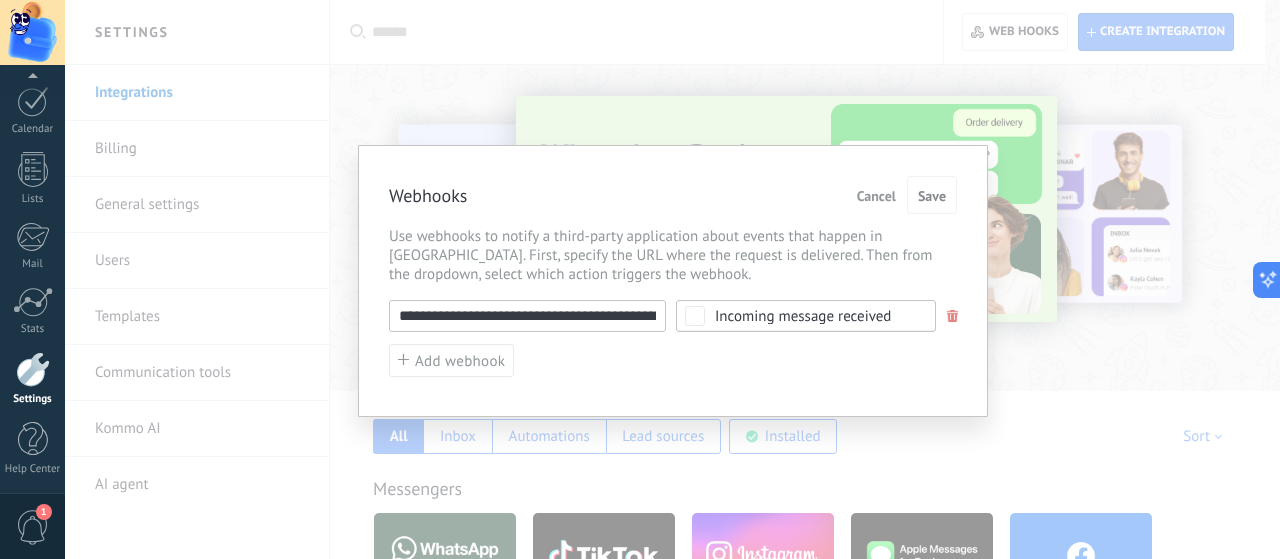 click on "**********" at bounding box center (527, 316) 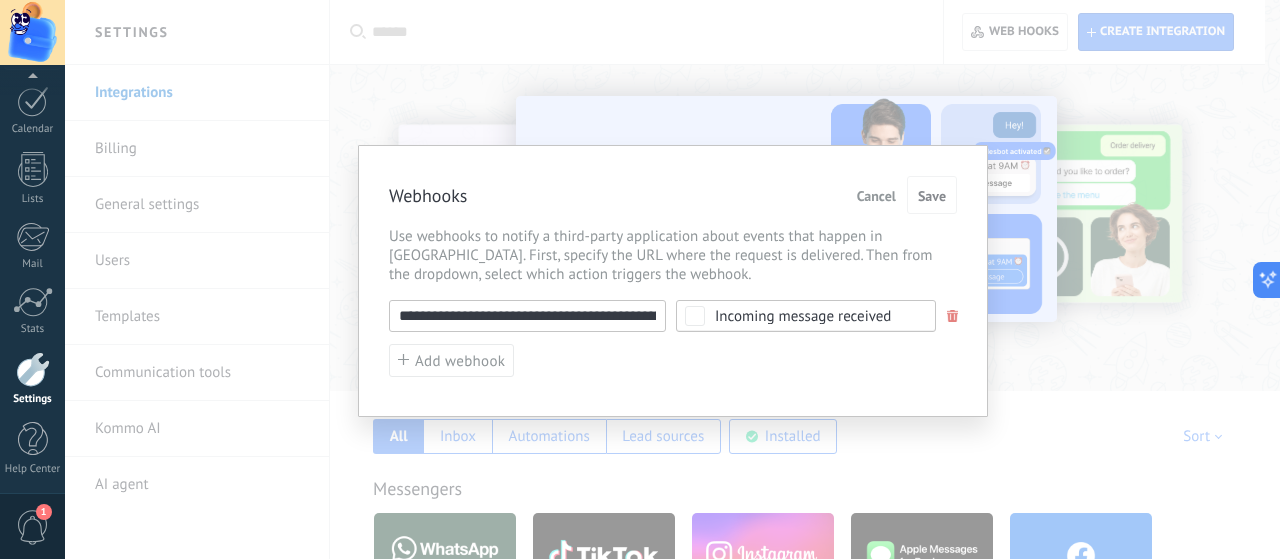 click on "Cancel" at bounding box center [876, 196] 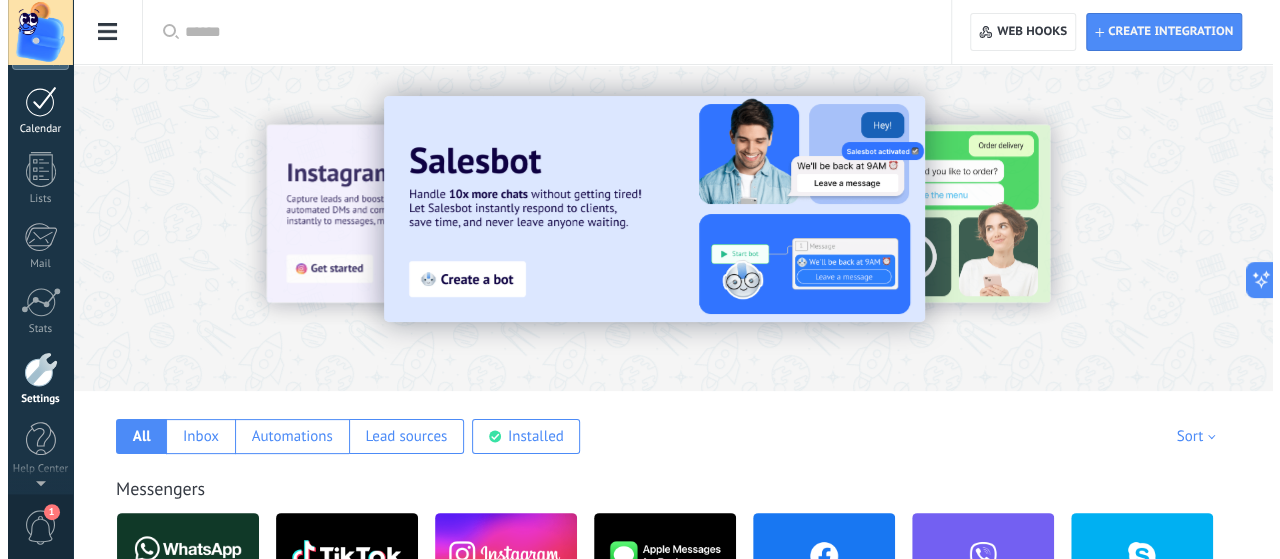 scroll, scrollTop: 0, scrollLeft: 0, axis: both 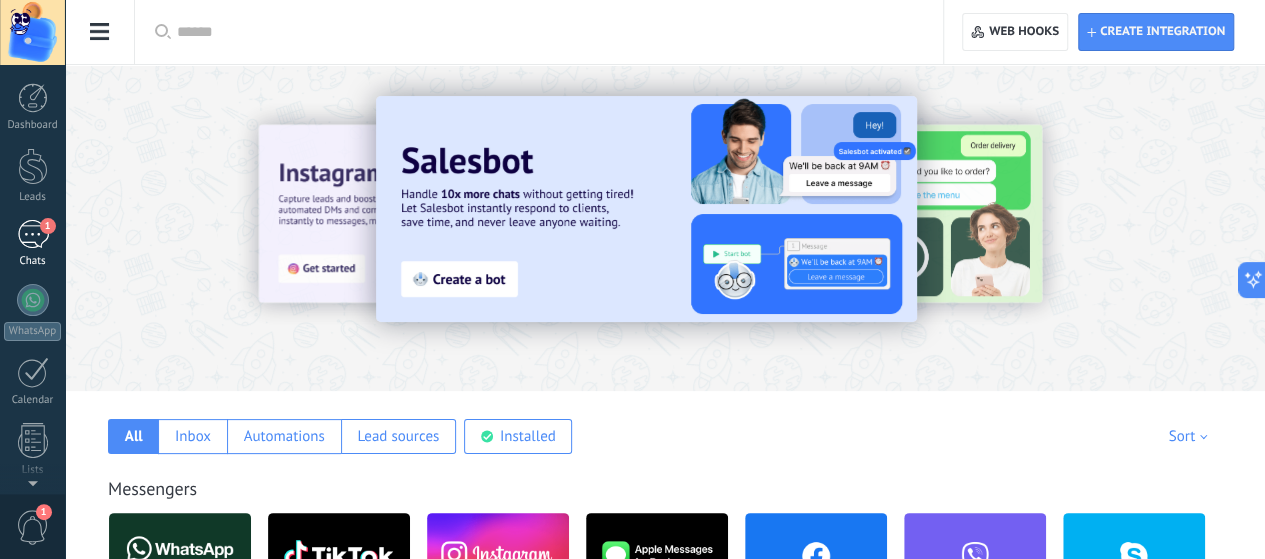 click on "1
Chats" at bounding box center [32, 244] 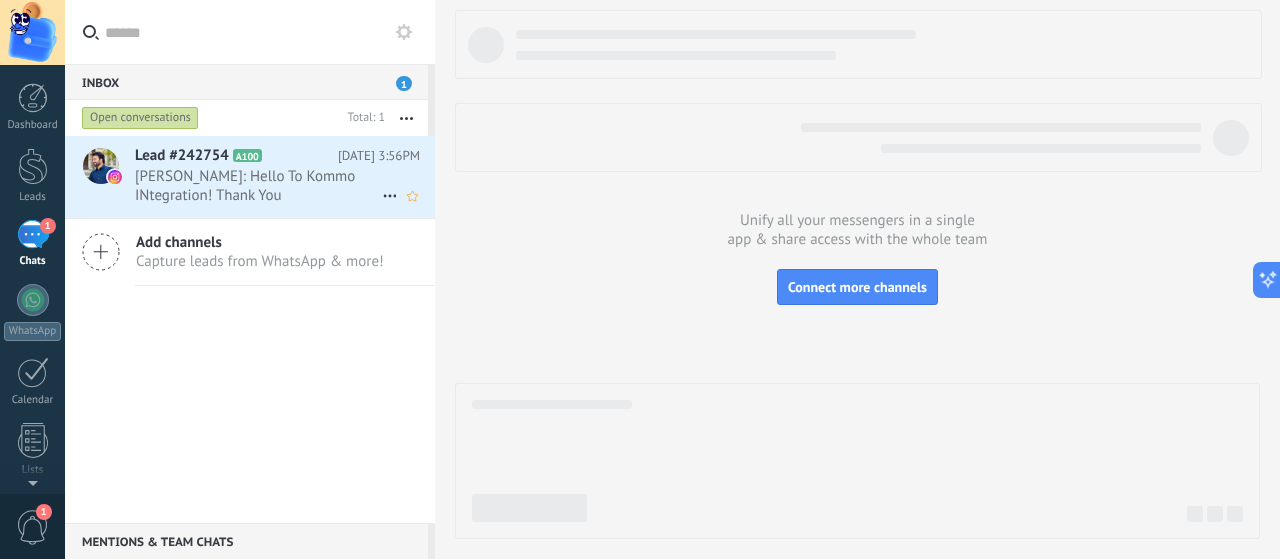 click on "[PERSON_NAME]: Hello To Kommo INtegration! Thank You" at bounding box center [258, 186] 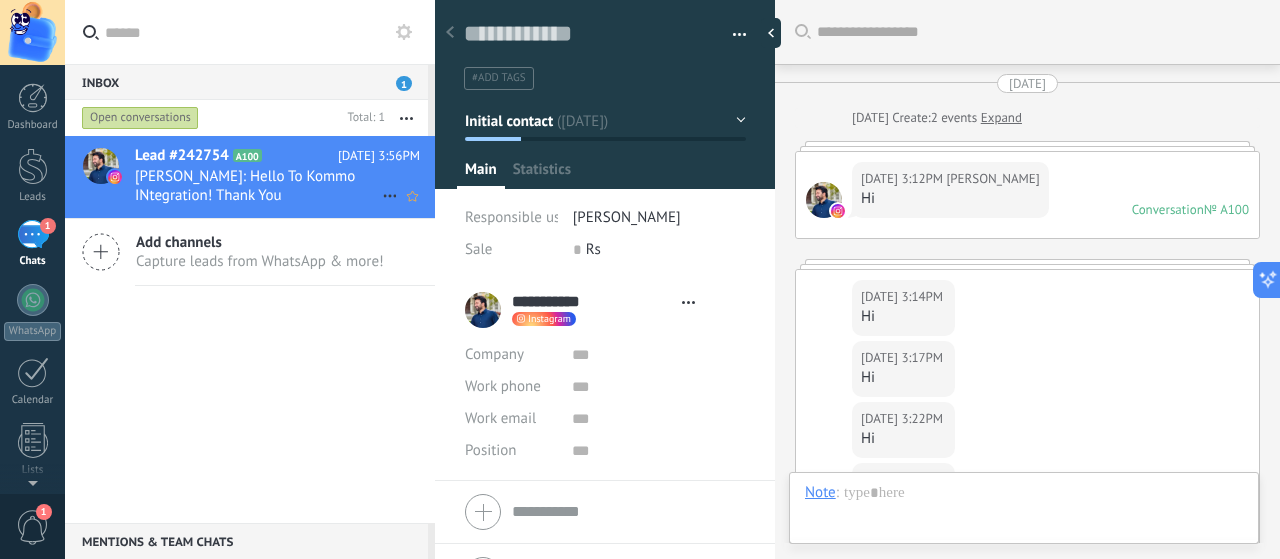 type on "**********" 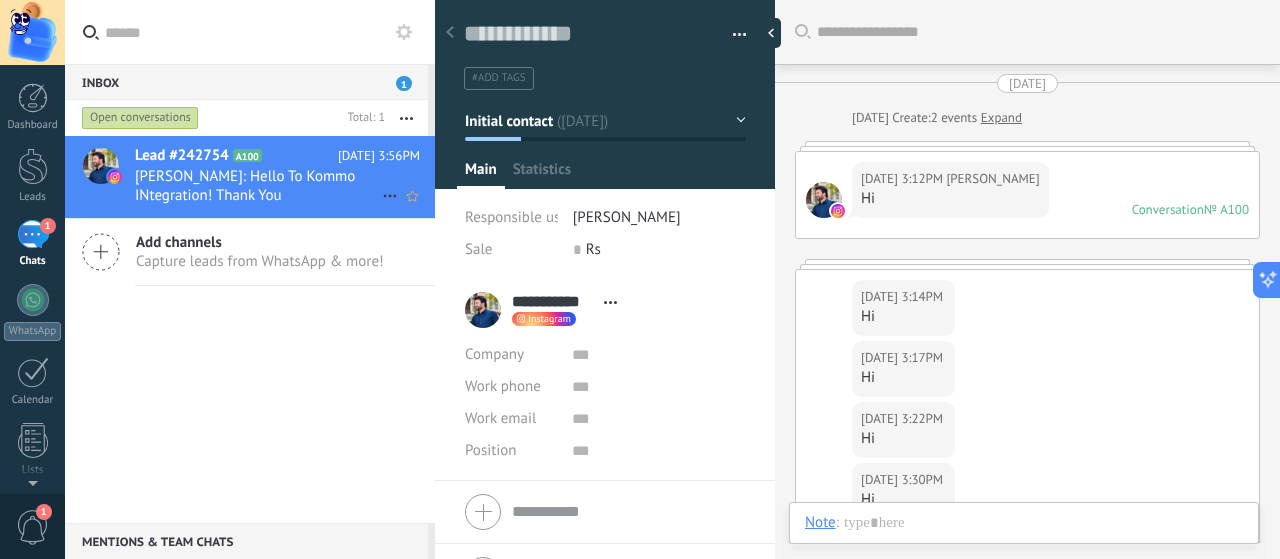 scroll, scrollTop: 546, scrollLeft: 0, axis: vertical 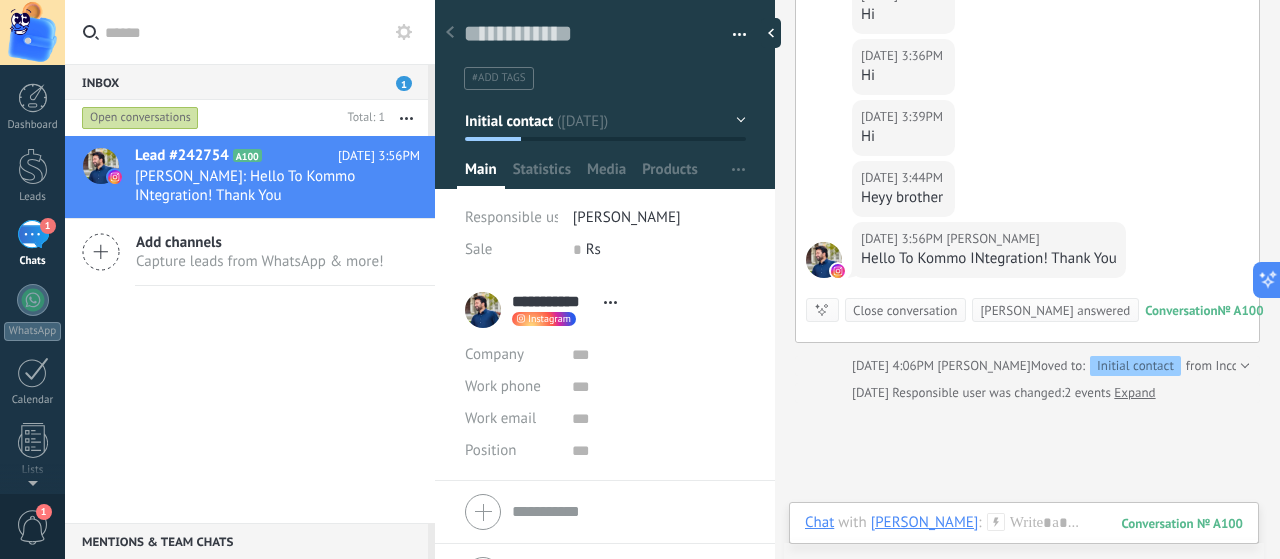 click on "Close conversation" at bounding box center (905, 310) 